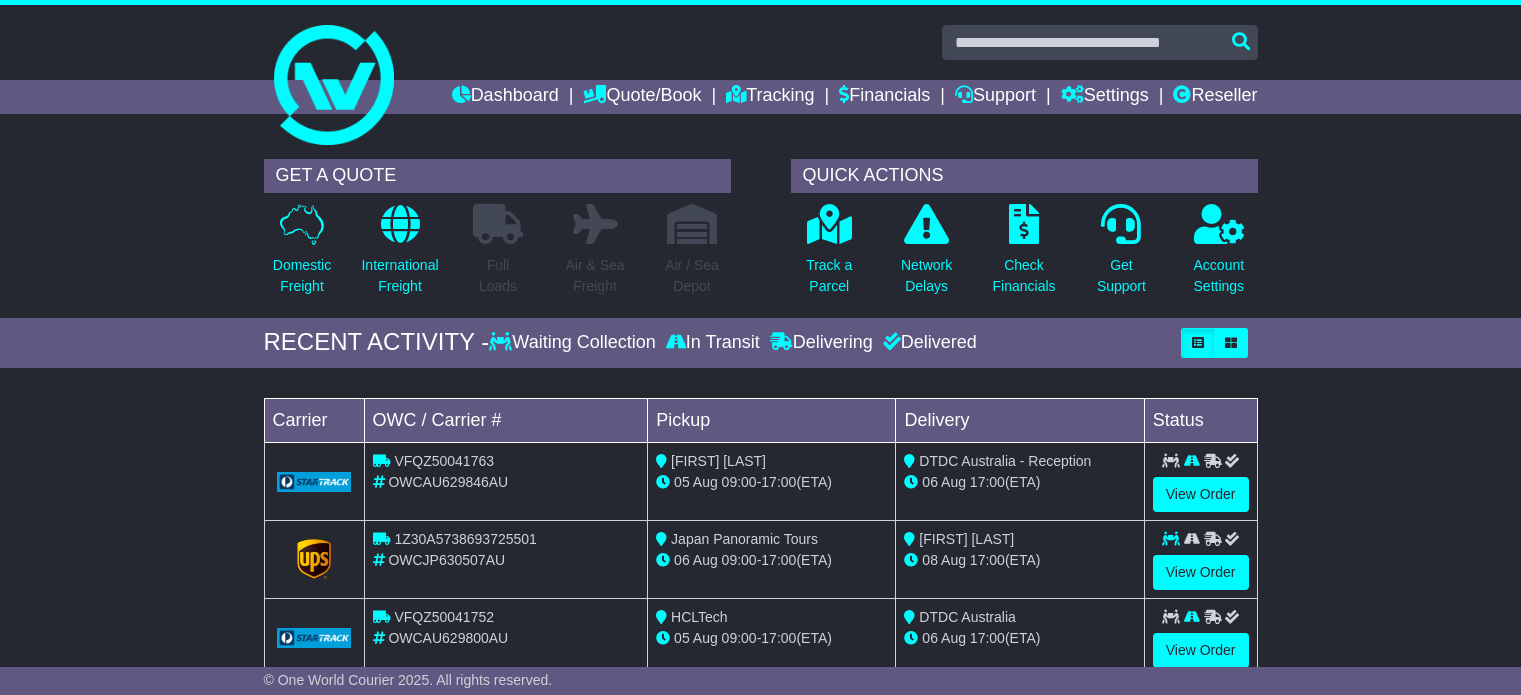 scroll, scrollTop: 0, scrollLeft: 0, axis: both 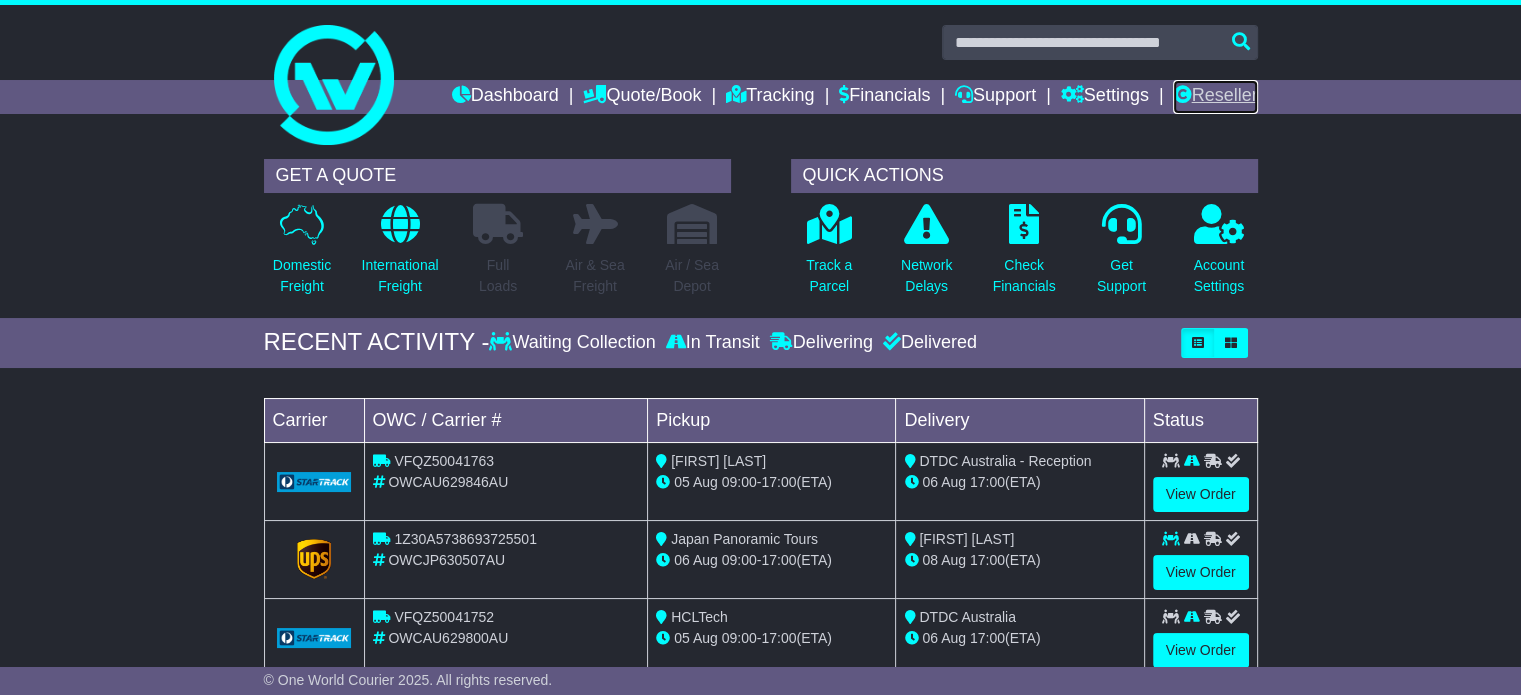 click on "Reseller" at bounding box center (1215, 97) 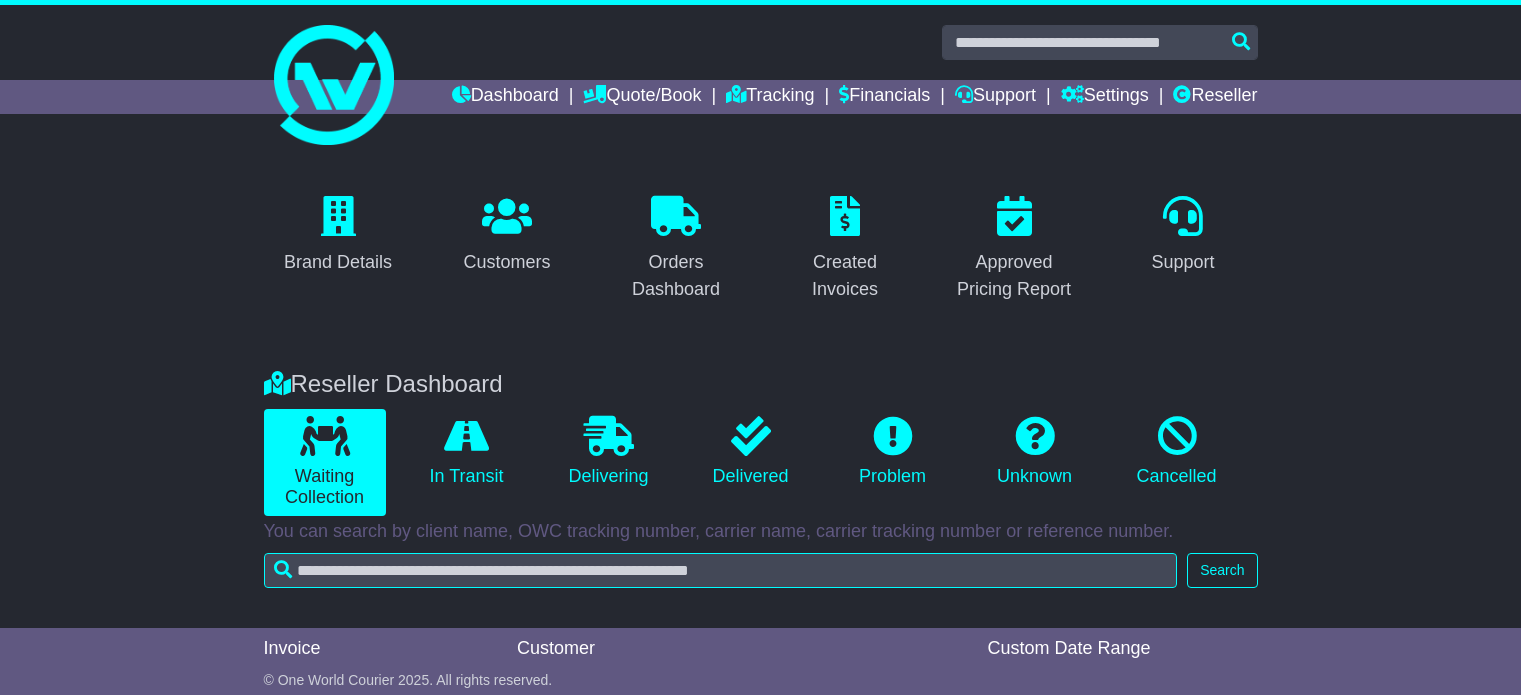 scroll, scrollTop: 0, scrollLeft: 0, axis: both 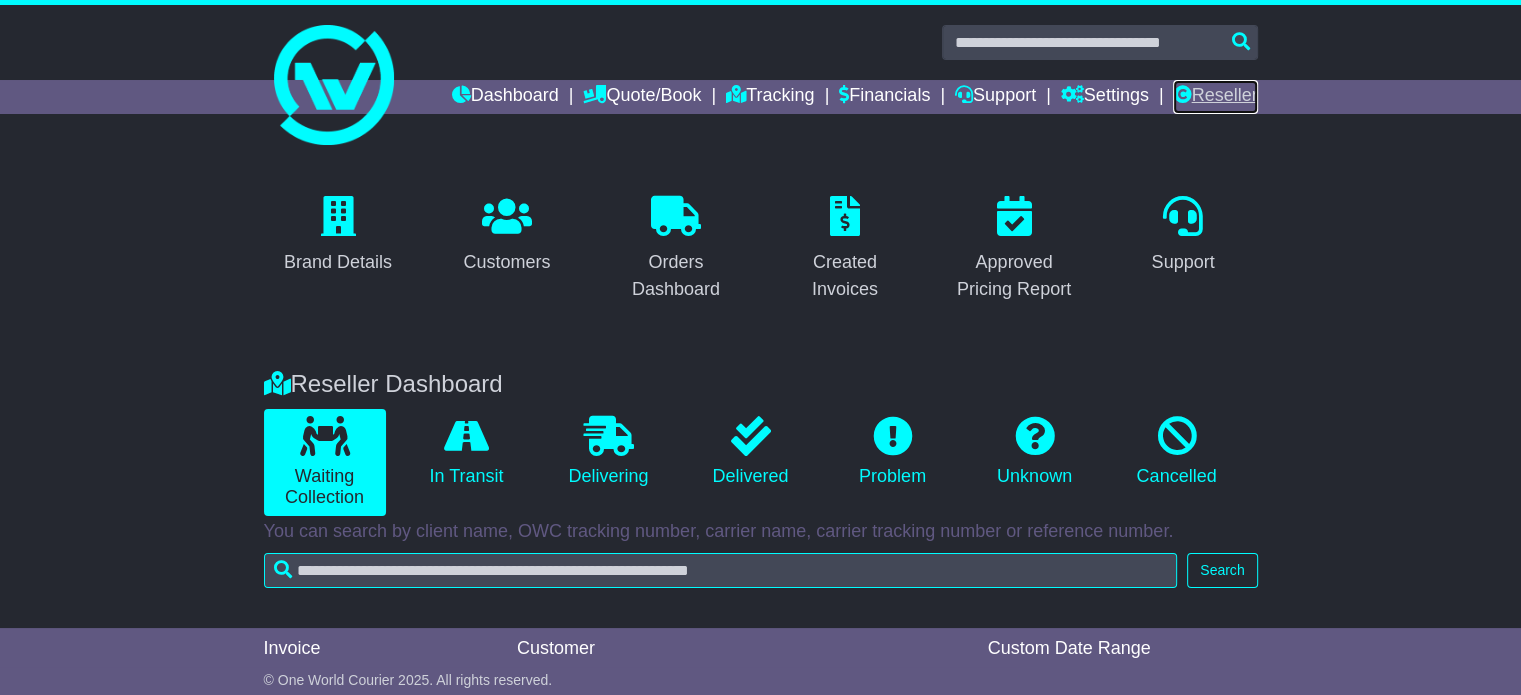 click on "Reseller" at bounding box center (1215, 97) 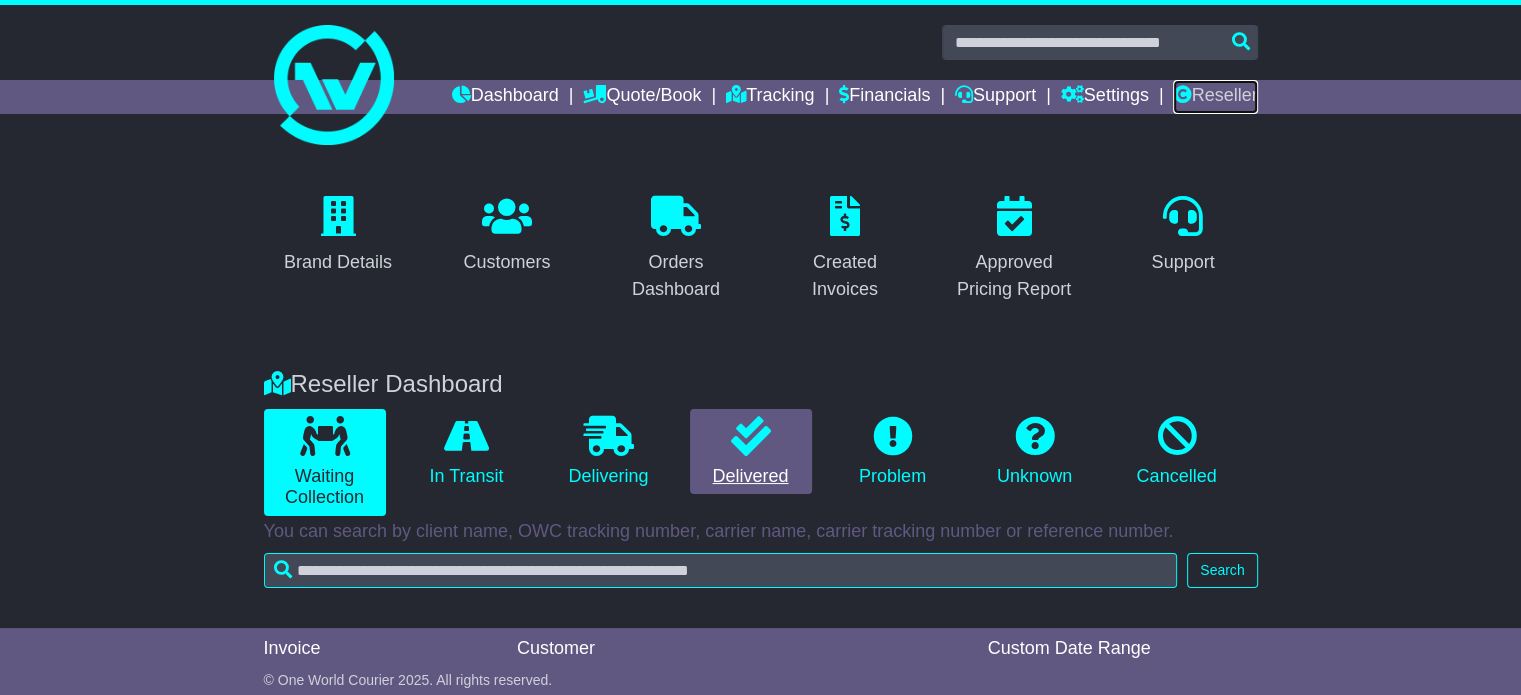 scroll, scrollTop: 6, scrollLeft: 0, axis: vertical 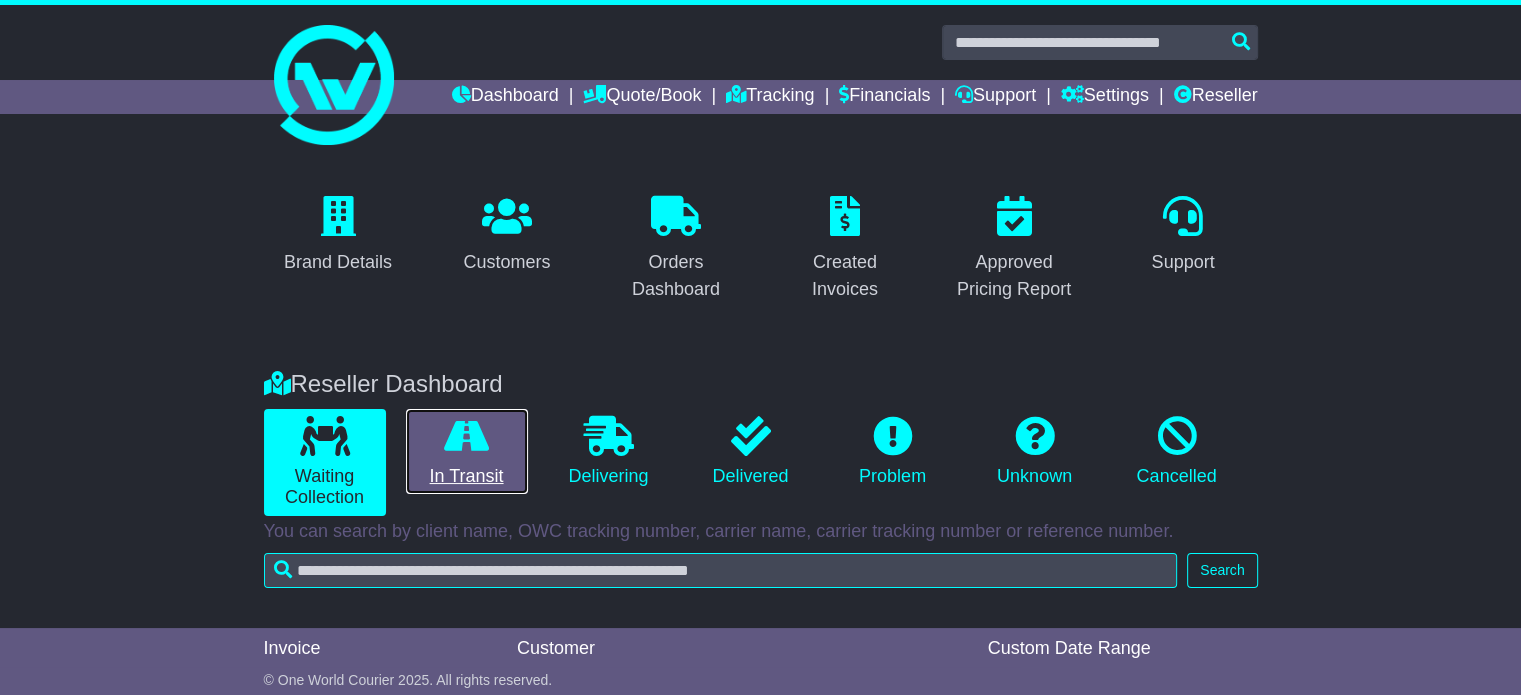 click at bounding box center (466, 436) 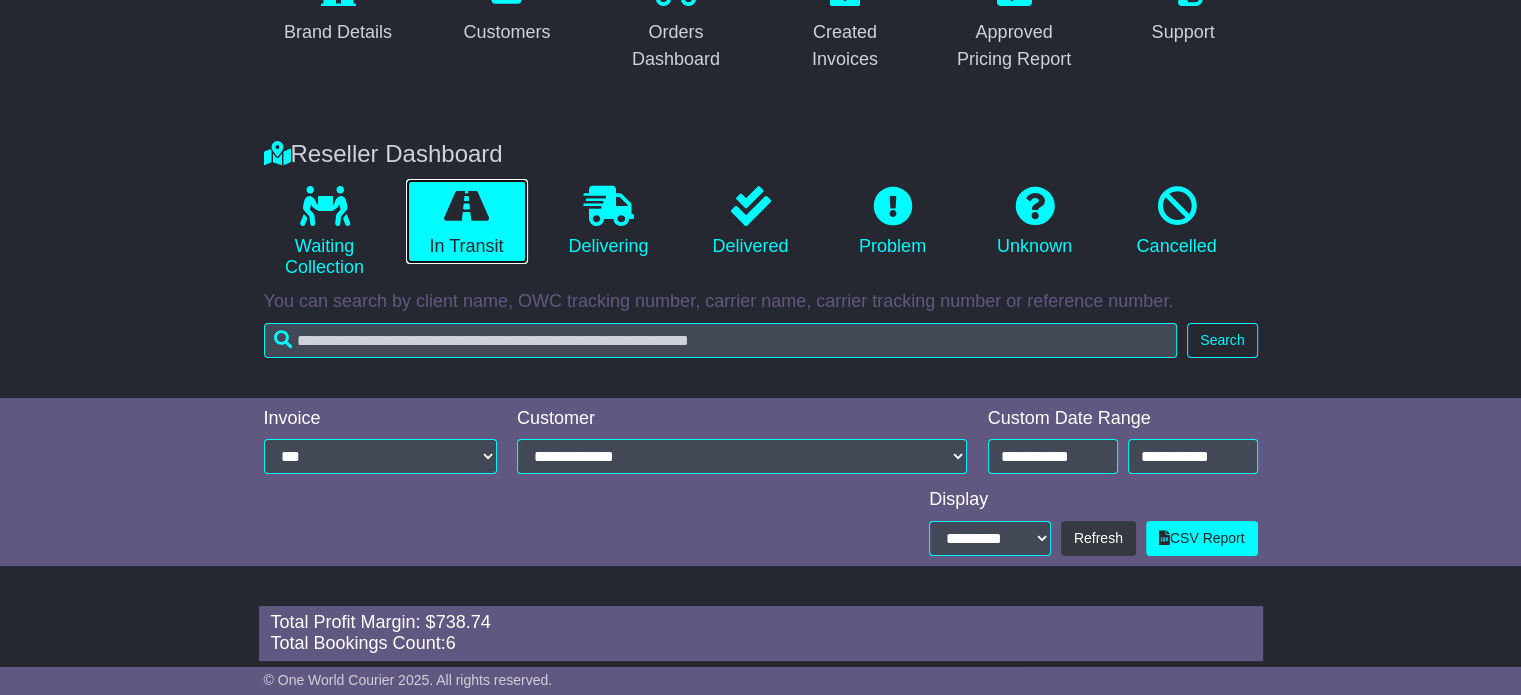 scroll, scrollTop: 300, scrollLeft: 0, axis: vertical 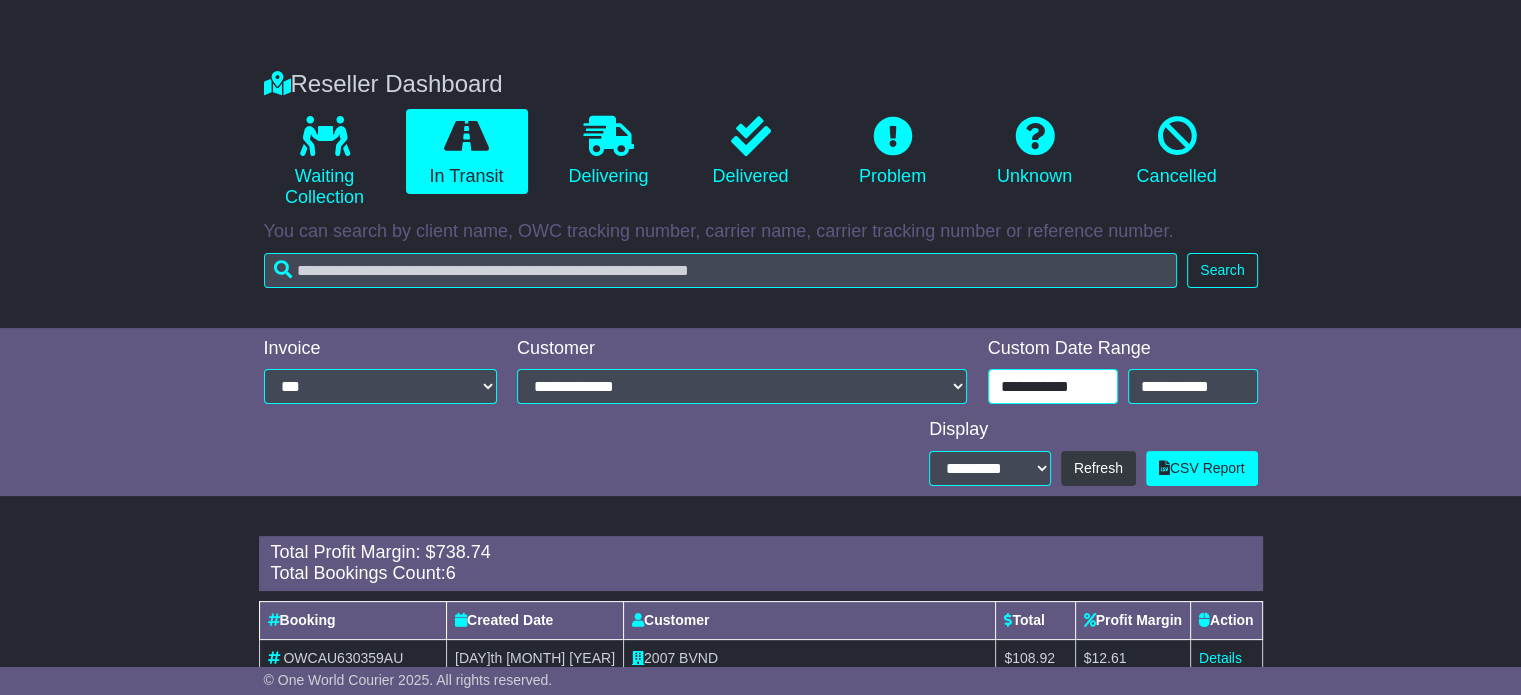 click on "**********" at bounding box center (1053, 386) 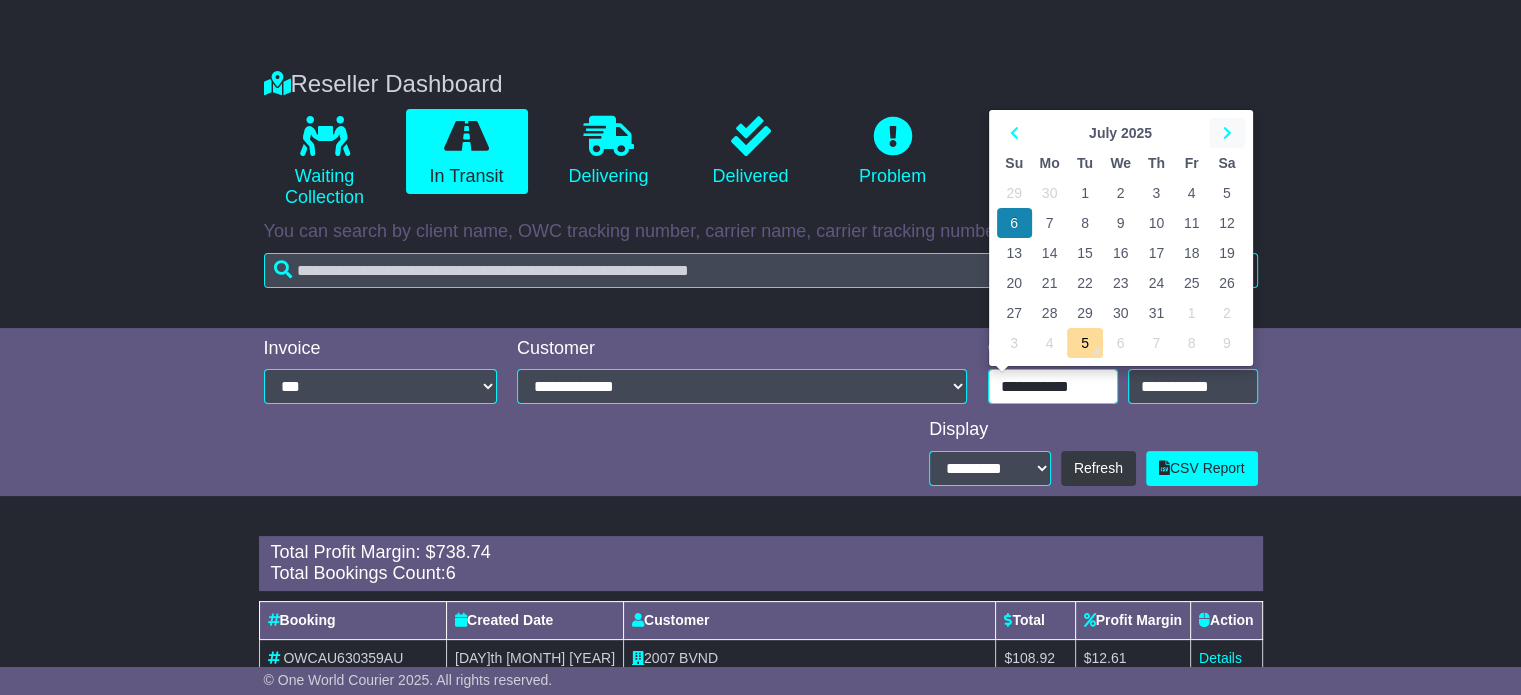 click at bounding box center [1226, 133] 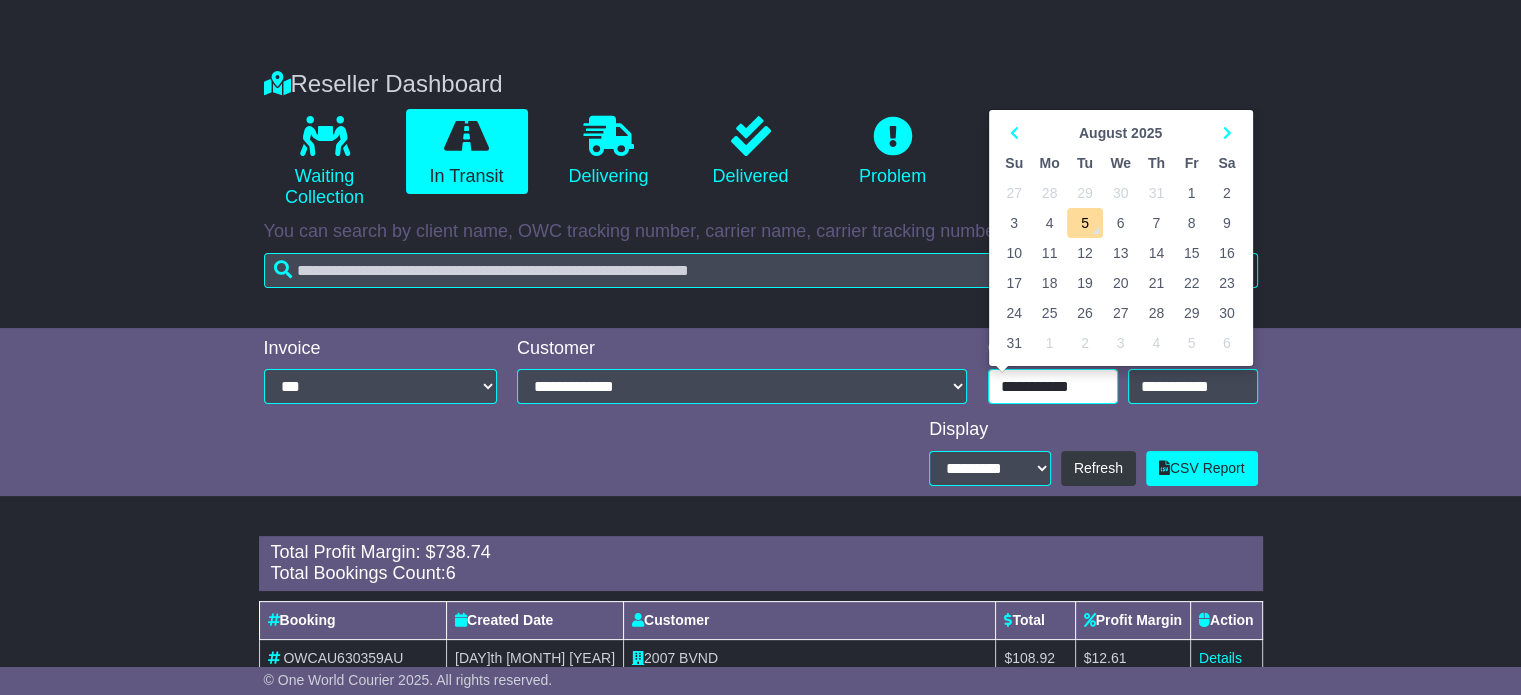 click on "4" at bounding box center (1050, 223) 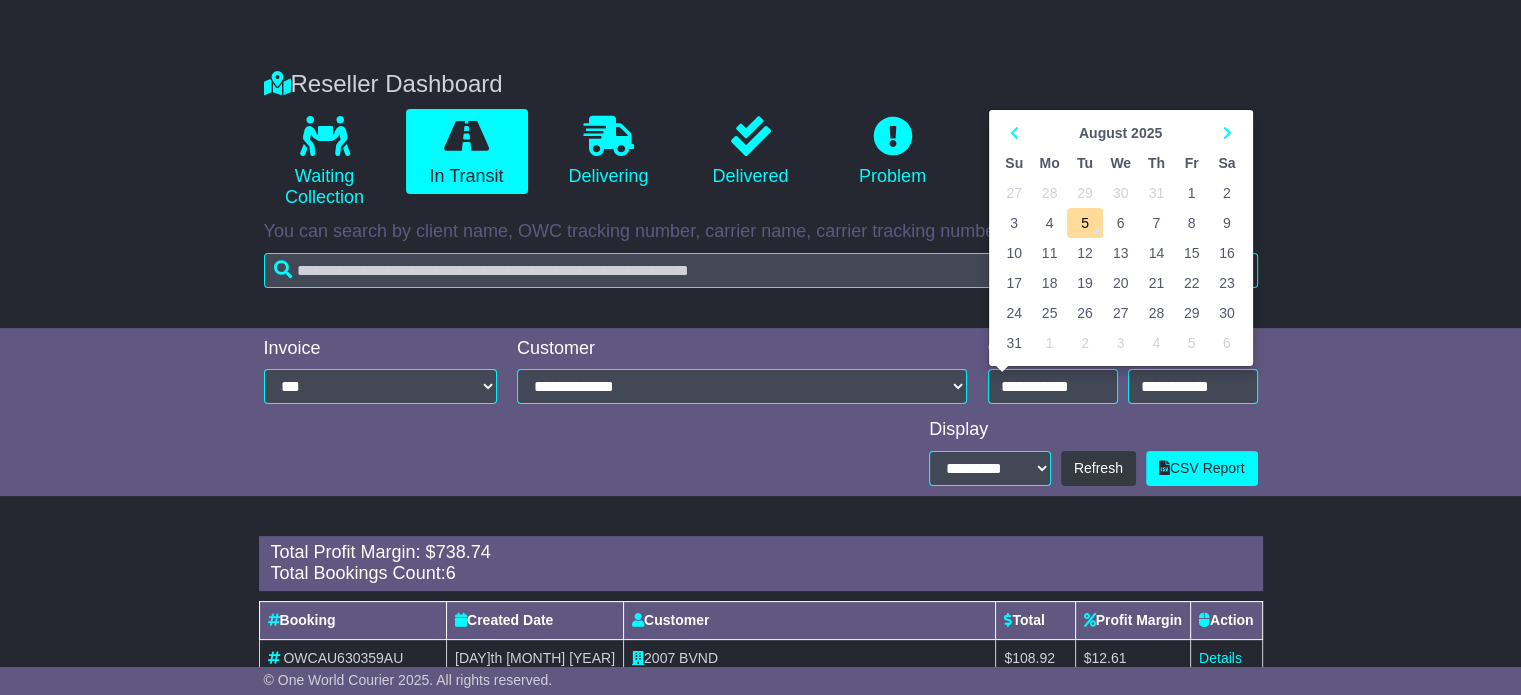type on "**********" 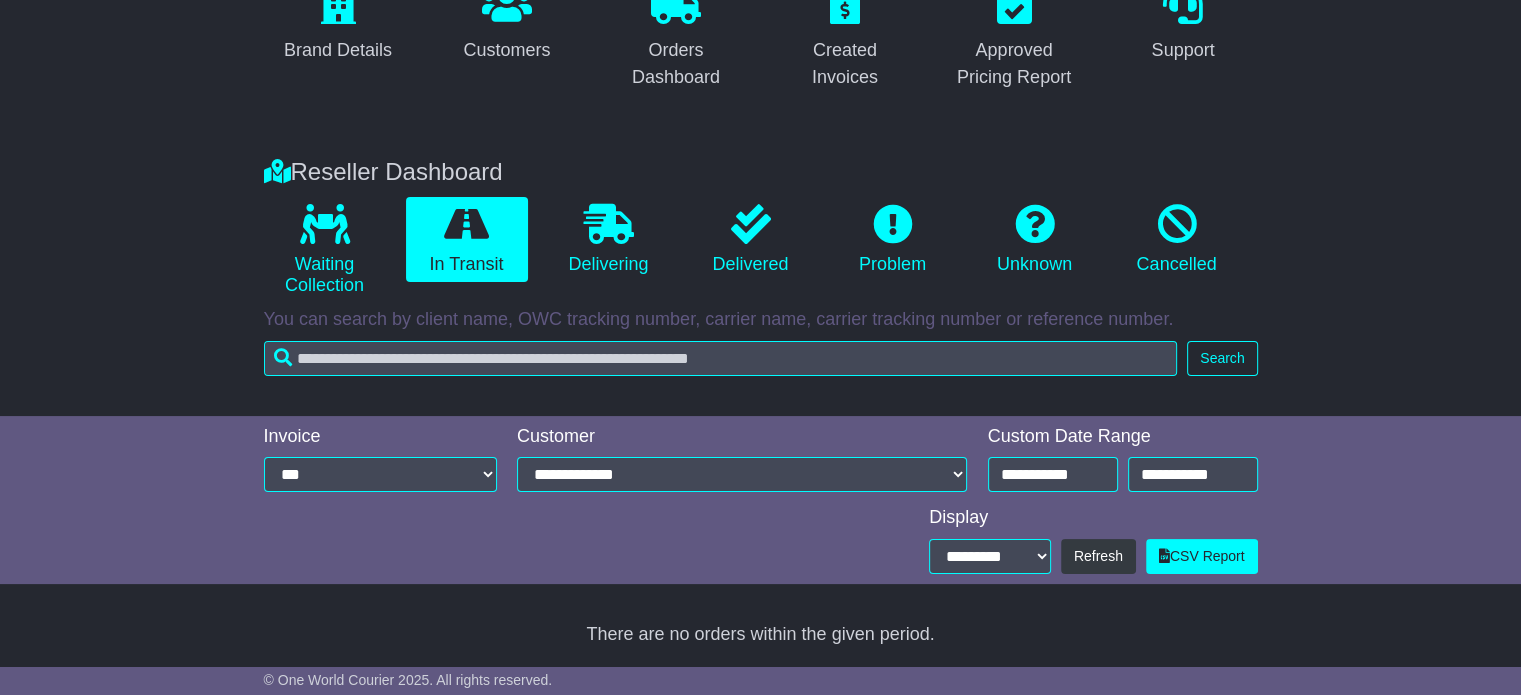 scroll, scrollTop: 300, scrollLeft: 0, axis: vertical 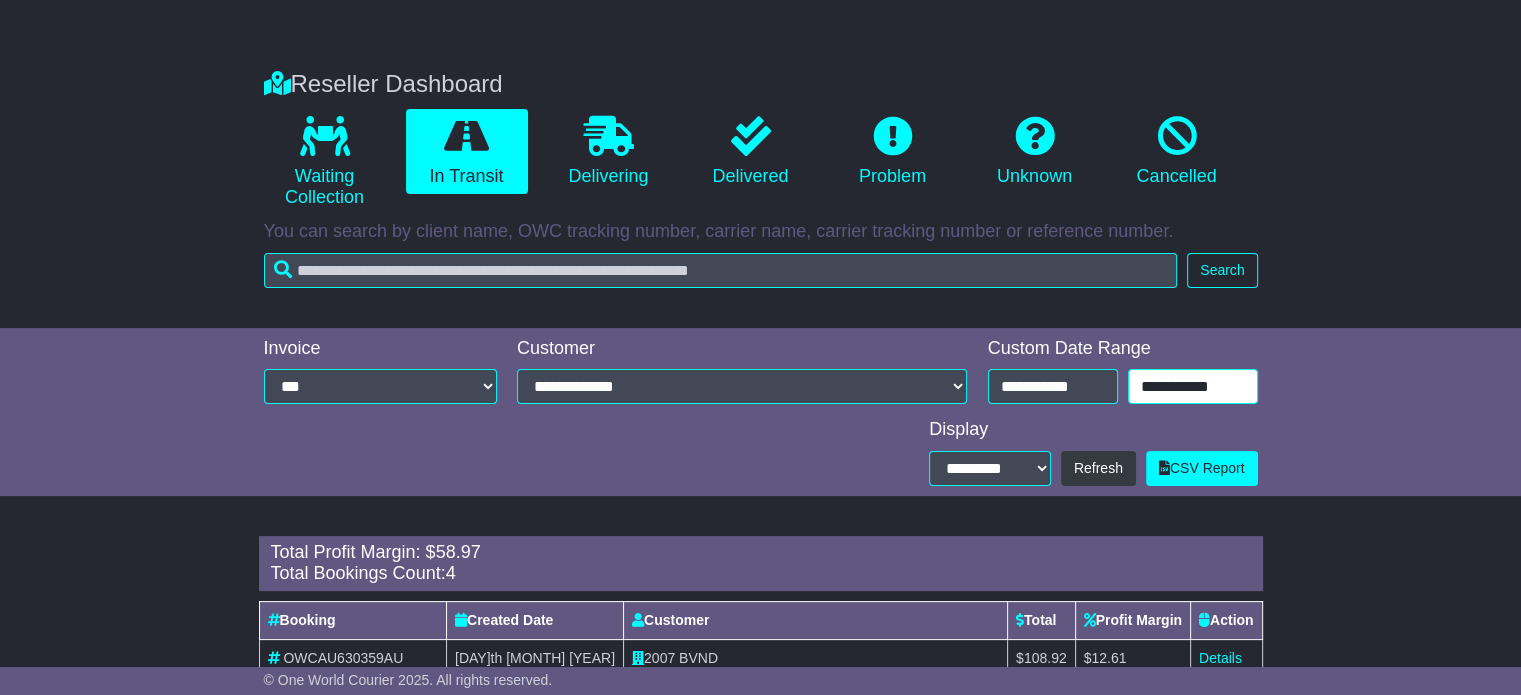 click on "**********" at bounding box center [1193, 386] 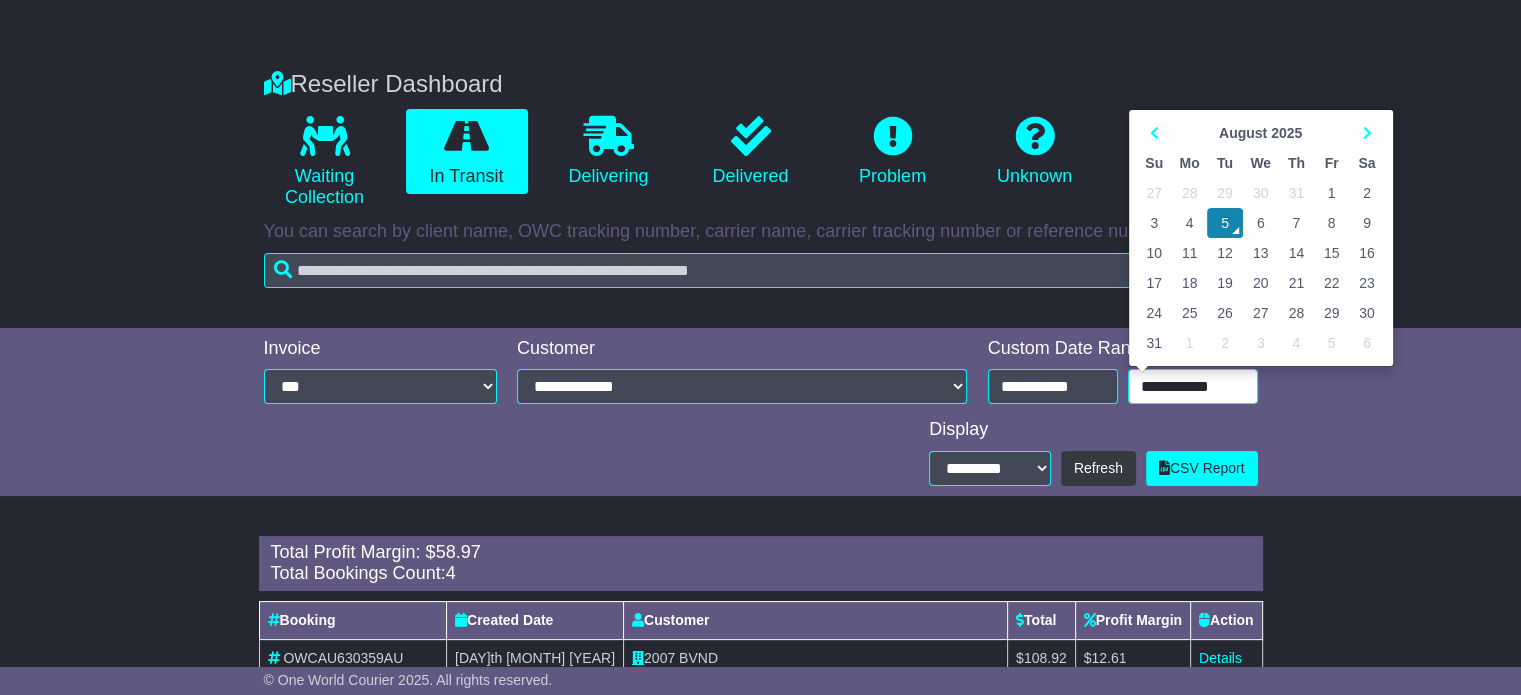 click on "4" at bounding box center (1190, 223) 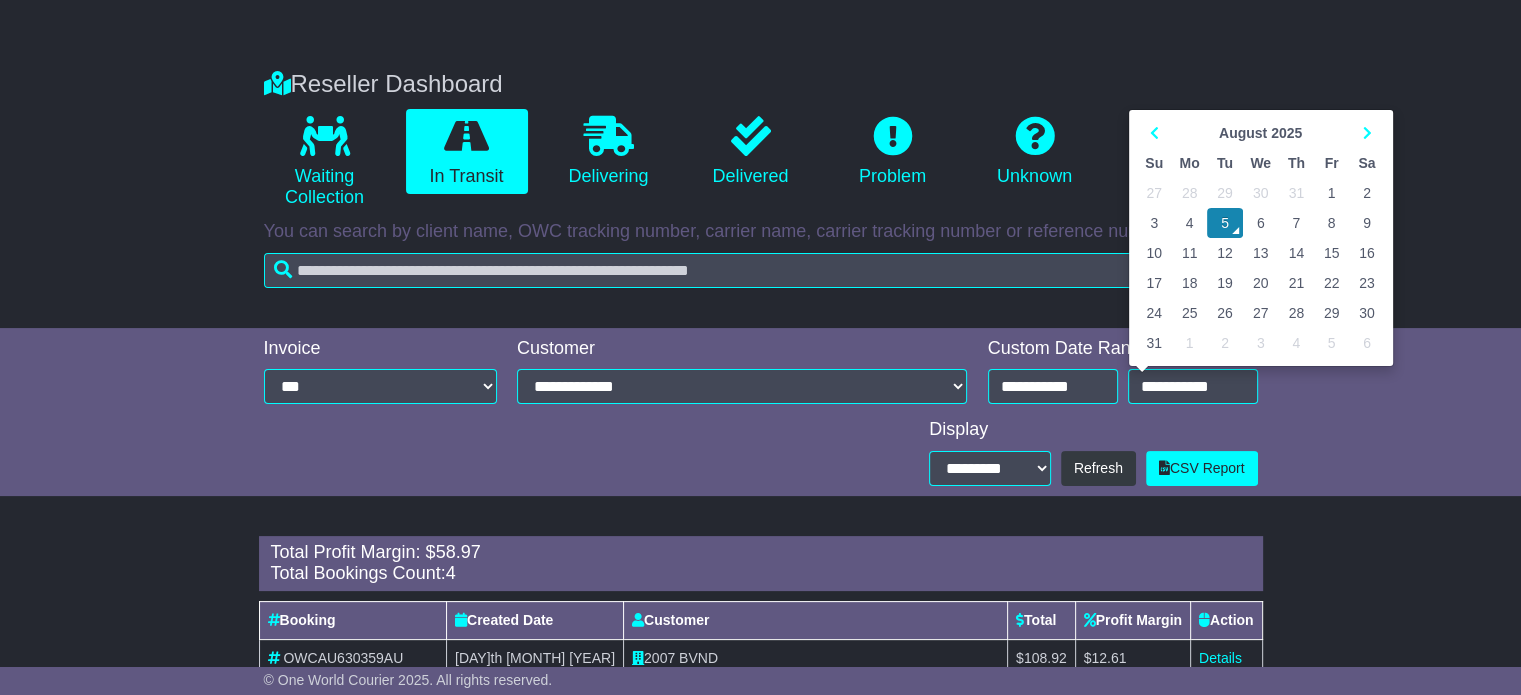 type on "**********" 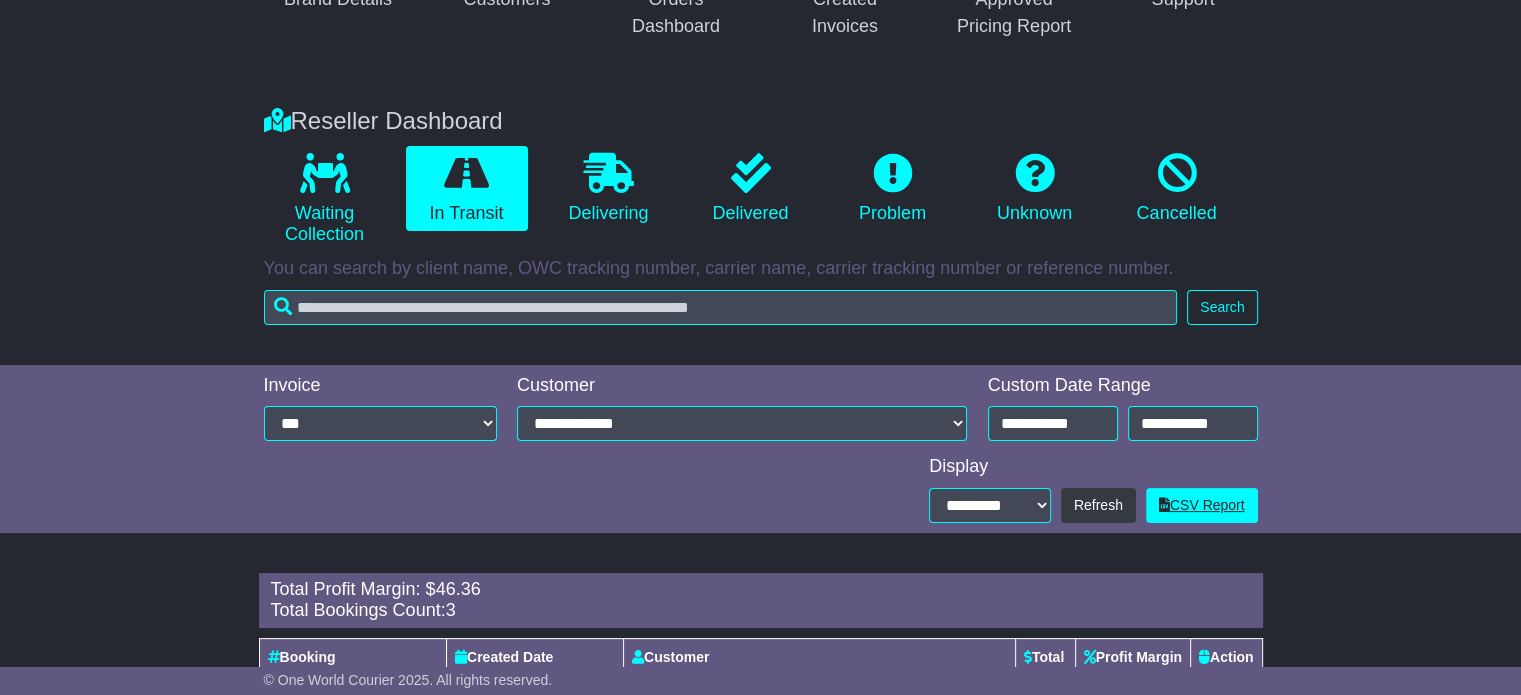 scroll, scrollTop: 291, scrollLeft: 0, axis: vertical 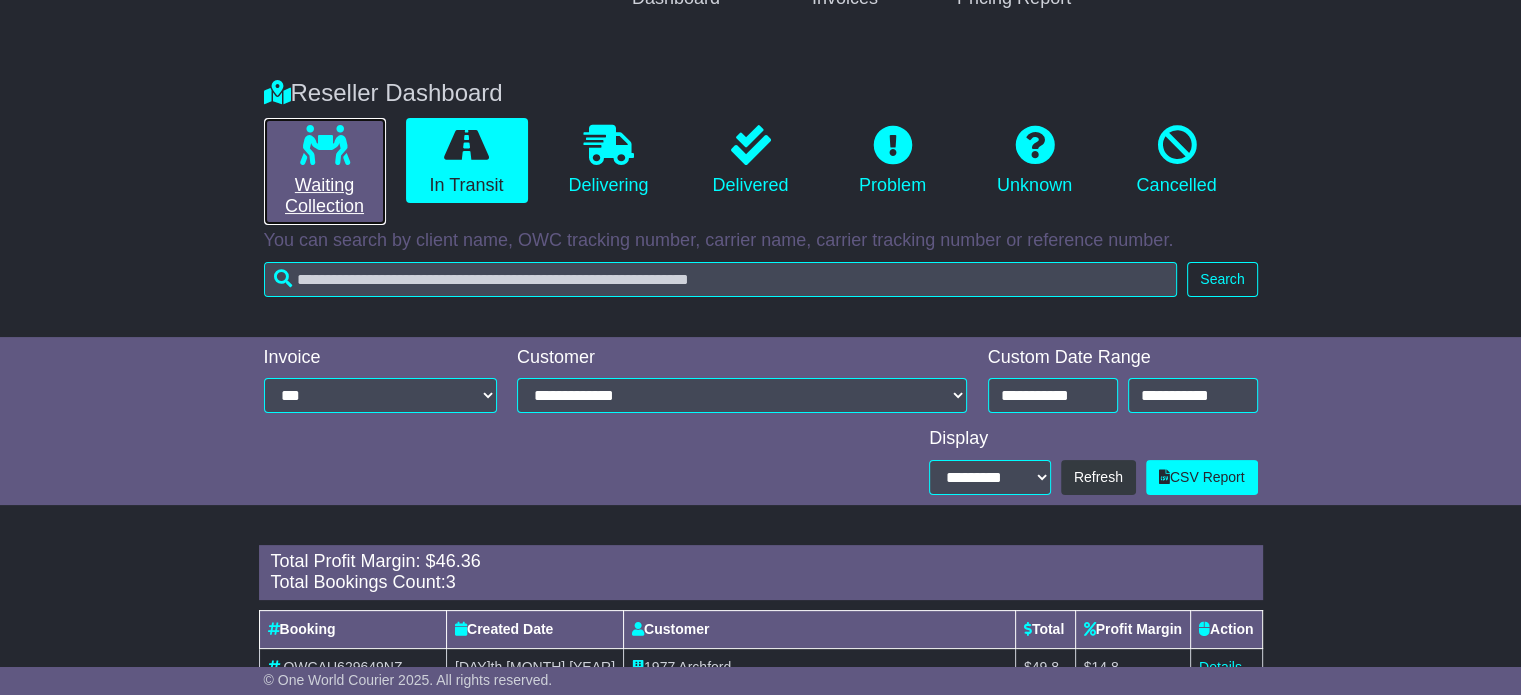 click on "Waiting Collection" at bounding box center (325, 171) 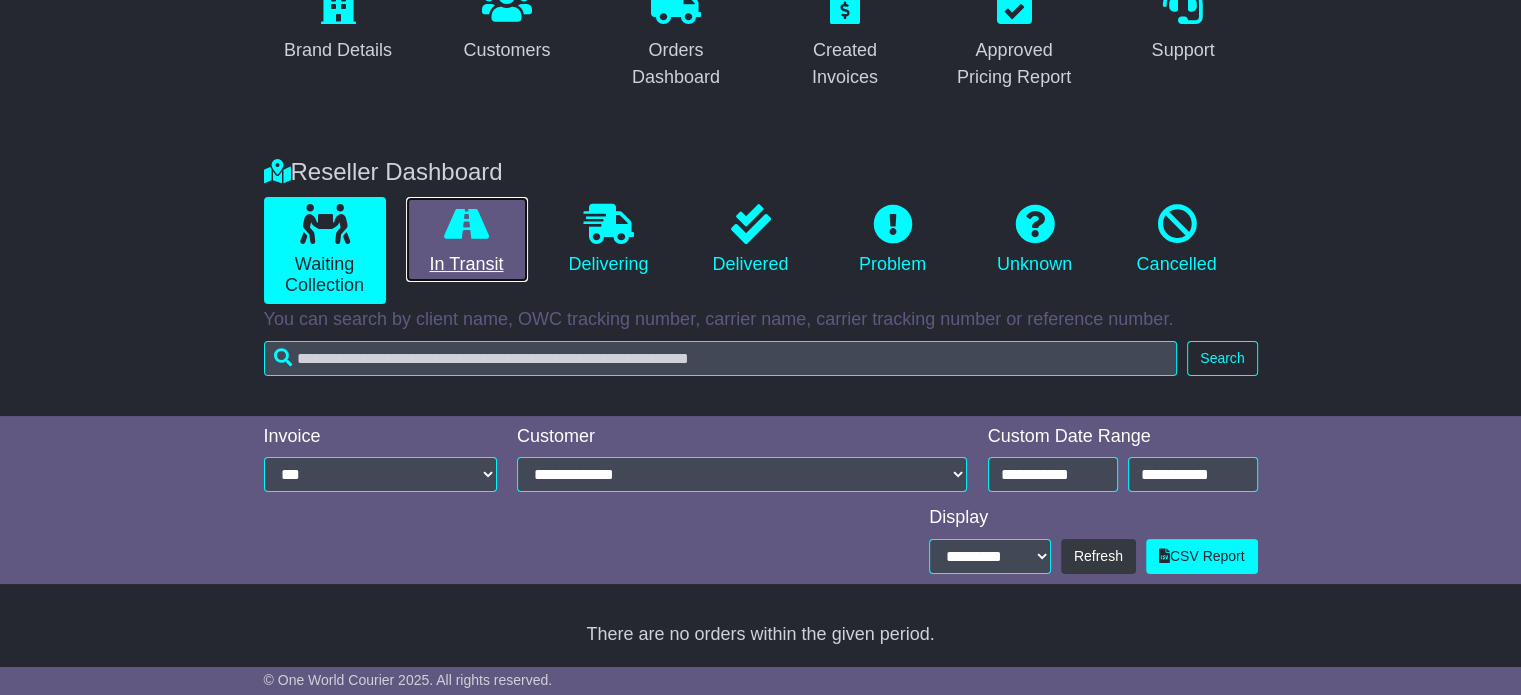 click at bounding box center (466, 224) 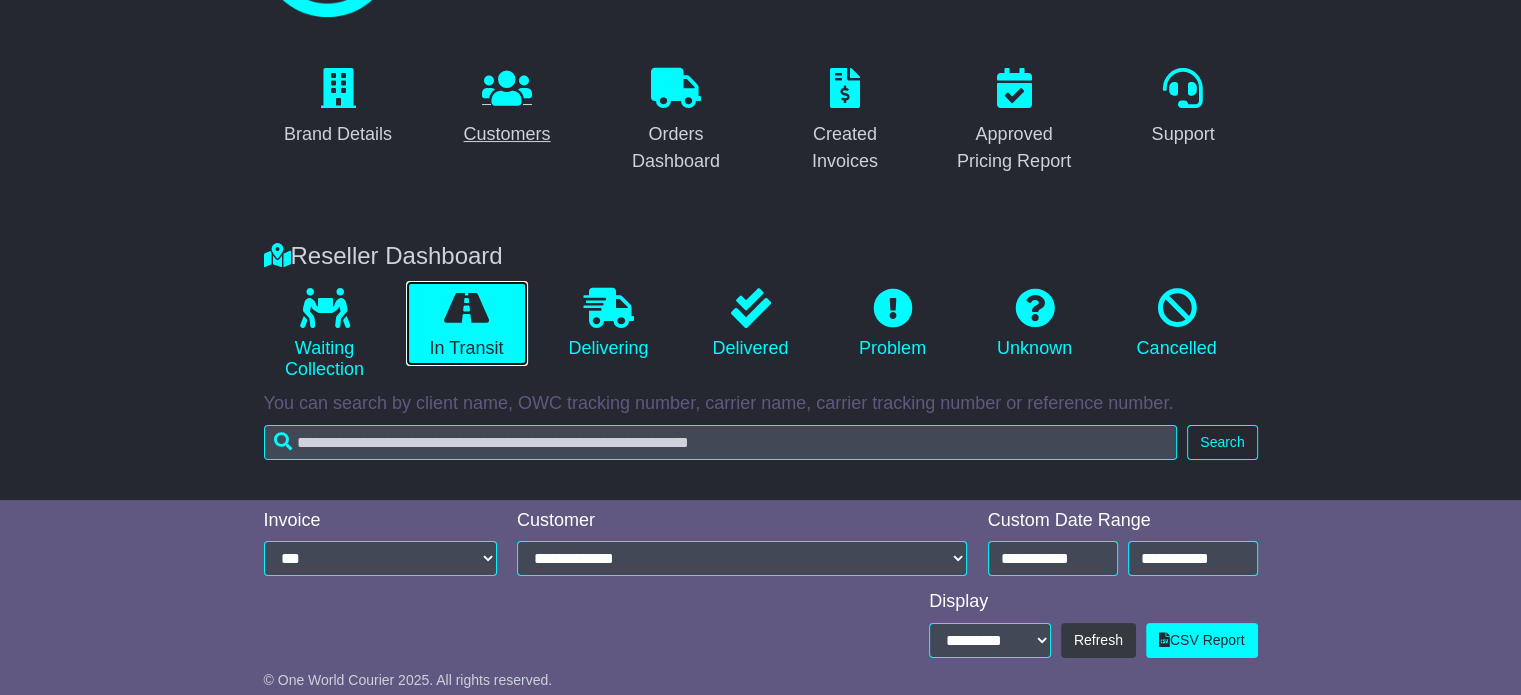 scroll, scrollTop: 0, scrollLeft: 0, axis: both 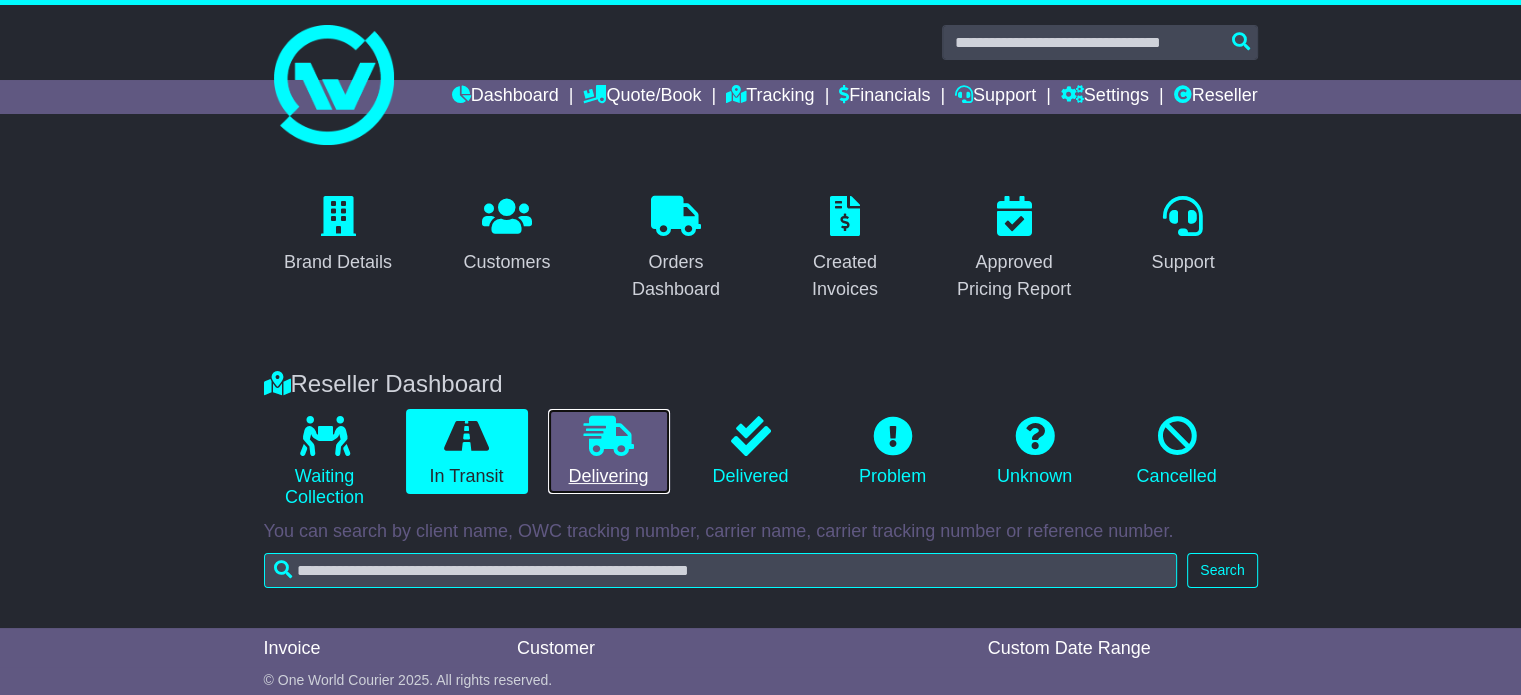click at bounding box center [609, 436] 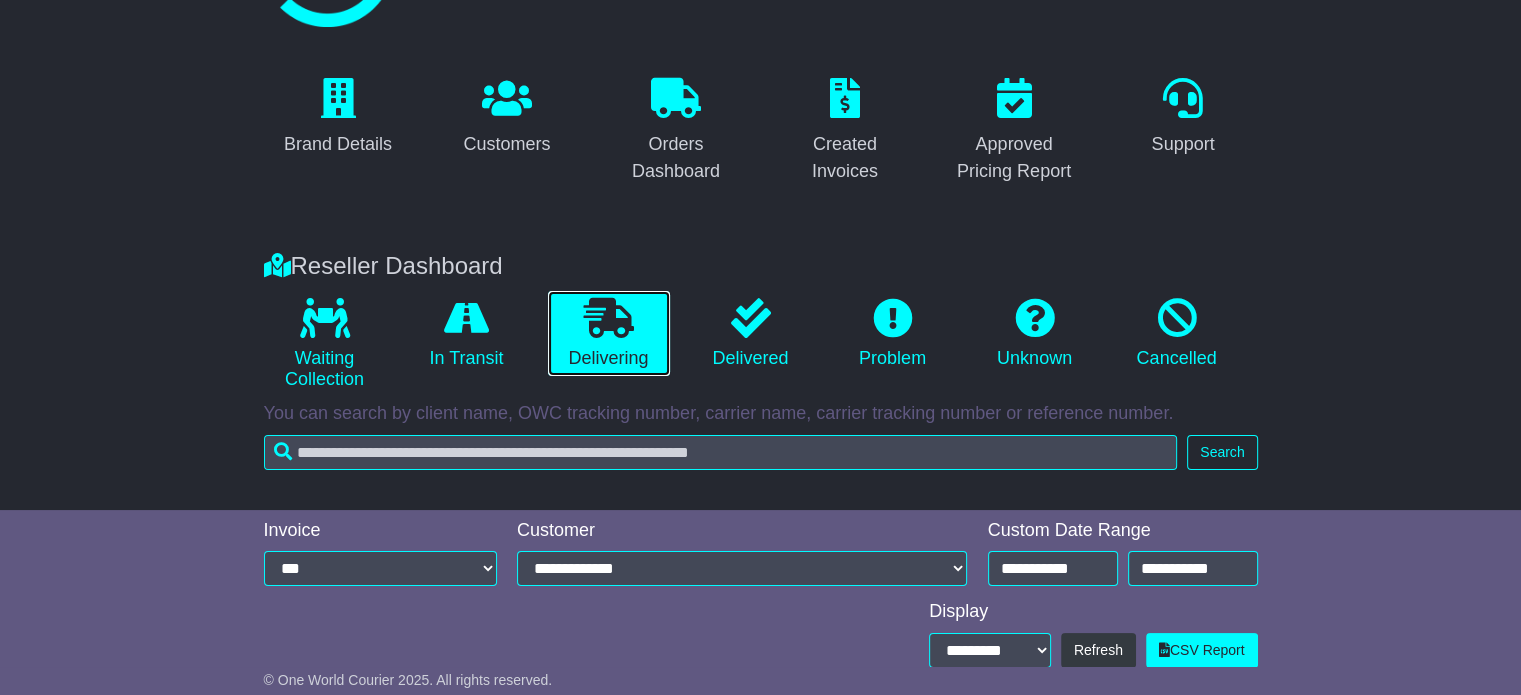scroll, scrollTop: 212, scrollLeft: 0, axis: vertical 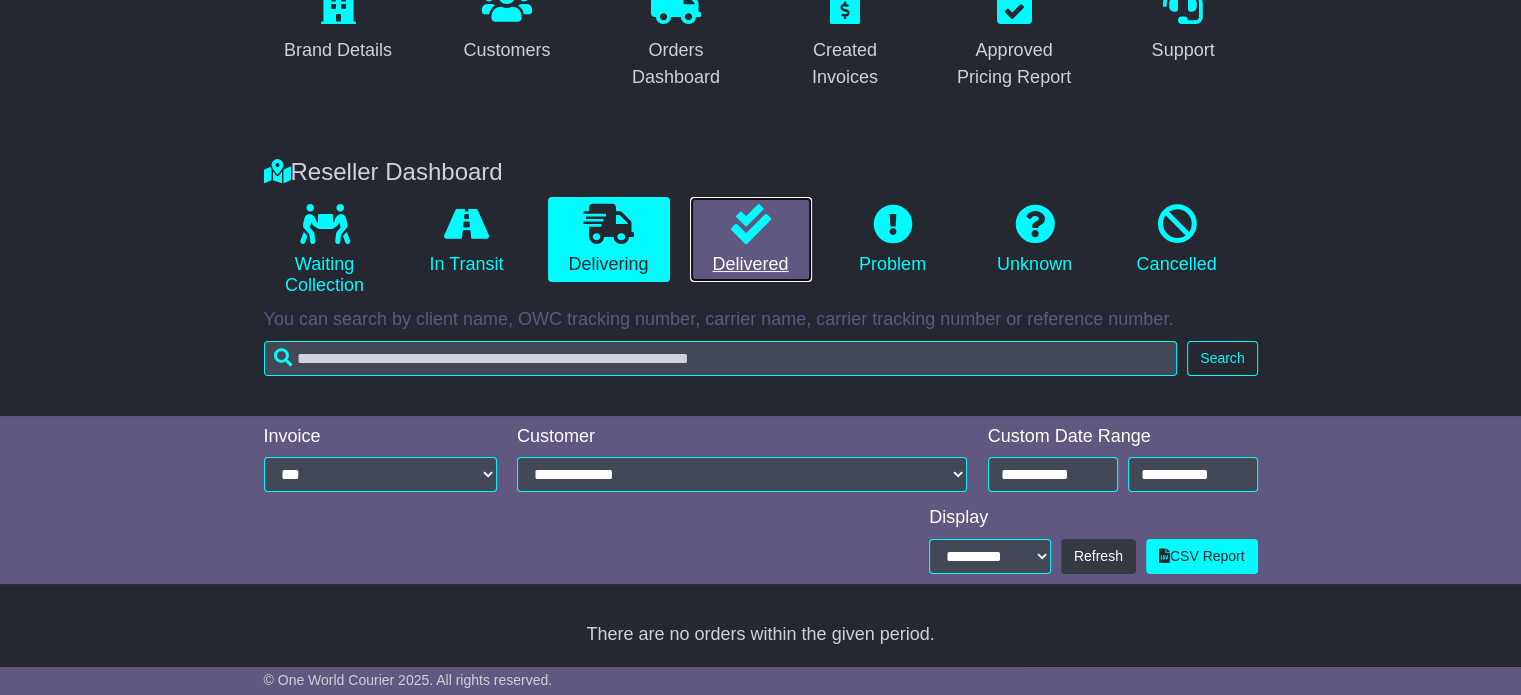 click at bounding box center (751, 224) 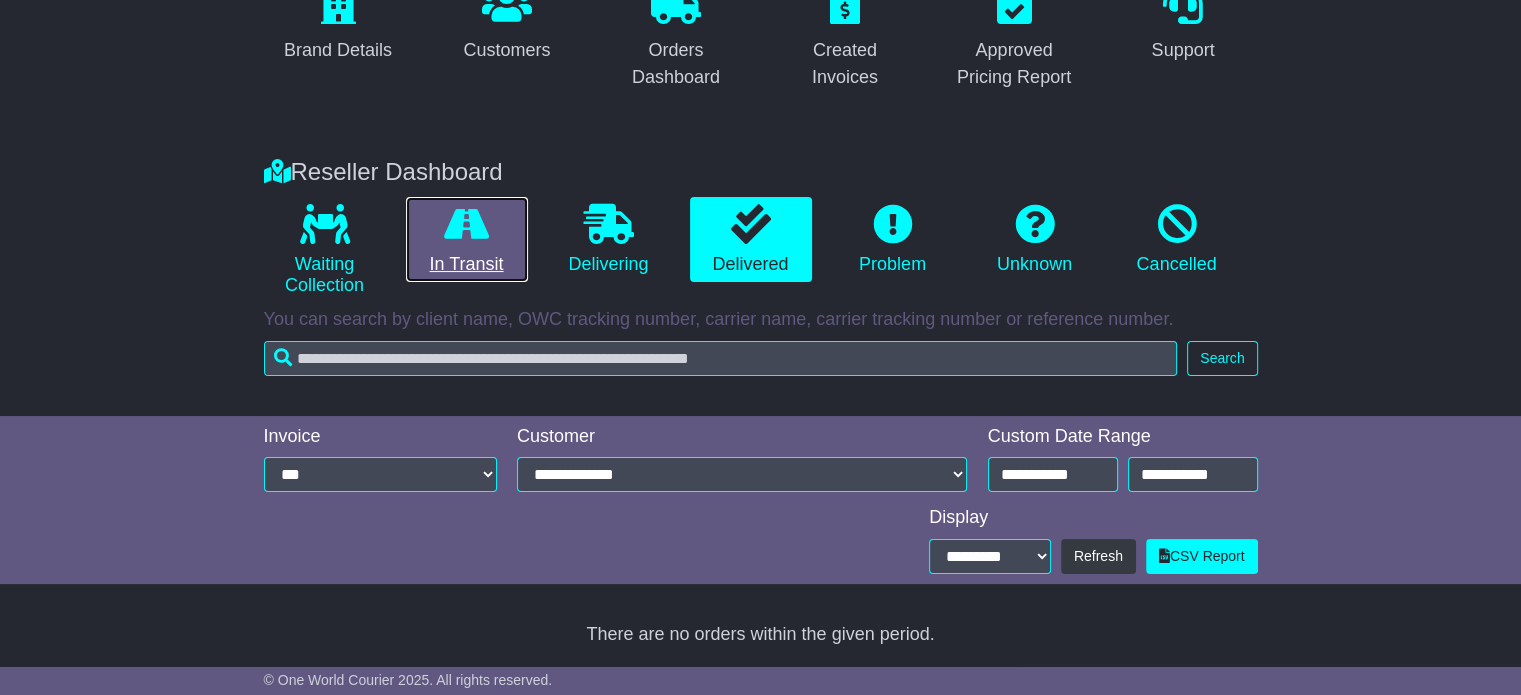 click at bounding box center [466, 224] 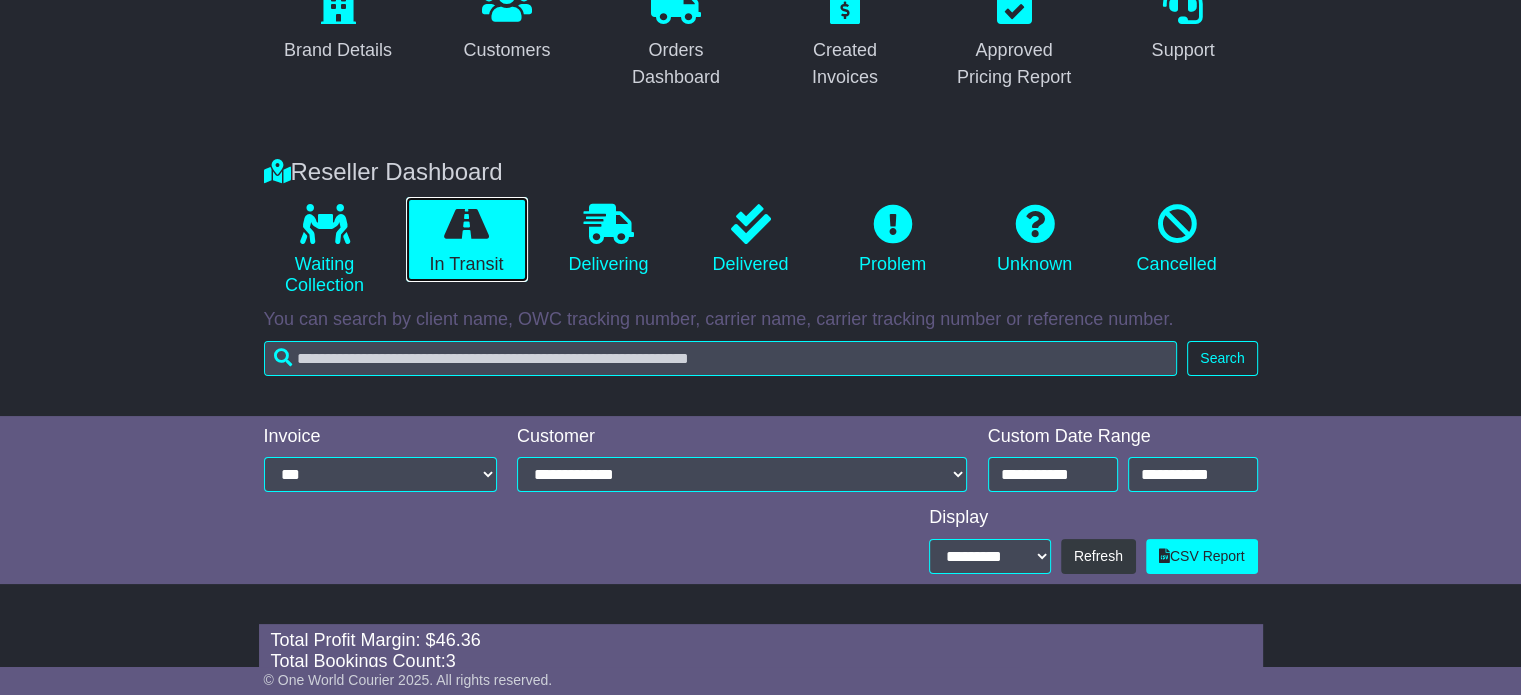 scroll, scrollTop: 491, scrollLeft: 0, axis: vertical 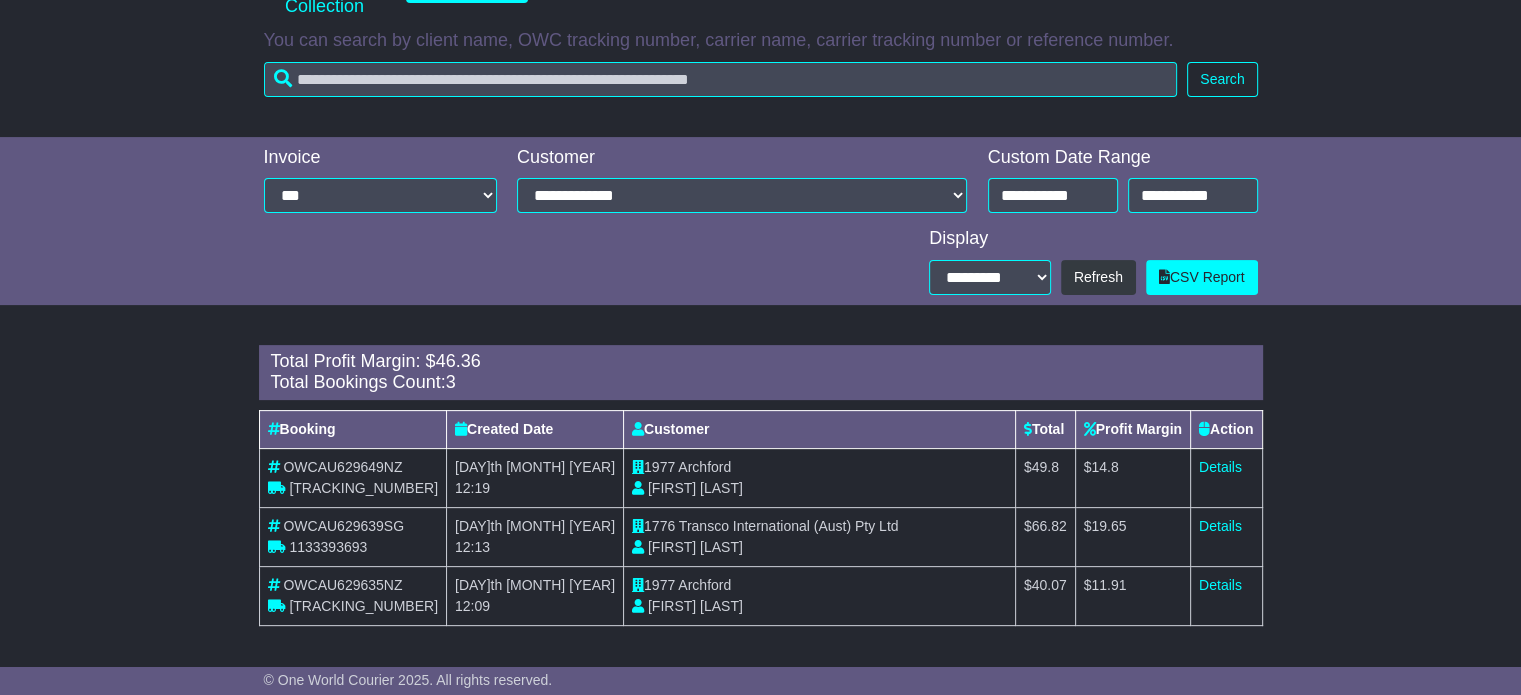 click on "Archford" at bounding box center (704, 467) 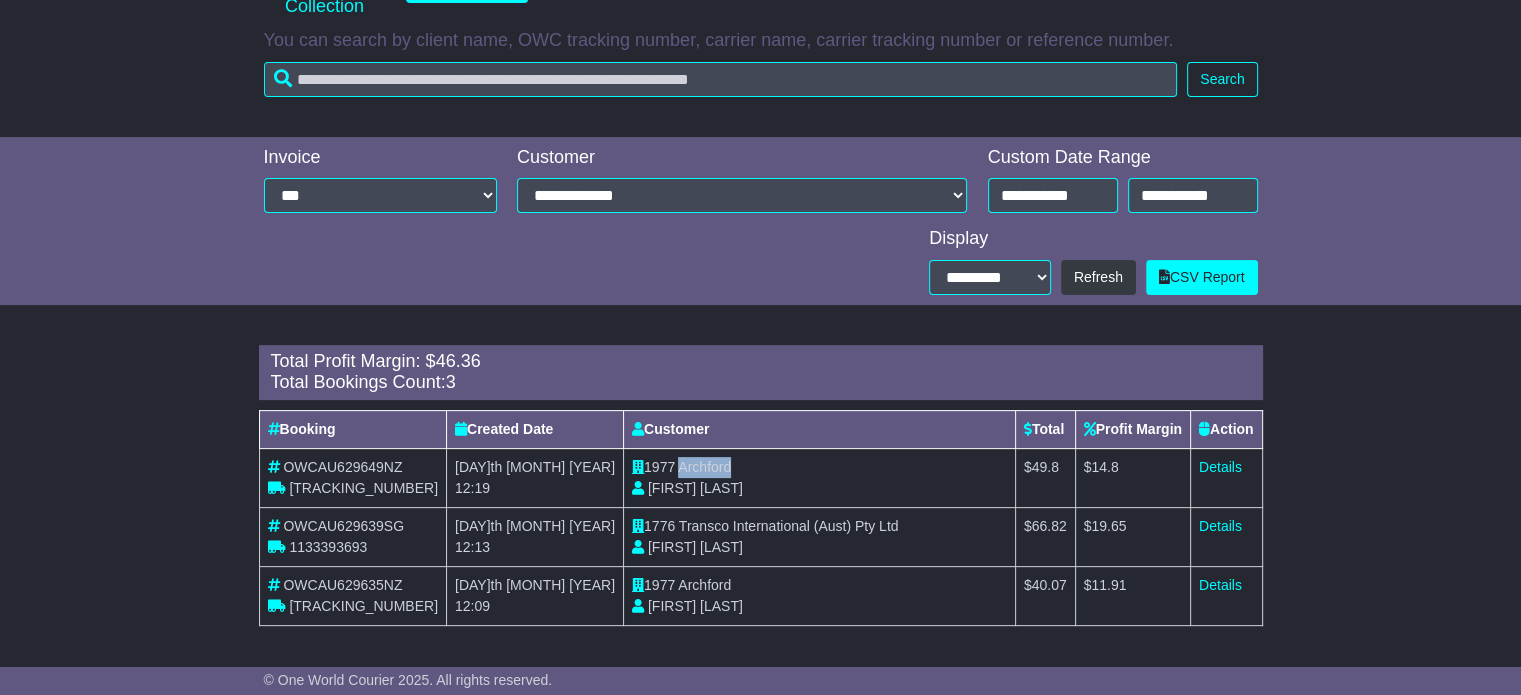 click on "Archford" at bounding box center (704, 467) 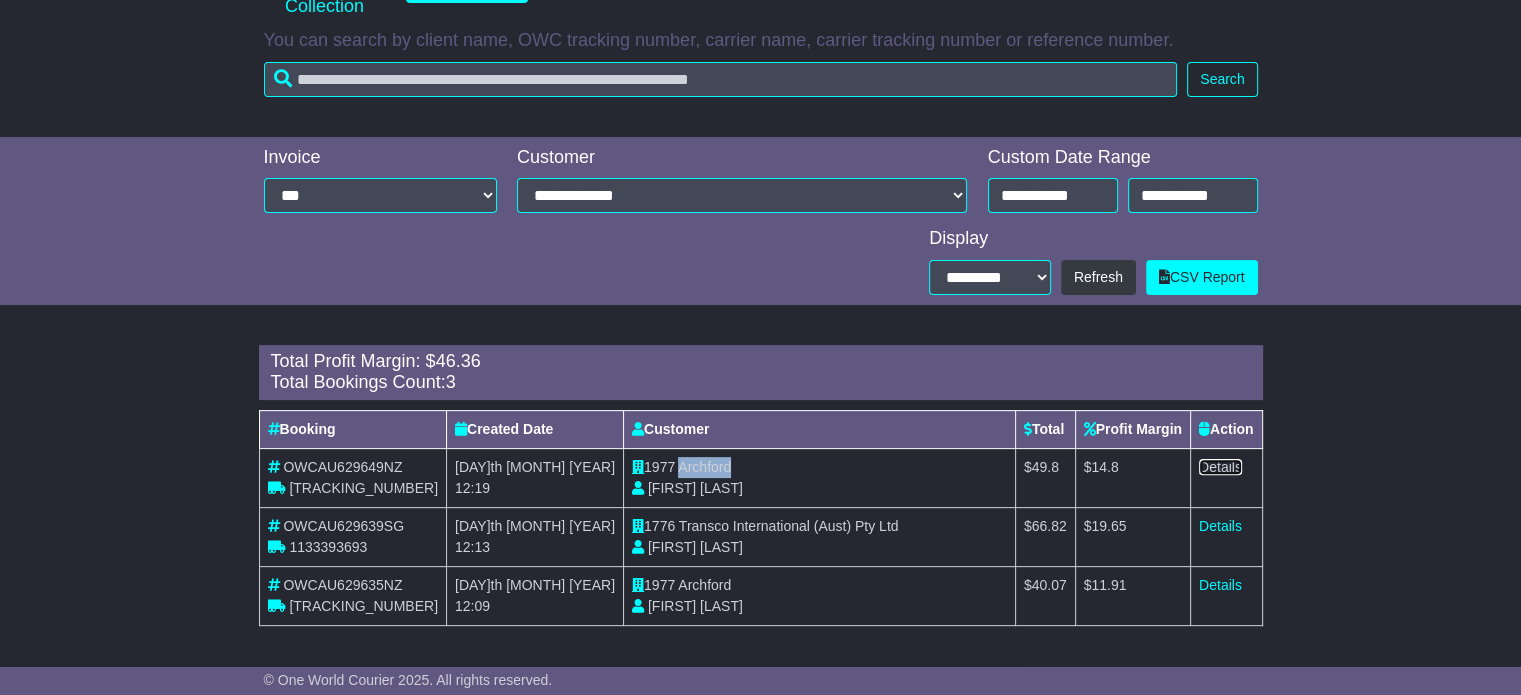 click on "Details" at bounding box center (1220, 467) 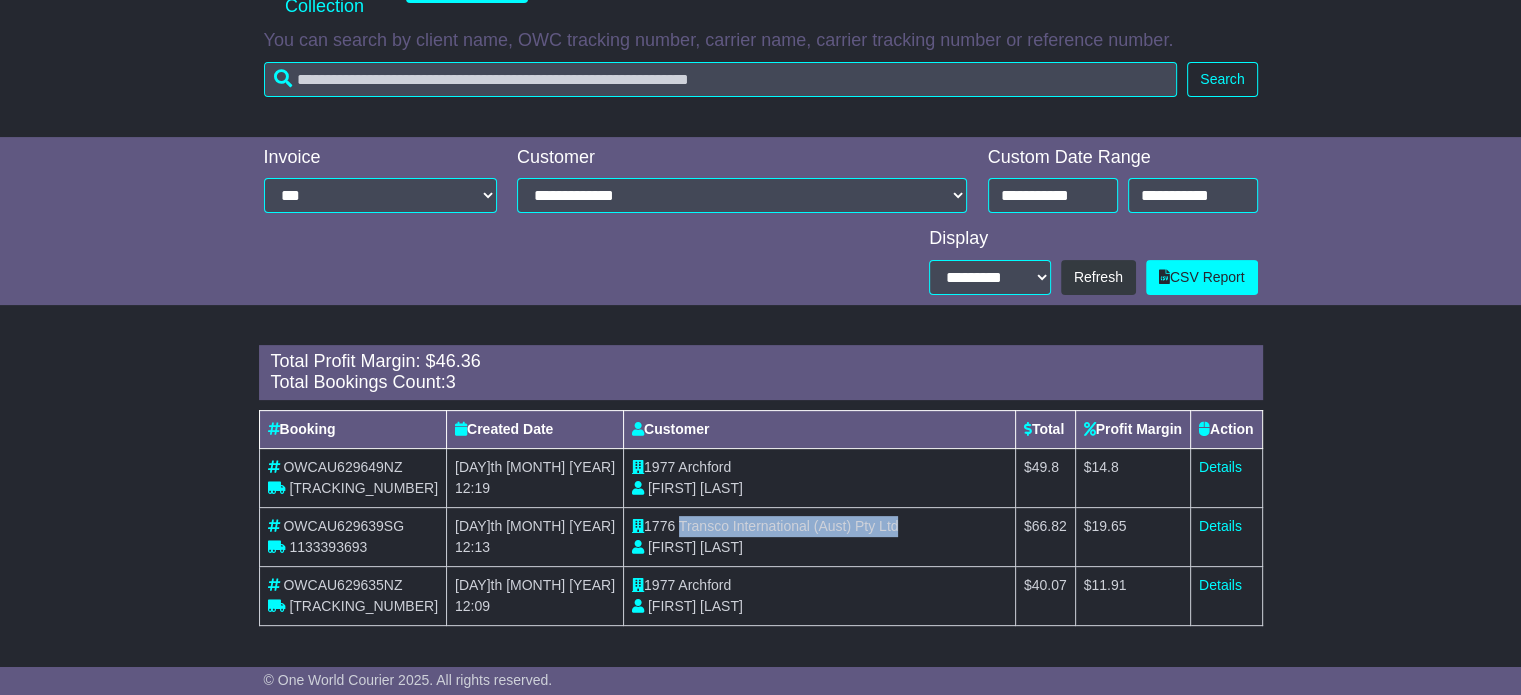 drag, startPoint x: 612, startPoint y: 527, endPoint x: 864, endPoint y: 530, distance: 252.01785 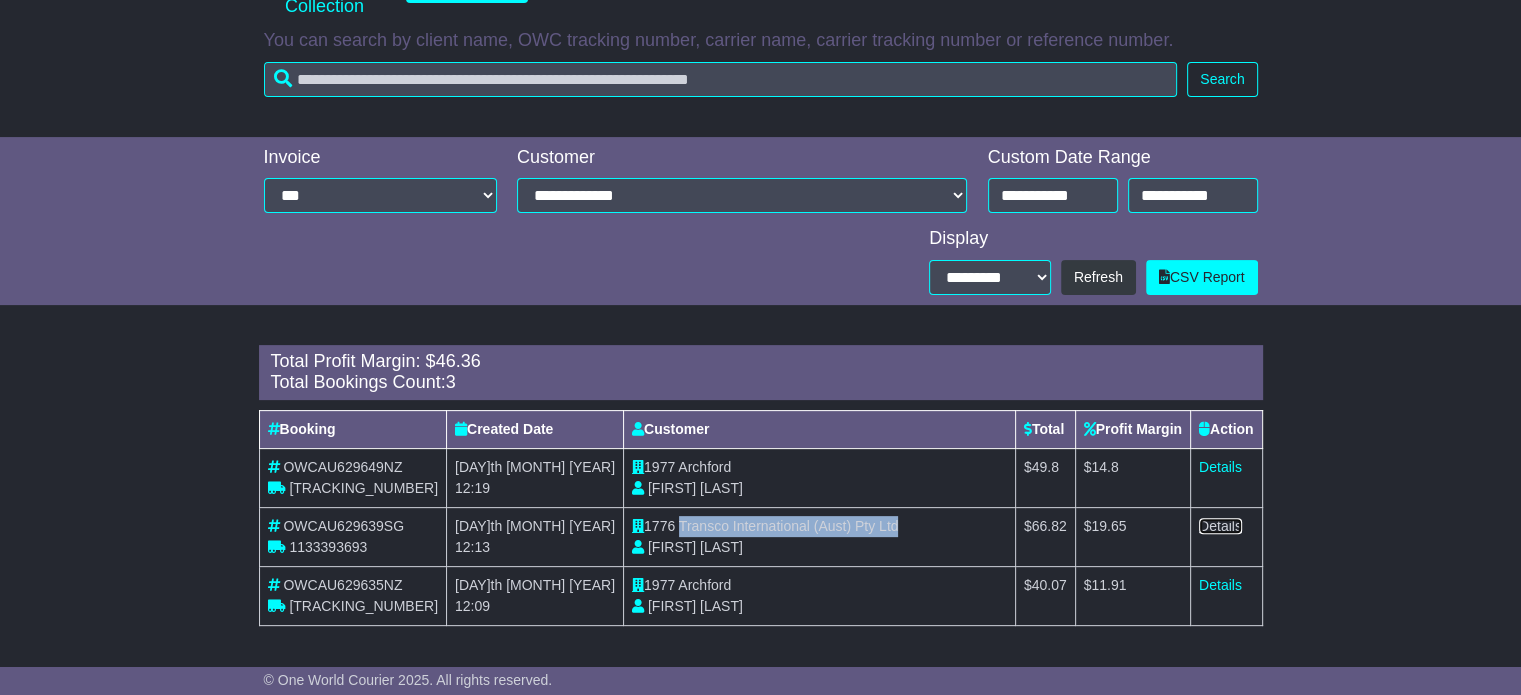 click on "Details" at bounding box center [1220, 526] 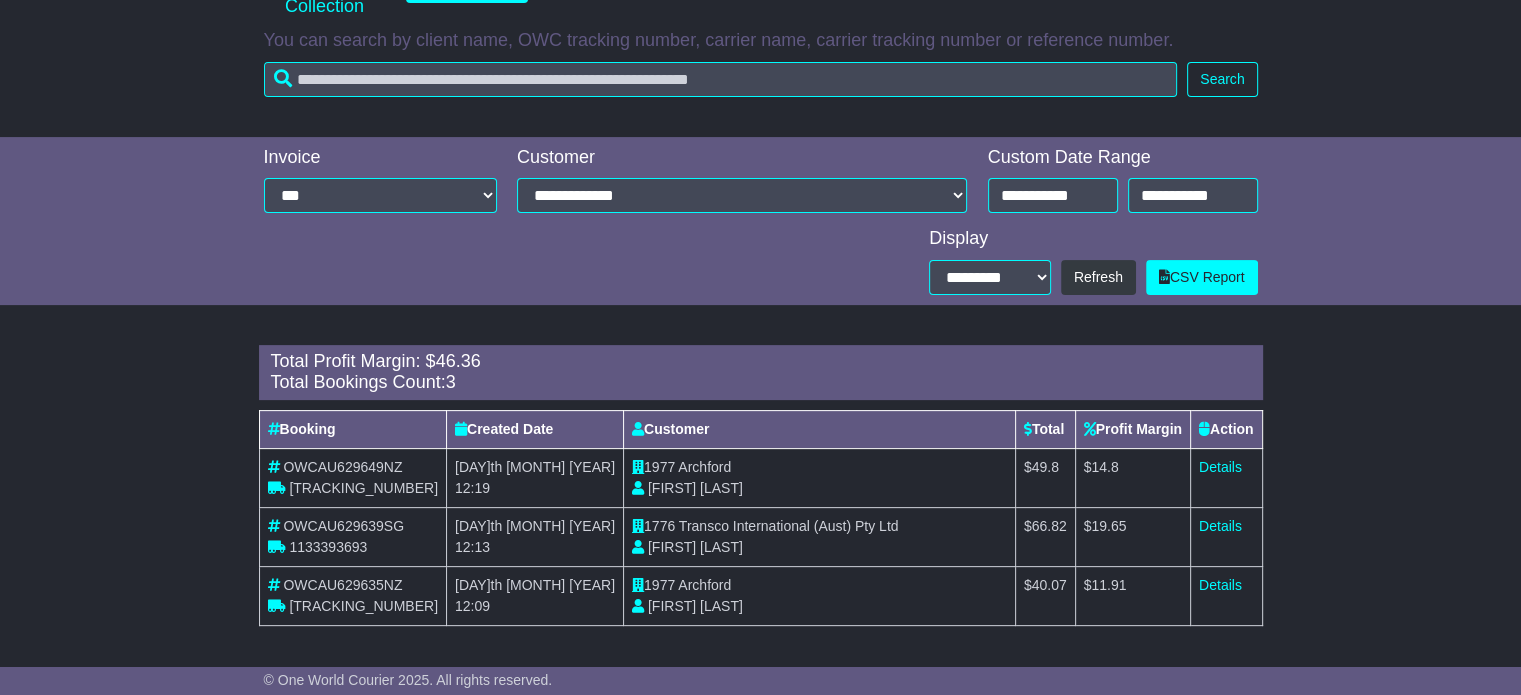 click on "Archford" at bounding box center (704, 585) 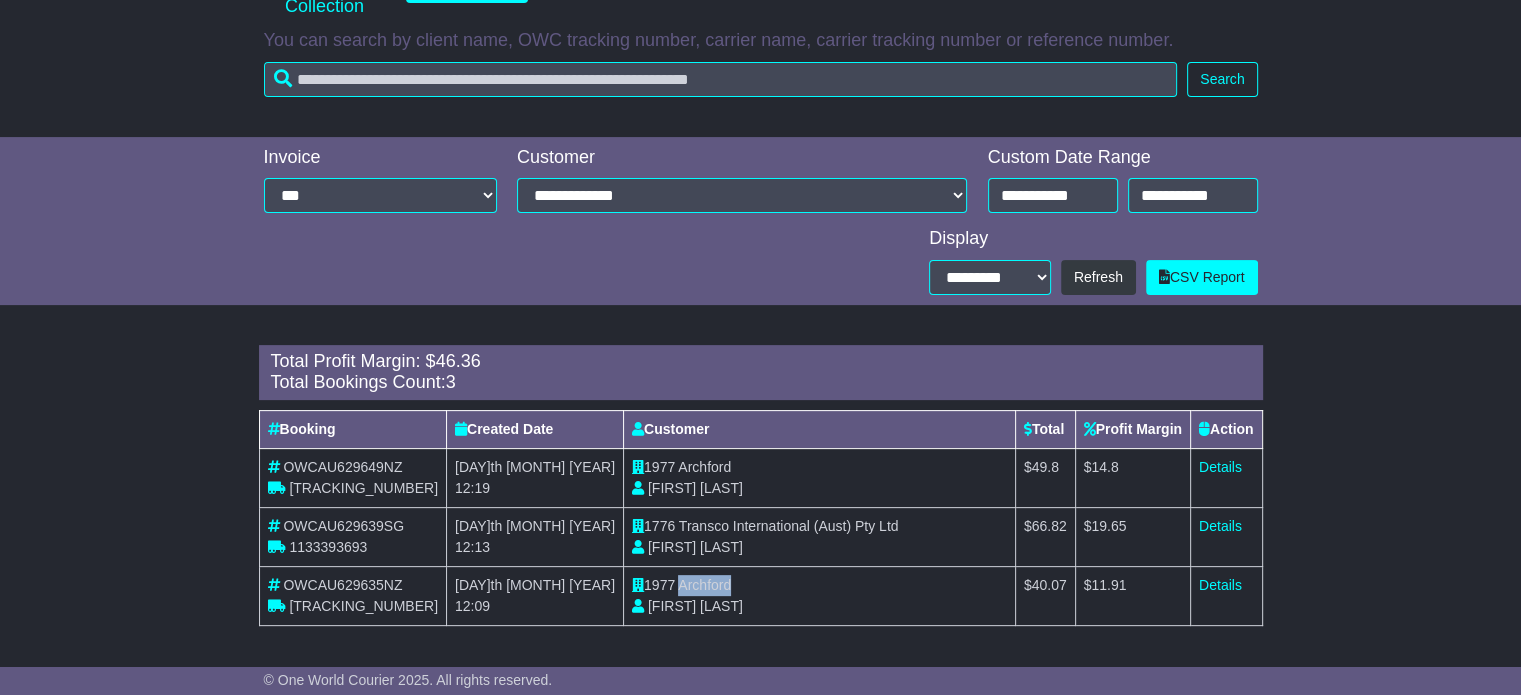 click on "Archford" at bounding box center (704, 585) 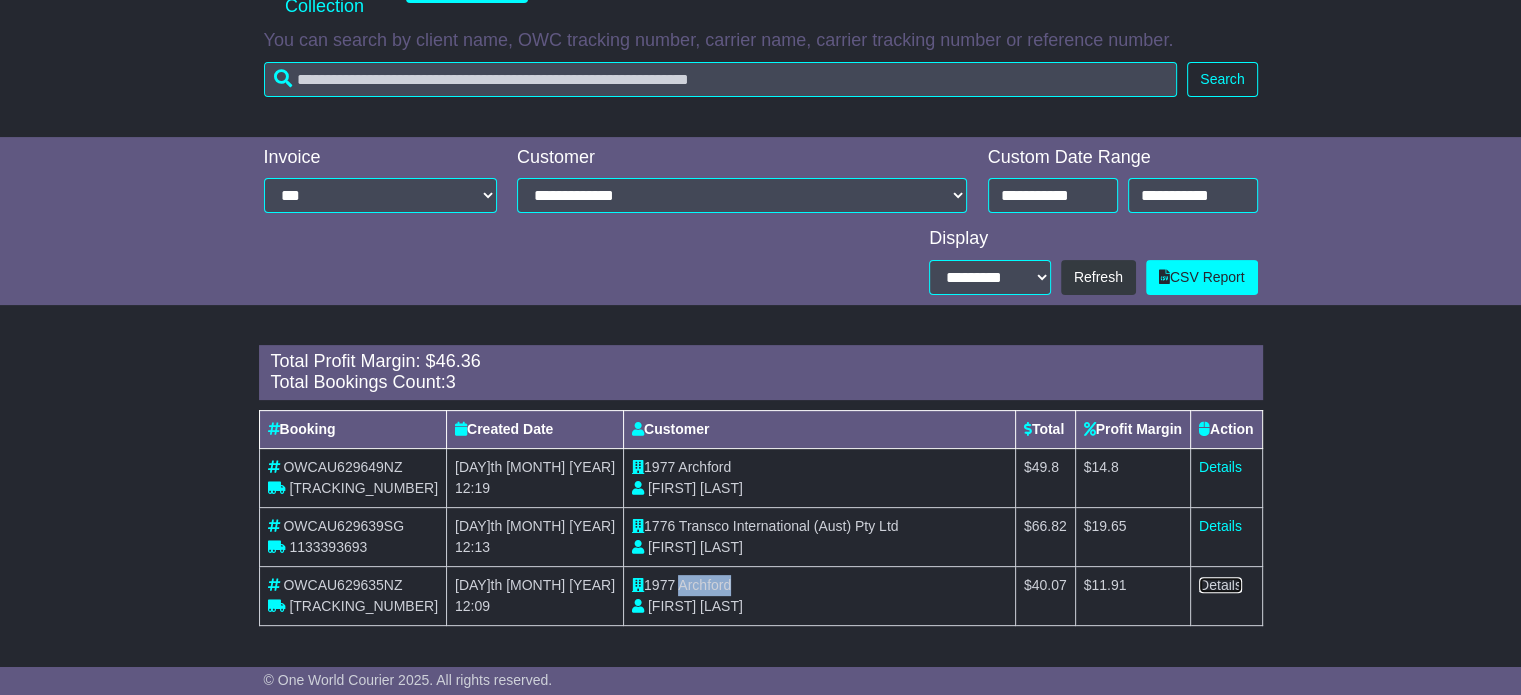 click on "Details" at bounding box center (1220, 585) 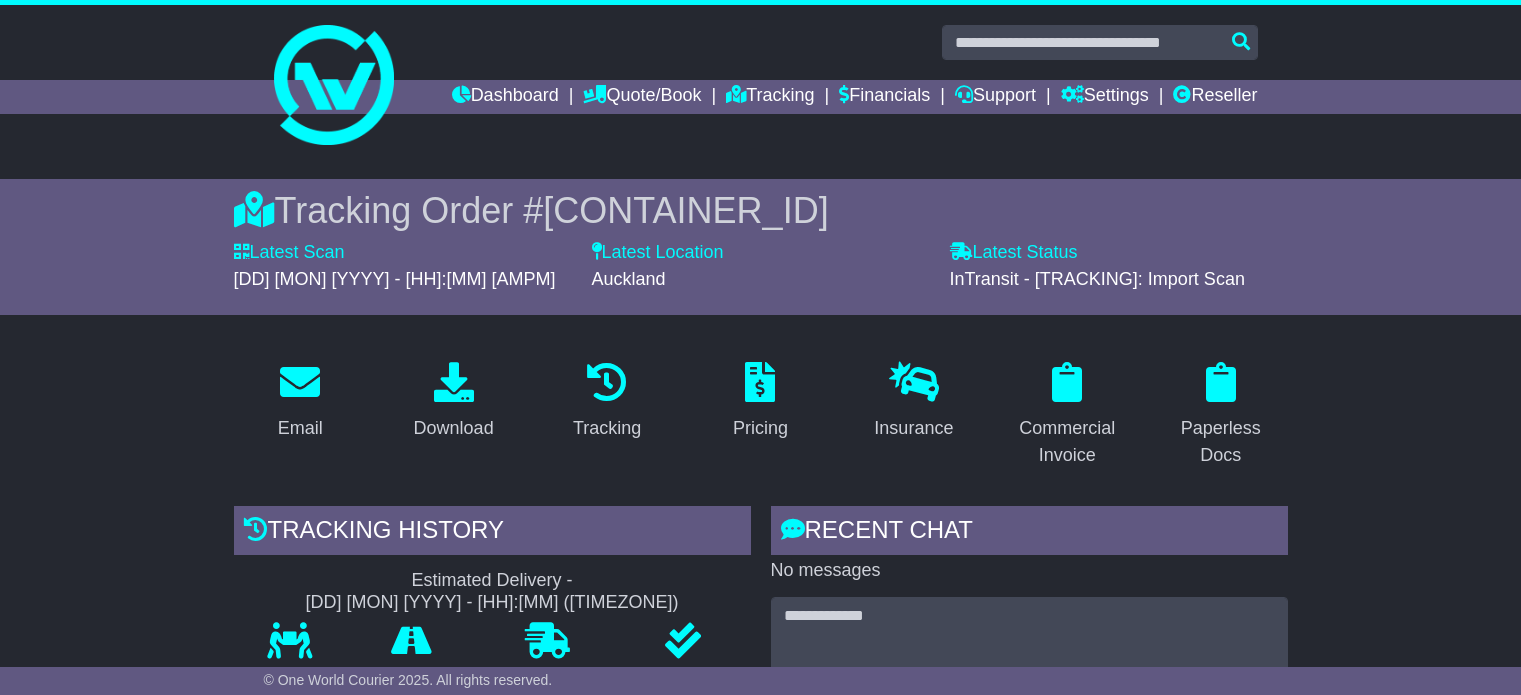 scroll, scrollTop: 0, scrollLeft: 0, axis: both 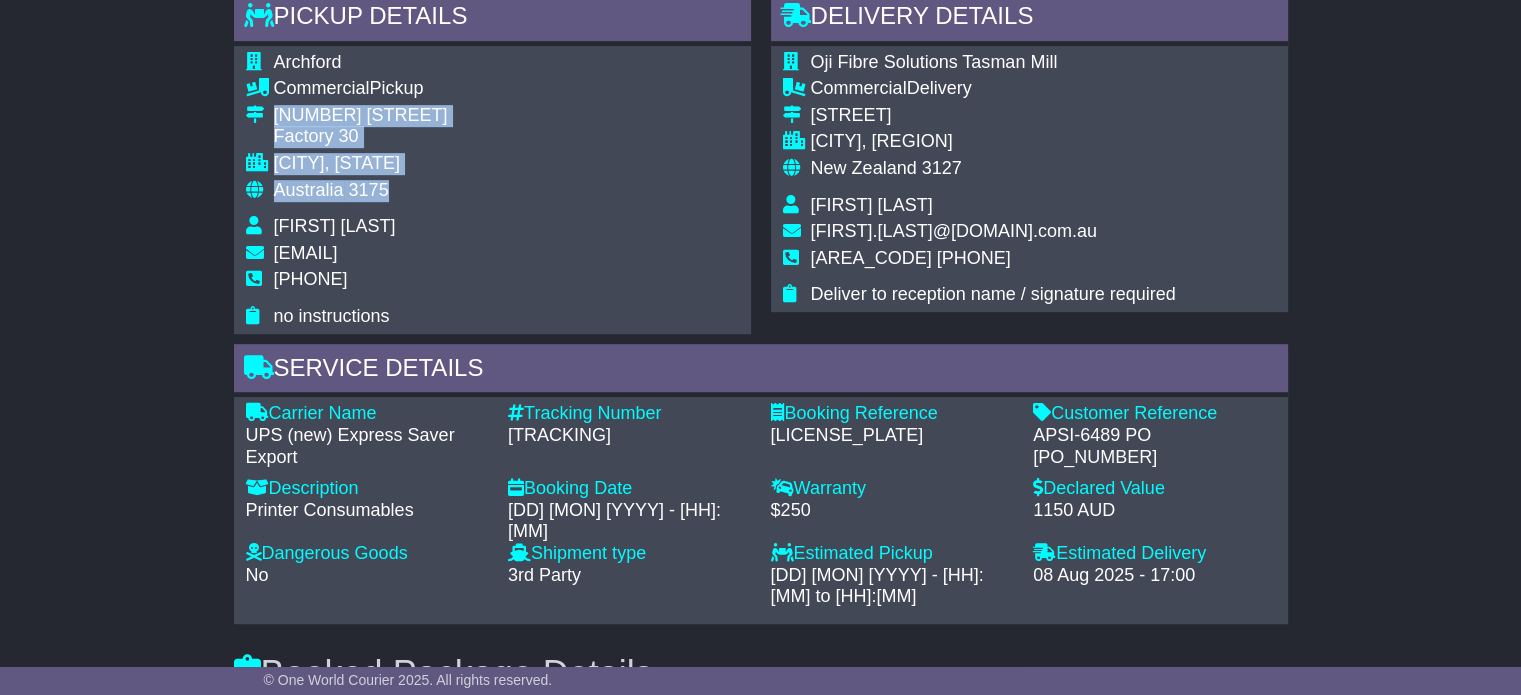 drag, startPoint x: 404, startPoint y: 194, endPoint x: 276, endPoint y: 100, distance: 158.80806 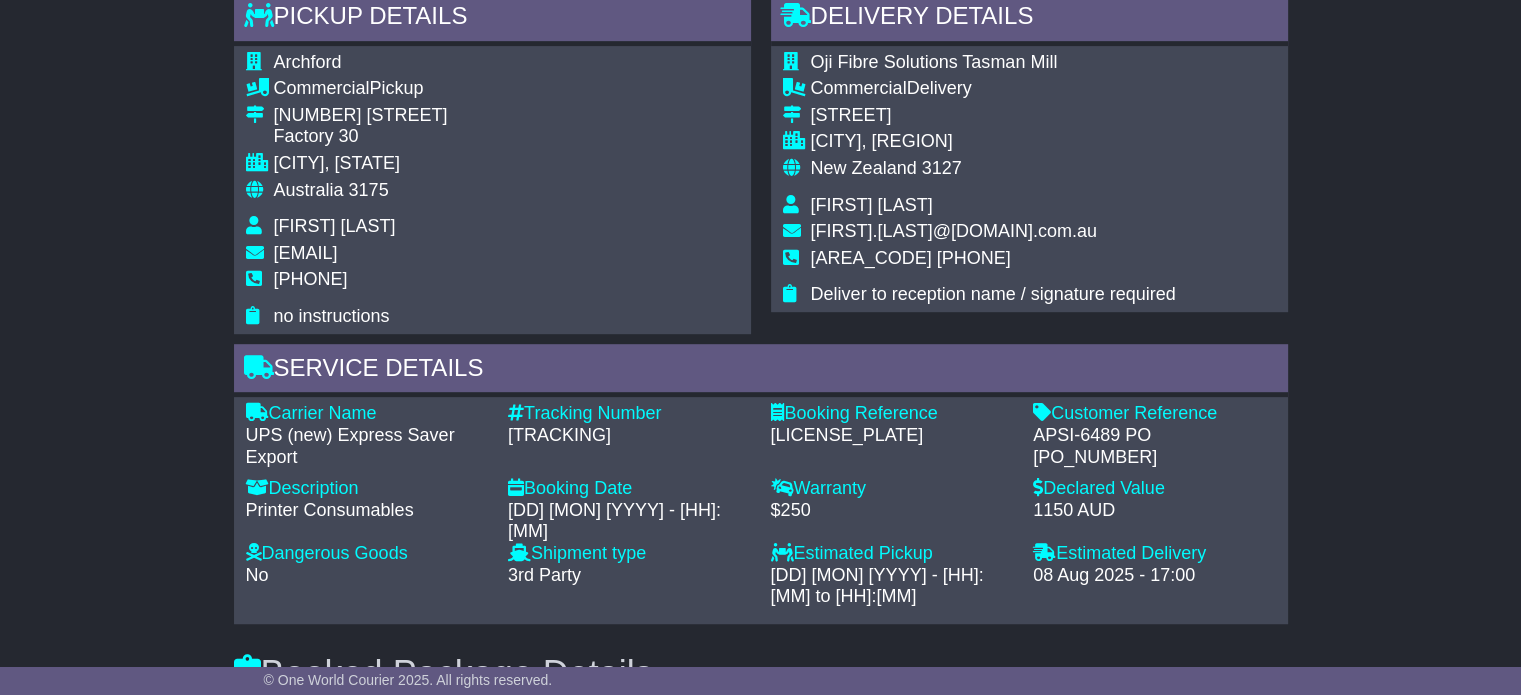 click on "0488383483" at bounding box center [311, 279] 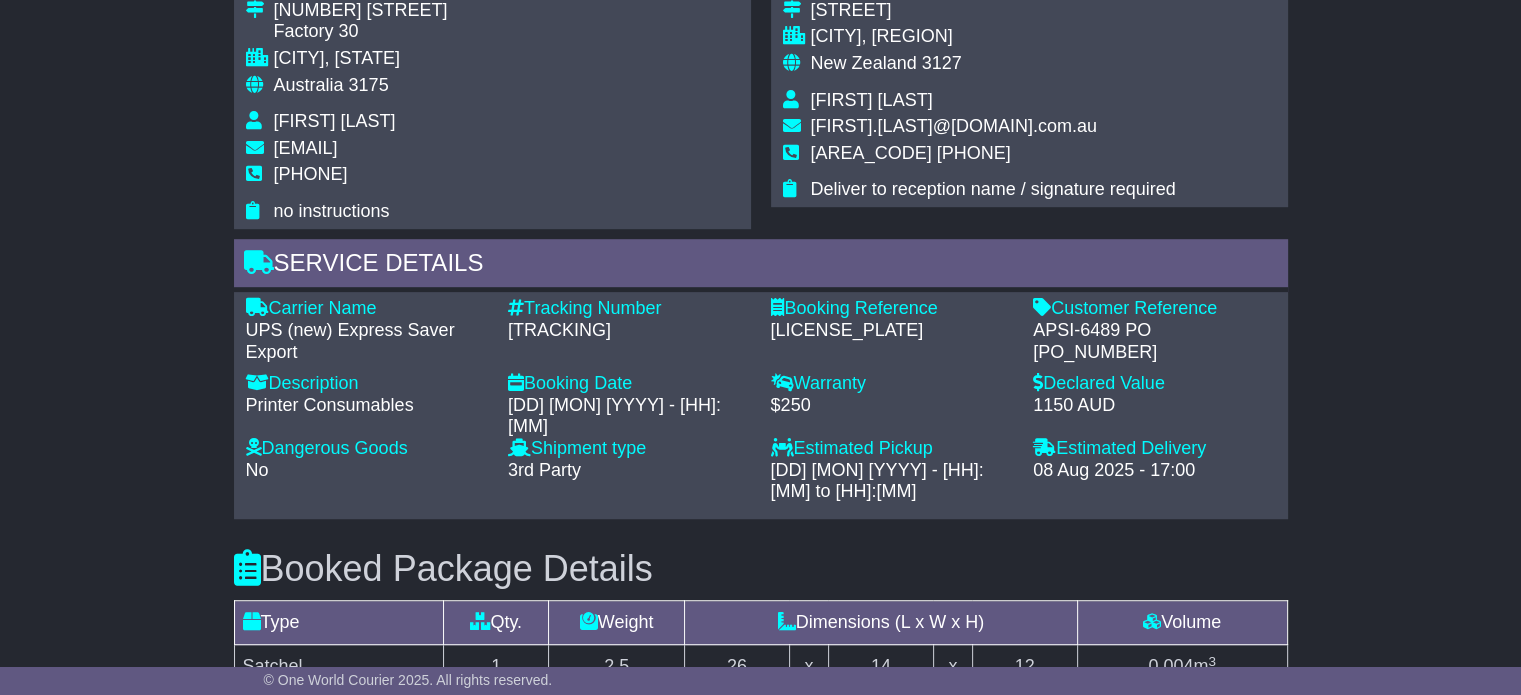 scroll, scrollTop: 1300, scrollLeft: 0, axis: vertical 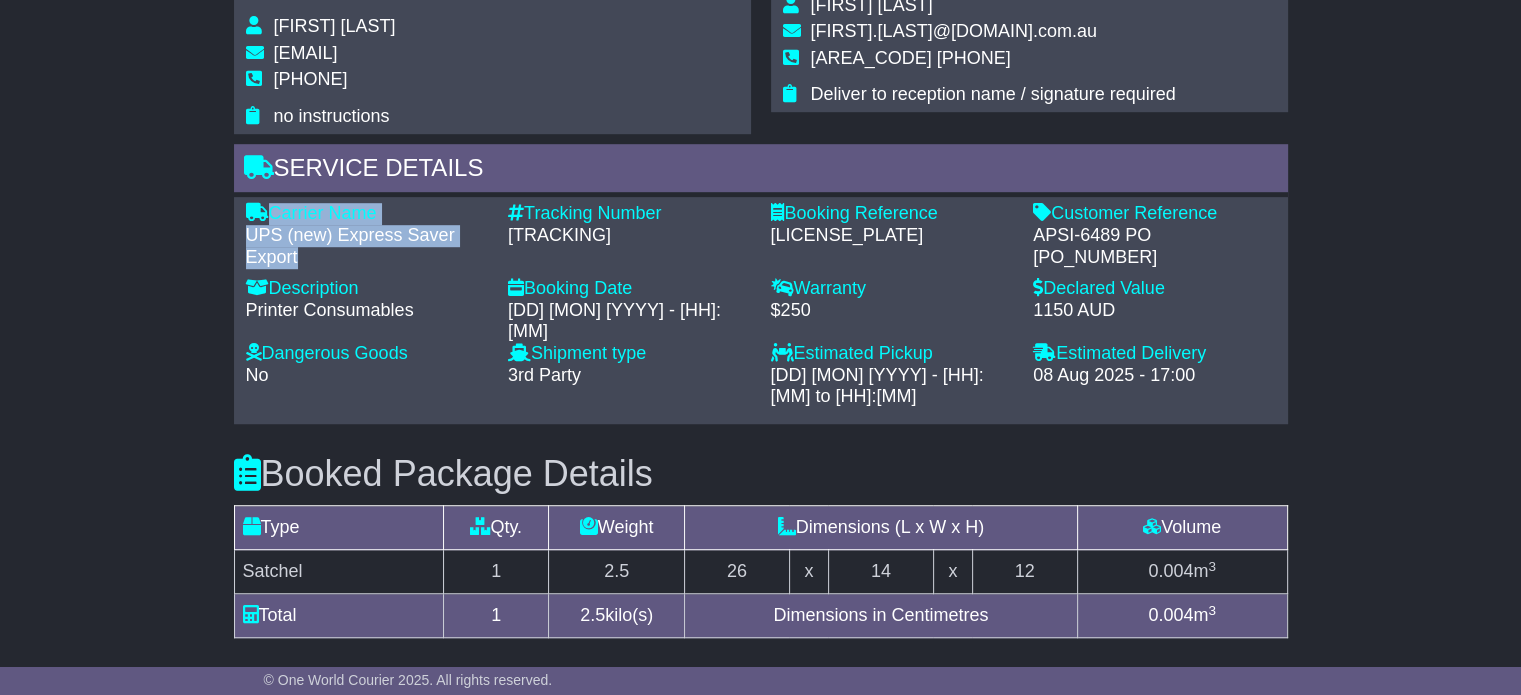 drag, startPoint x: 332, startPoint y: 246, endPoint x: 268, endPoint y: 203, distance: 77.10383 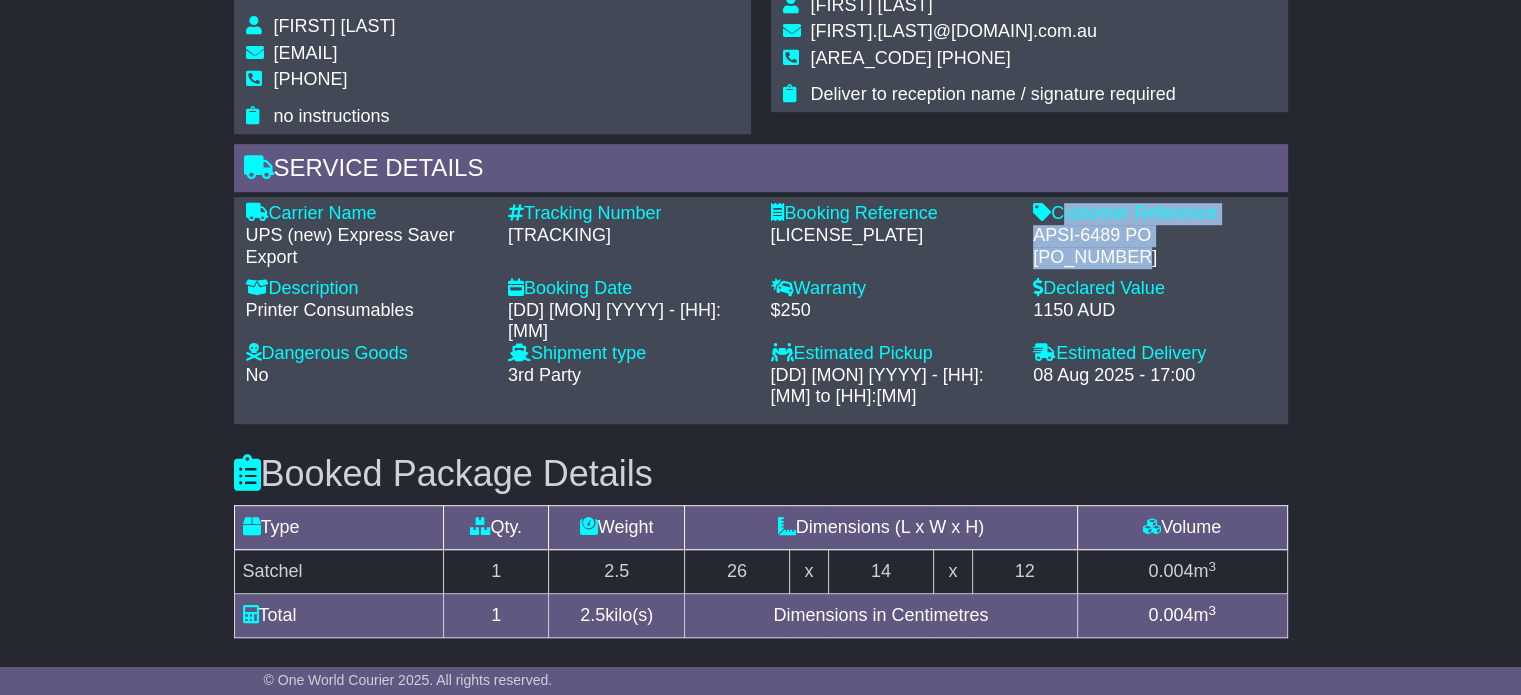 drag, startPoint x: 1253, startPoint y: 215, endPoint x: 1058, endPoint y: 203, distance: 195.36888 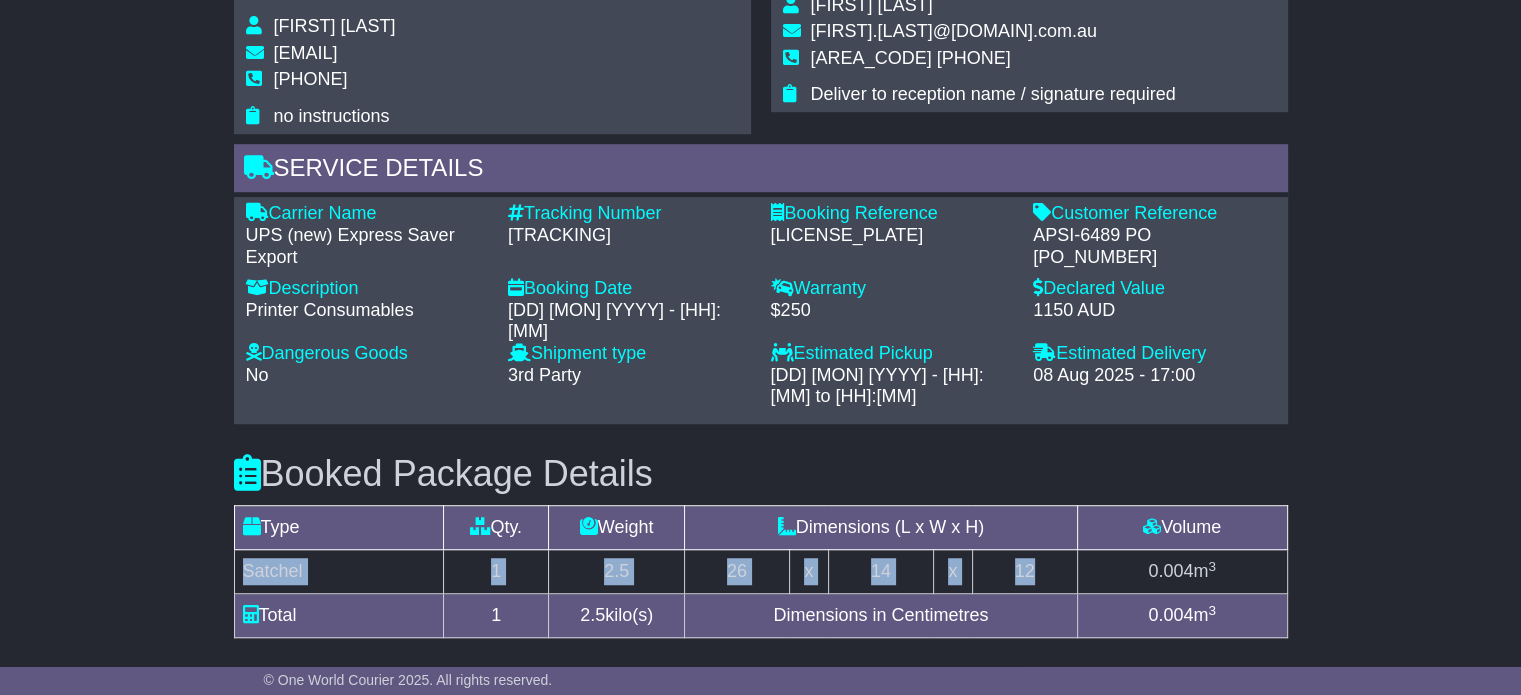 drag, startPoint x: 245, startPoint y: 519, endPoint x: 1108, endPoint y: 522, distance: 863.0052 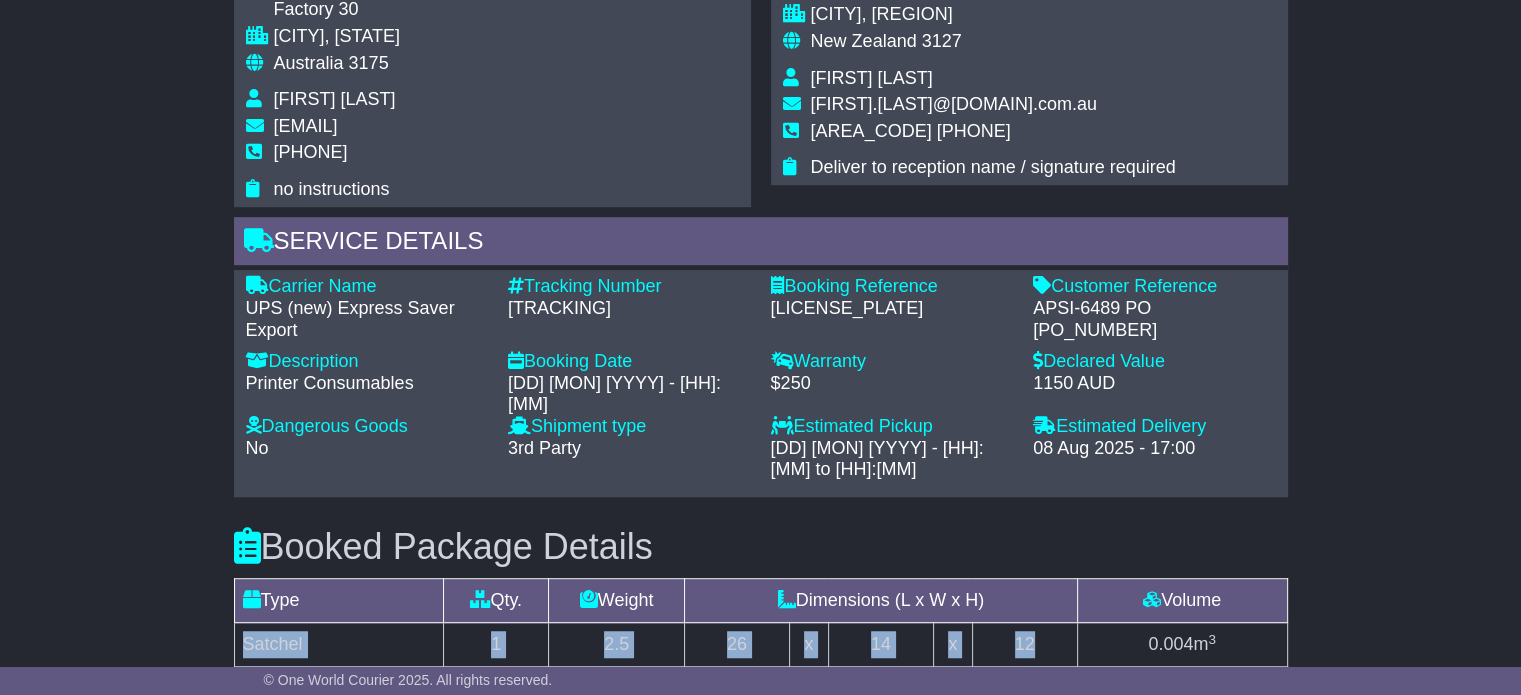 scroll, scrollTop: 1100, scrollLeft: 0, axis: vertical 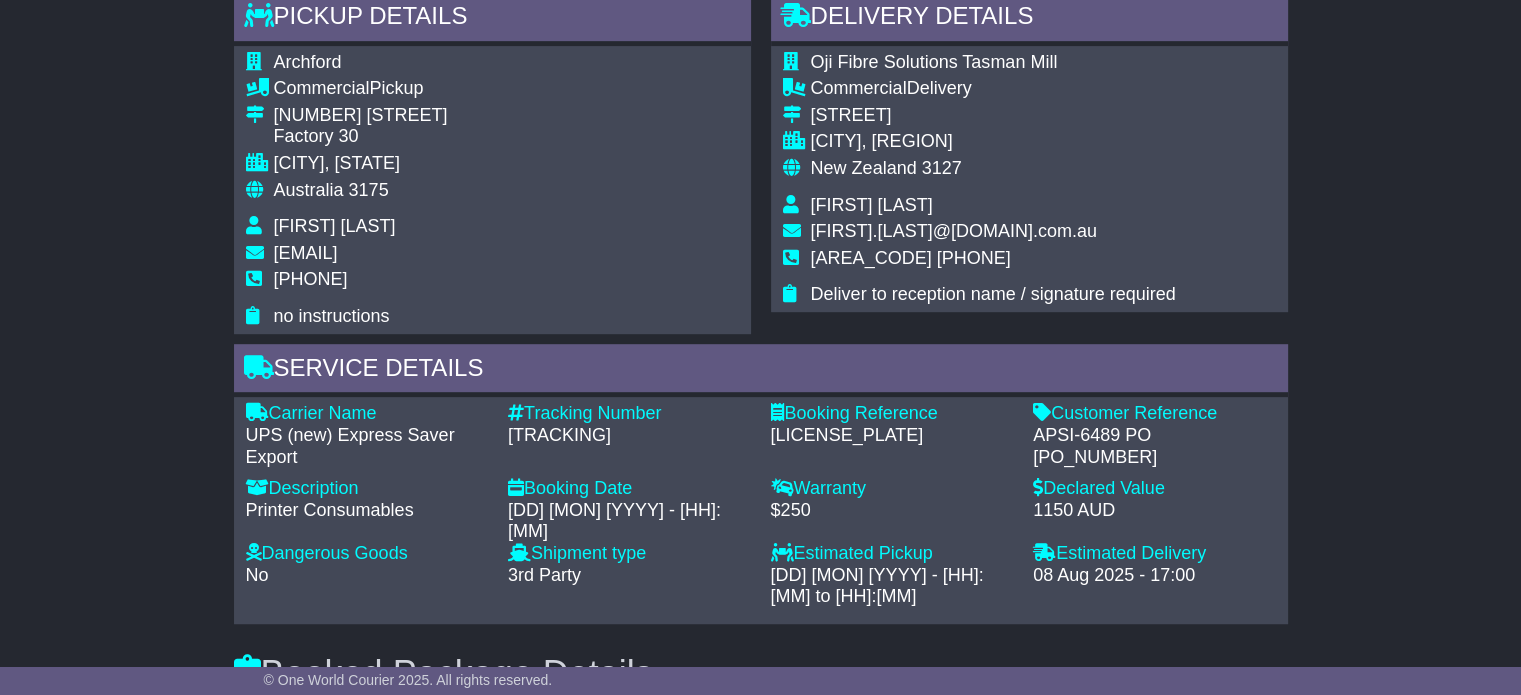 click on "Rachel Jackson" at bounding box center [872, 205] 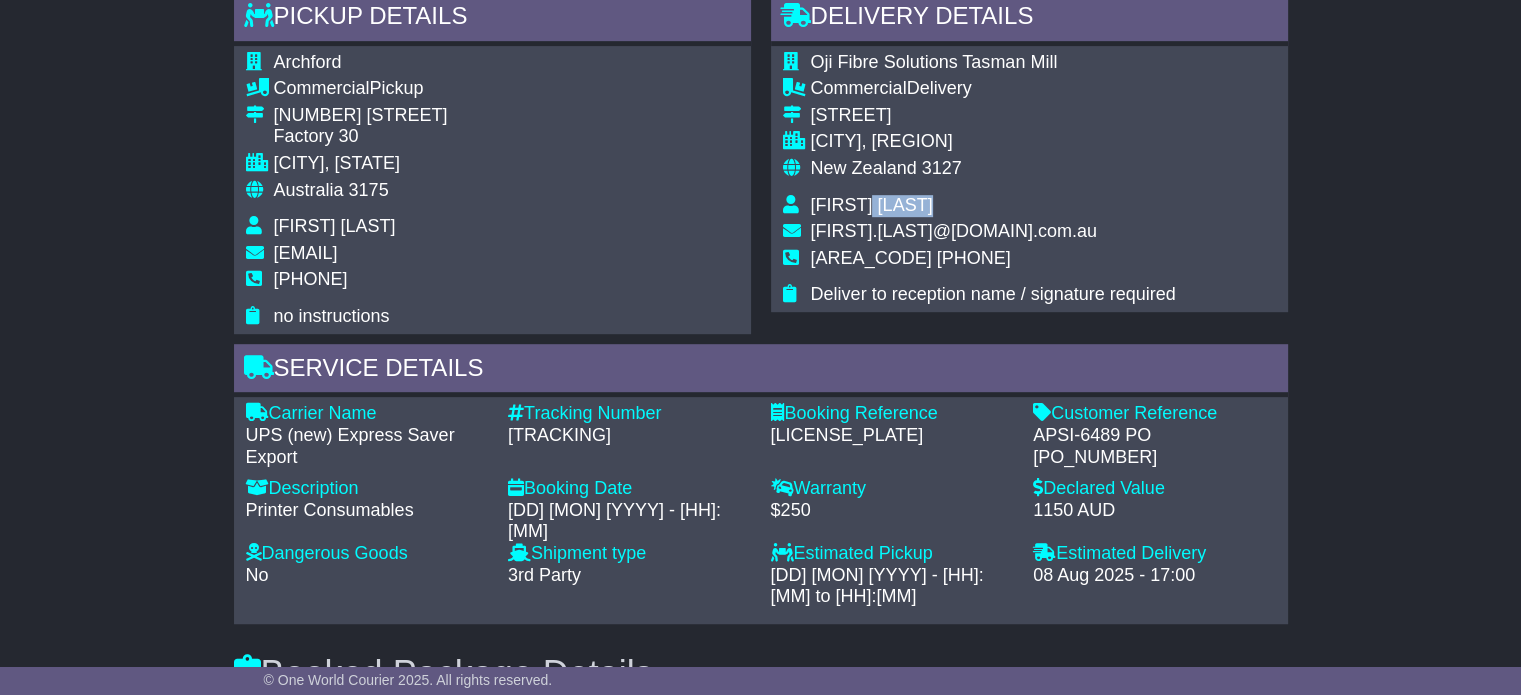 click on "Rachel Jackson" at bounding box center [872, 205] 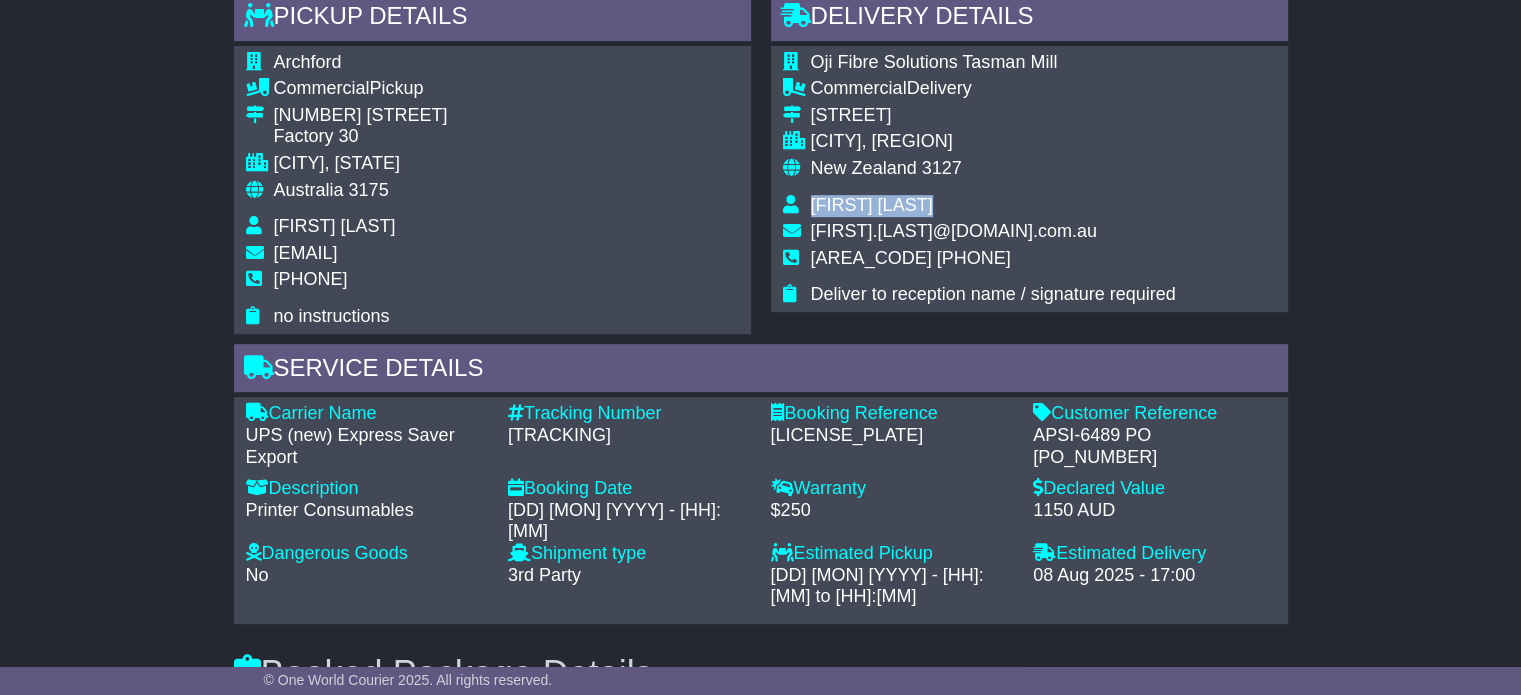 click on "Rachel Jackson" at bounding box center (872, 205) 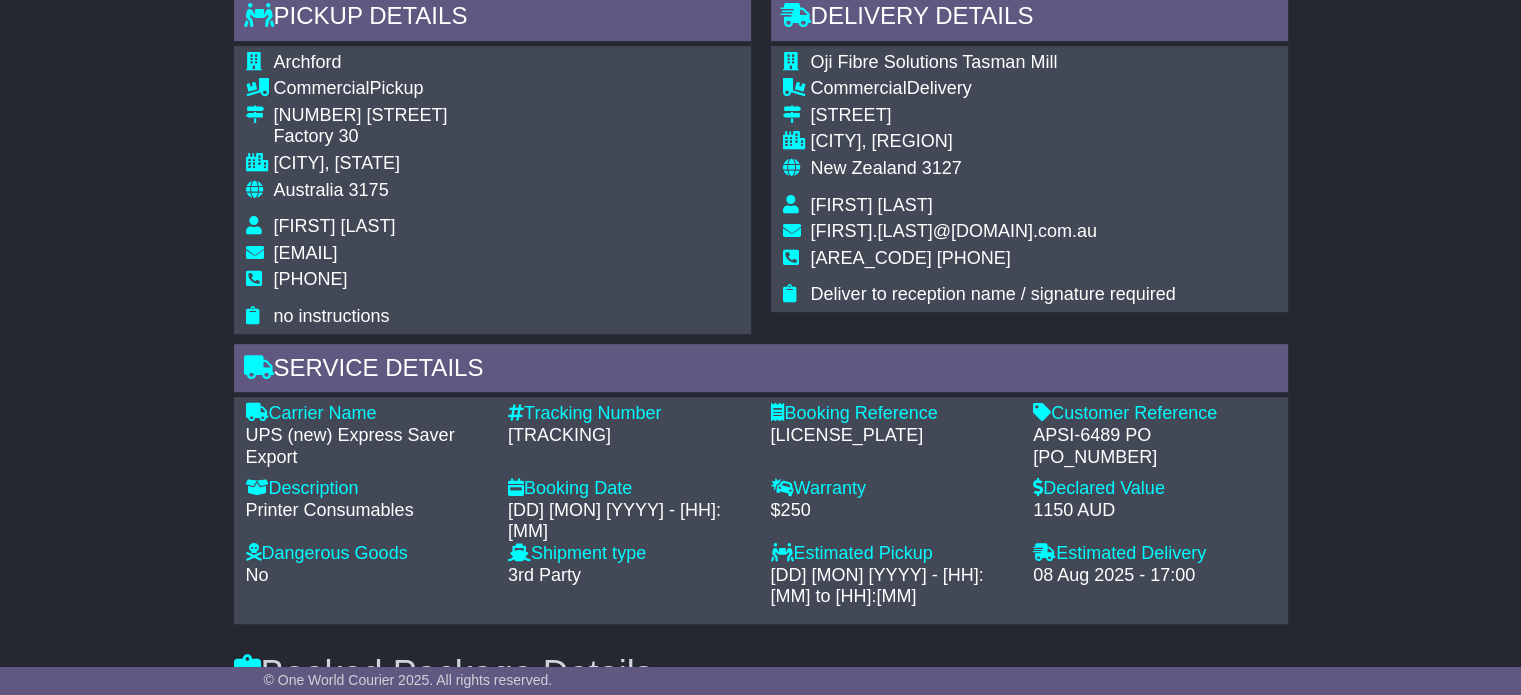 click on "64 27 2715894" at bounding box center [911, 258] 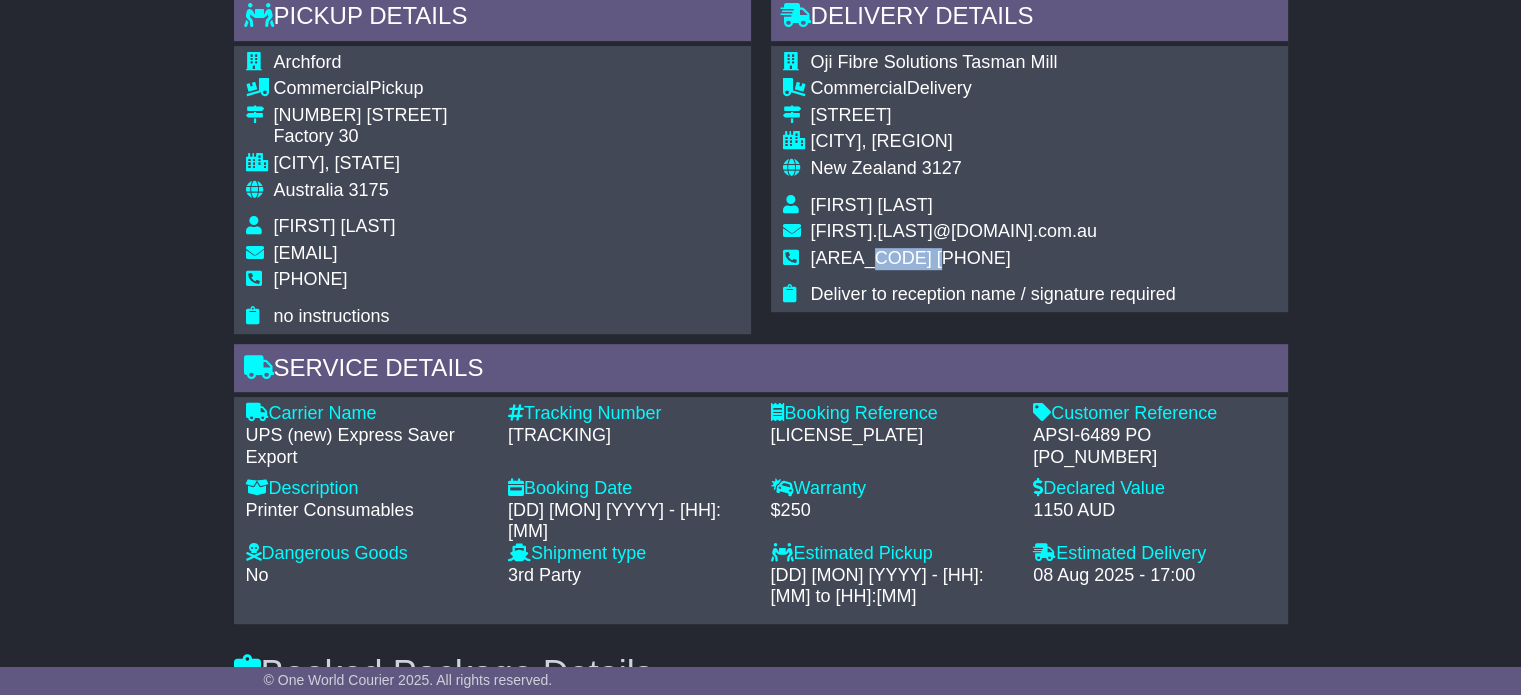 click on "64 27 2715894" at bounding box center (911, 258) 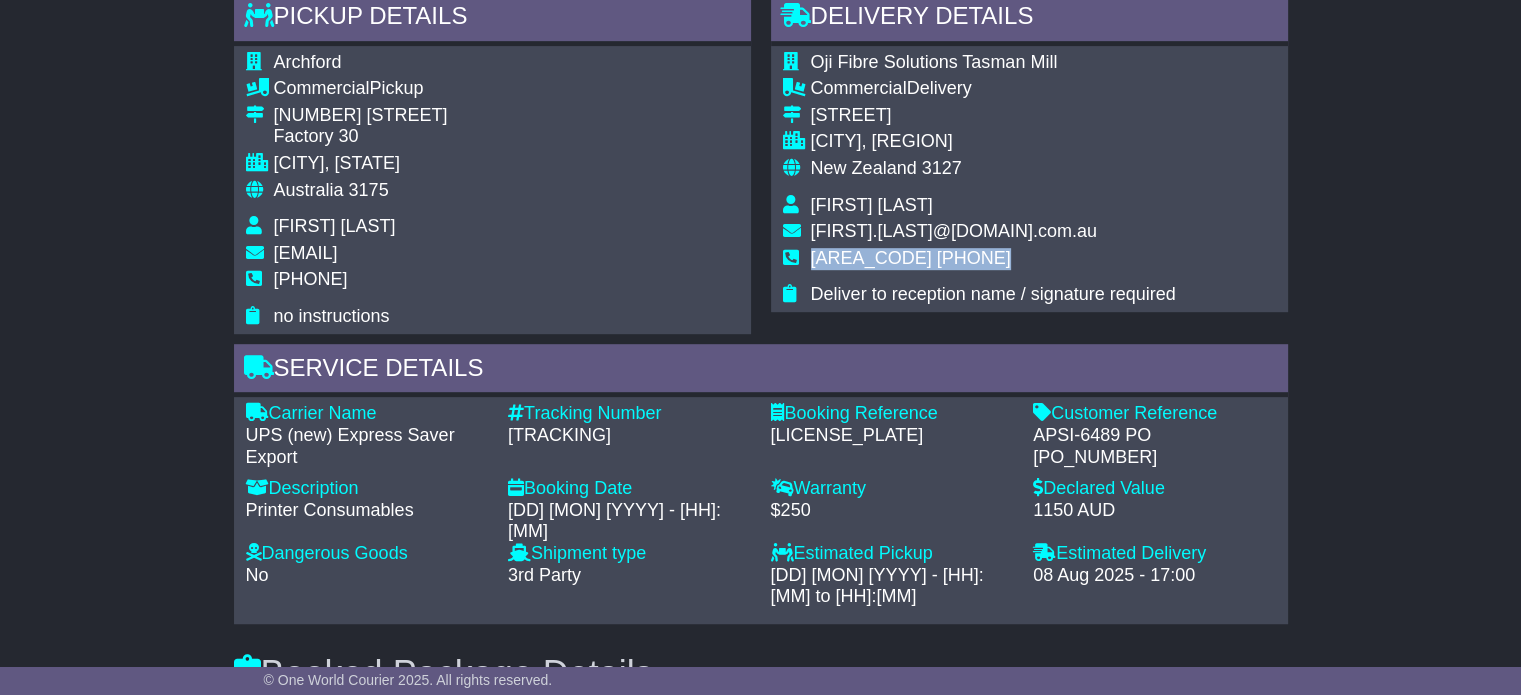 click on "64 27 2715894" at bounding box center [911, 258] 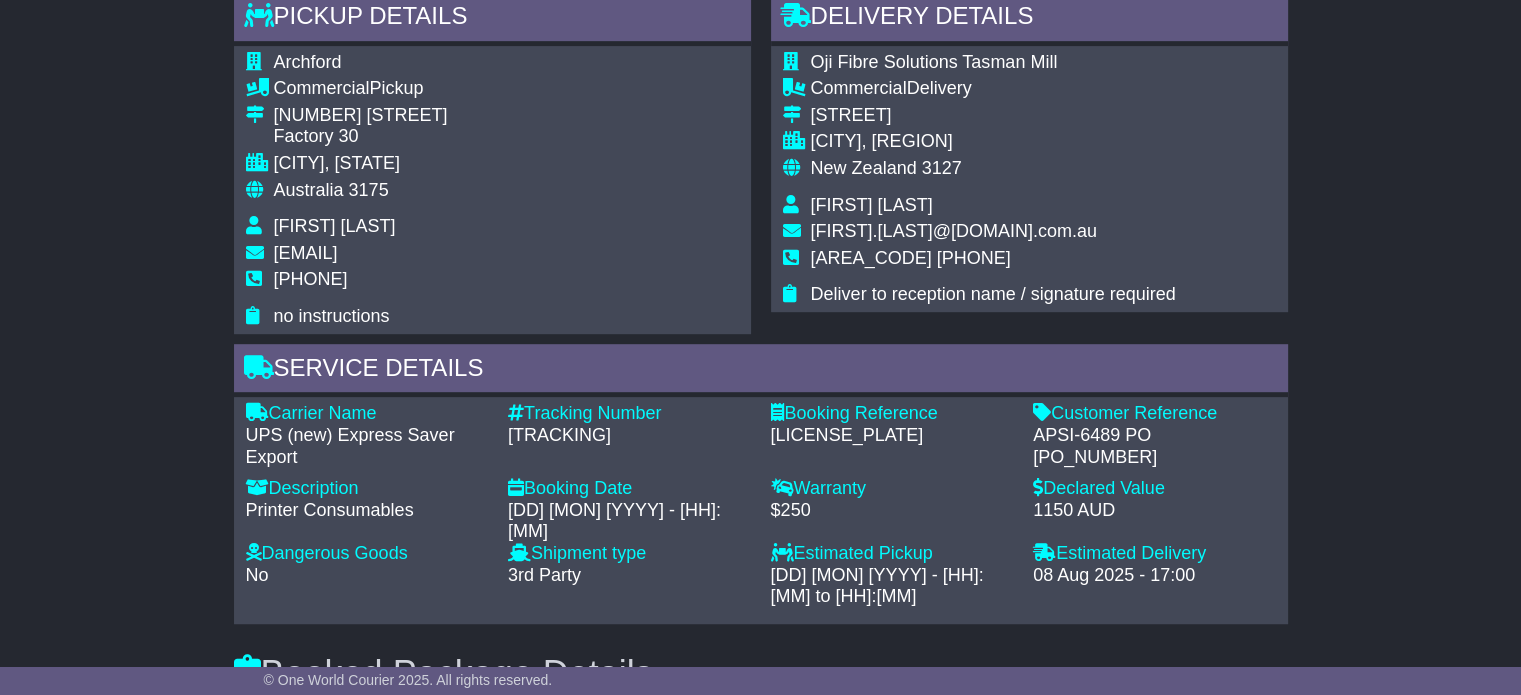 click on "Australia" at bounding box center [309, 190] 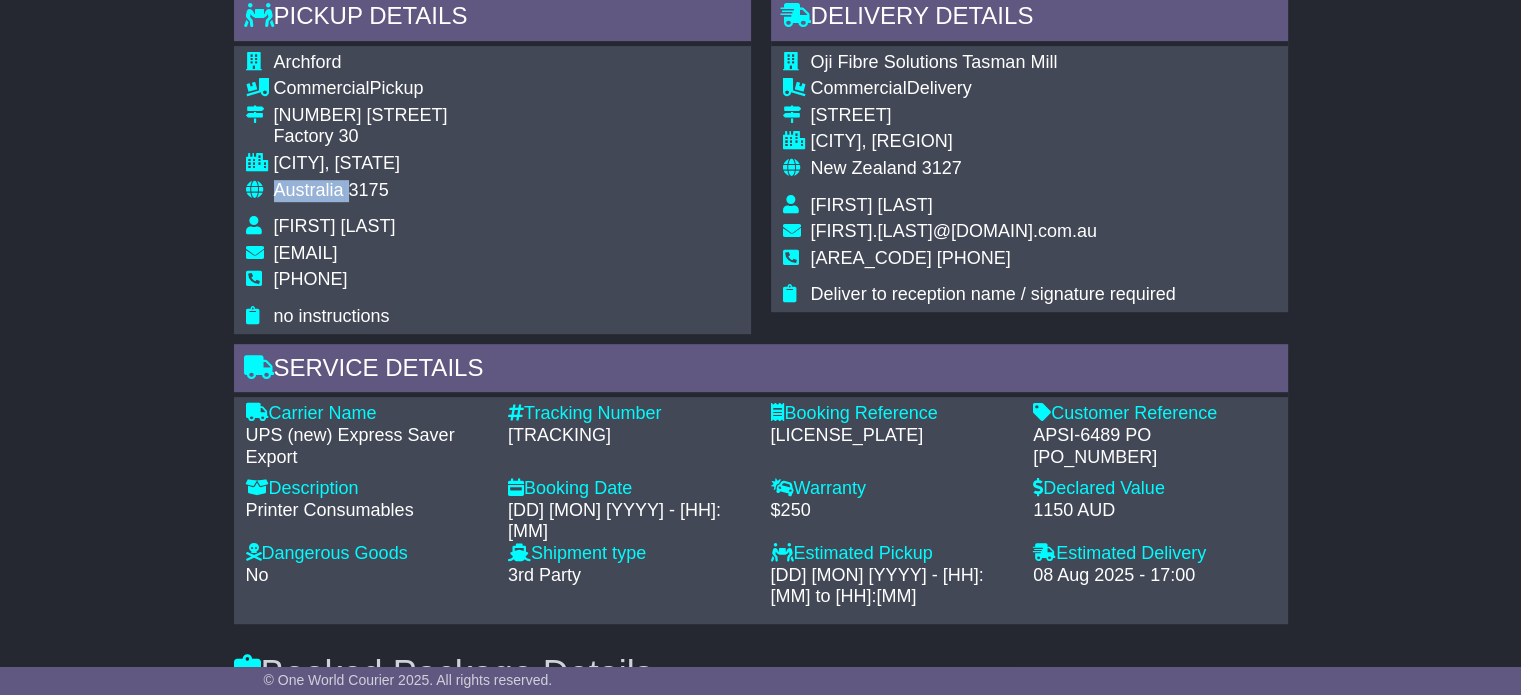 click on "Australia" at bounding box center [309, 190] 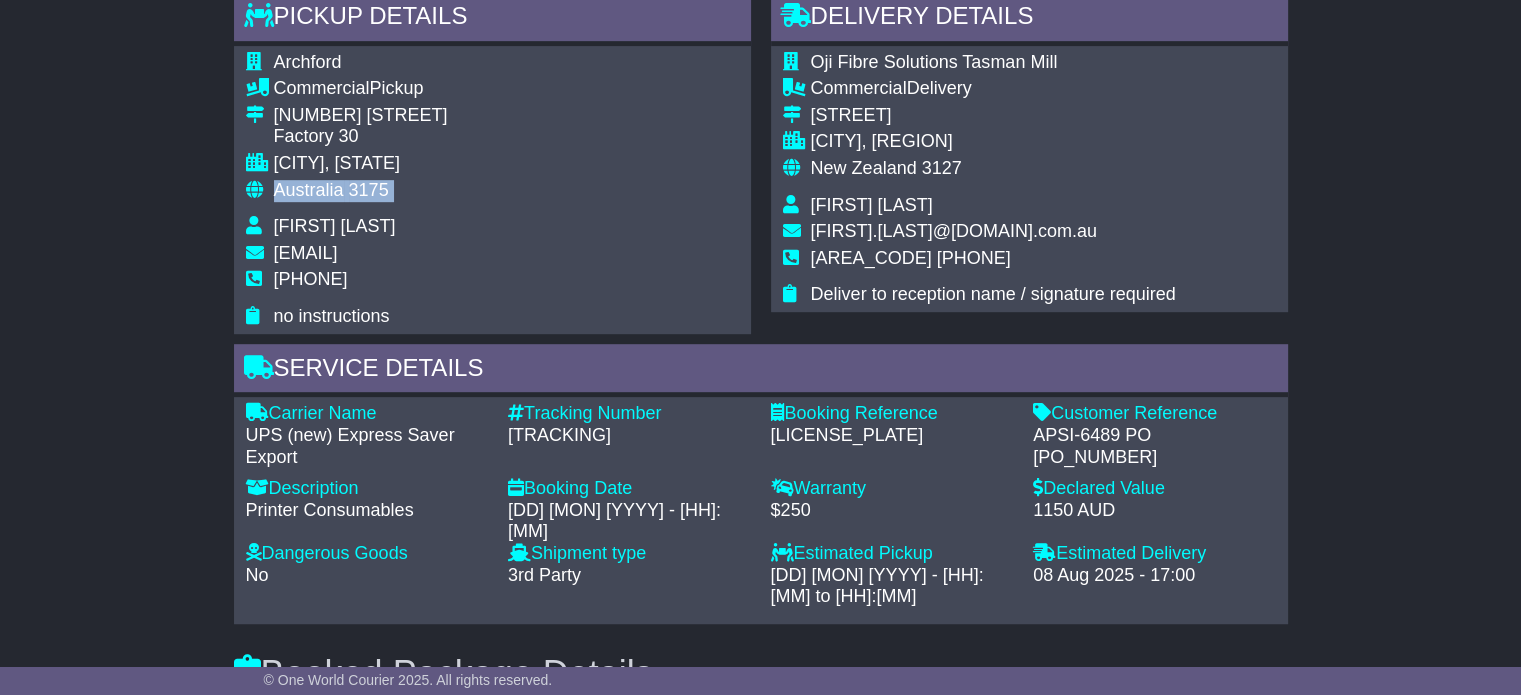 click on "Australia" at bounding box center [309, 190] 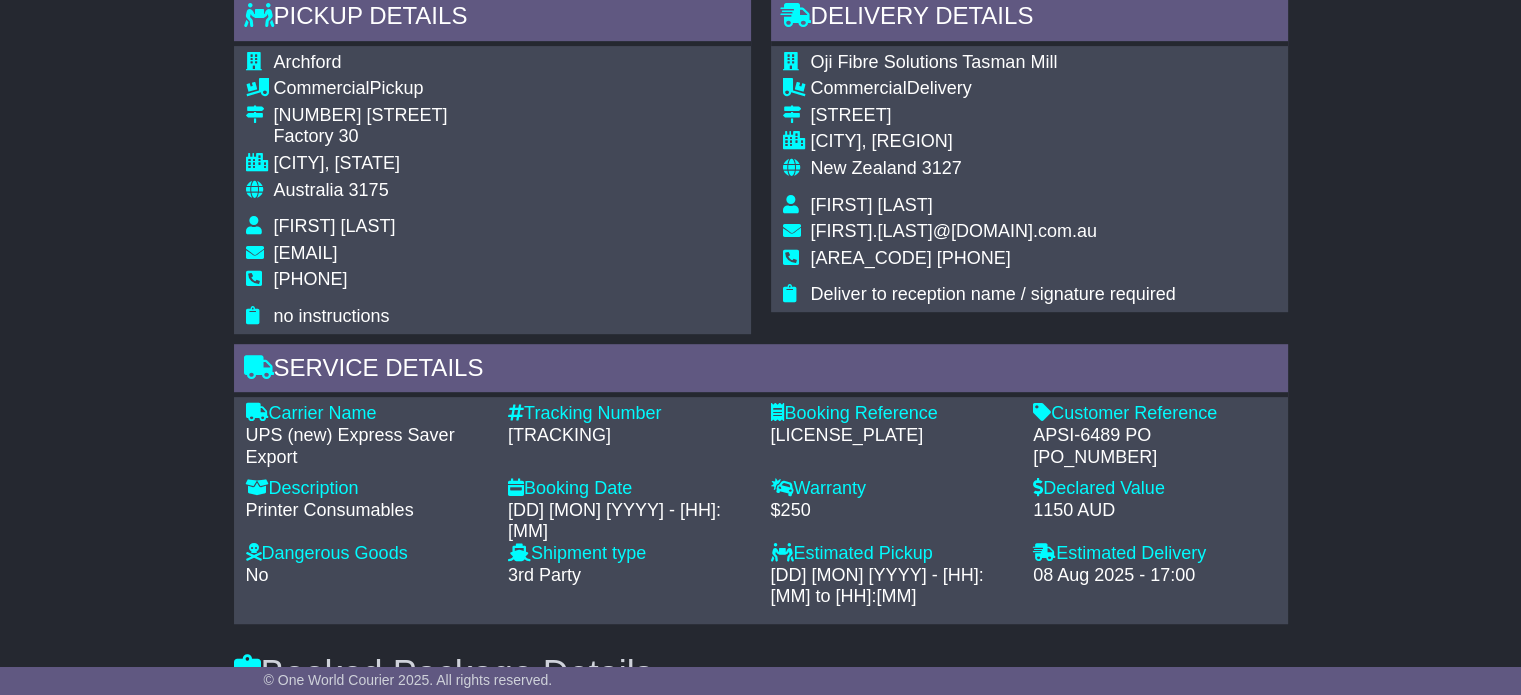click on "New Zealand" at bounding box center [864, 168] 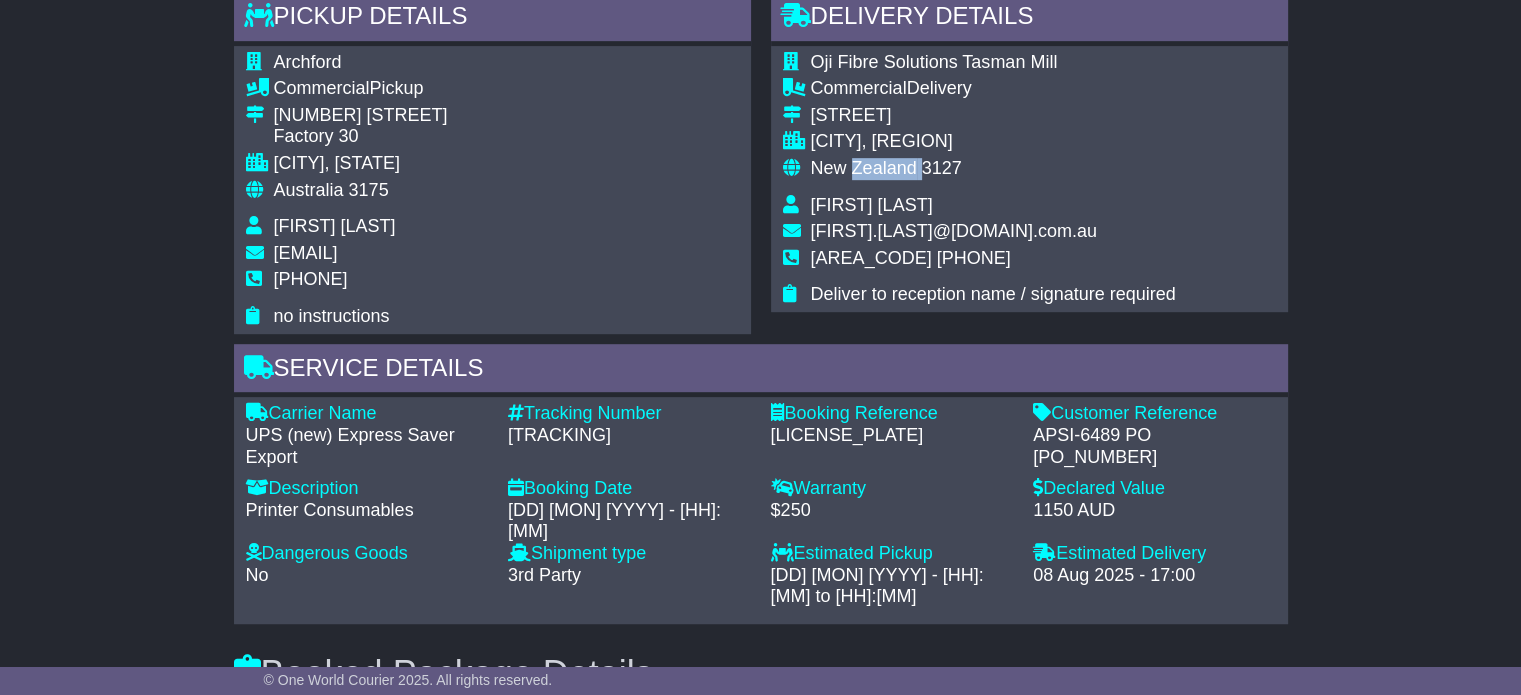 click on "New Zealand" at bounding box center [864, 168] 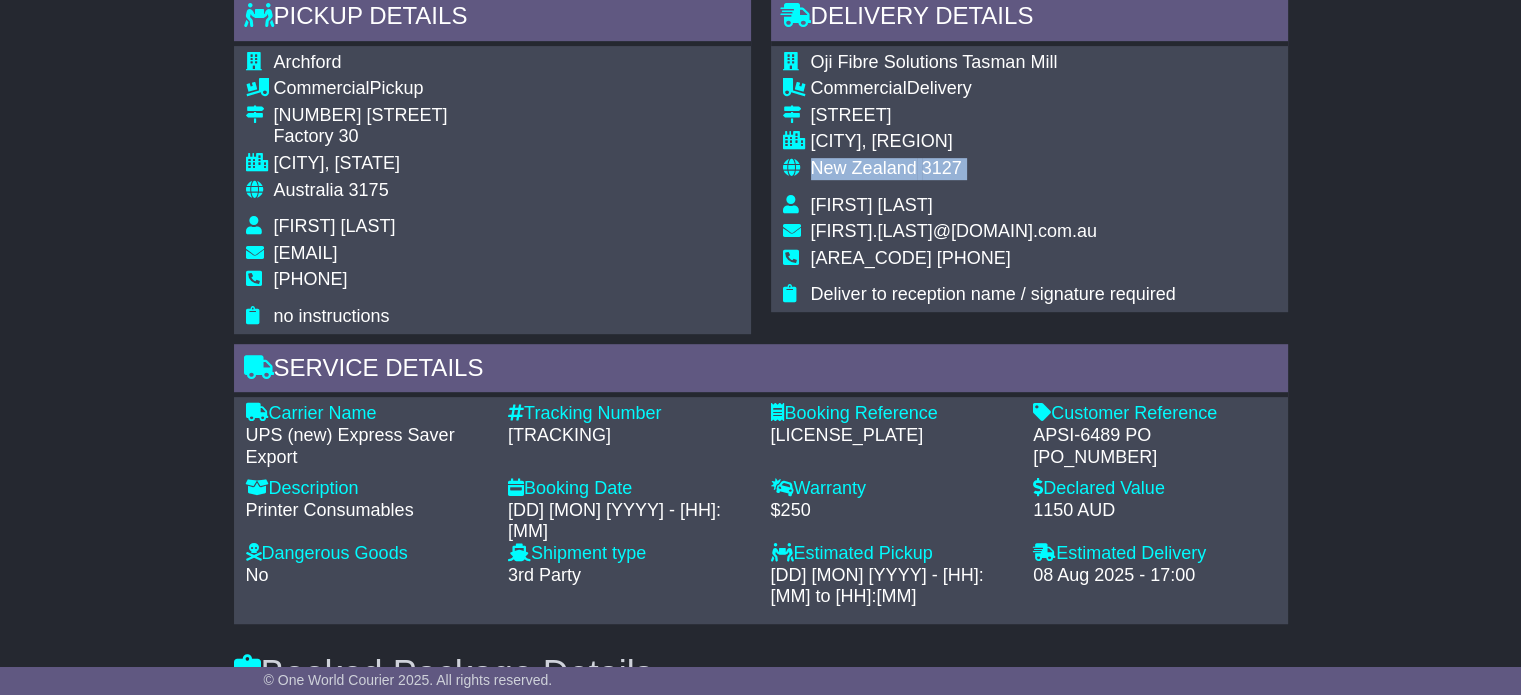 click on "New Zealand" at bounding box center (864, 168) 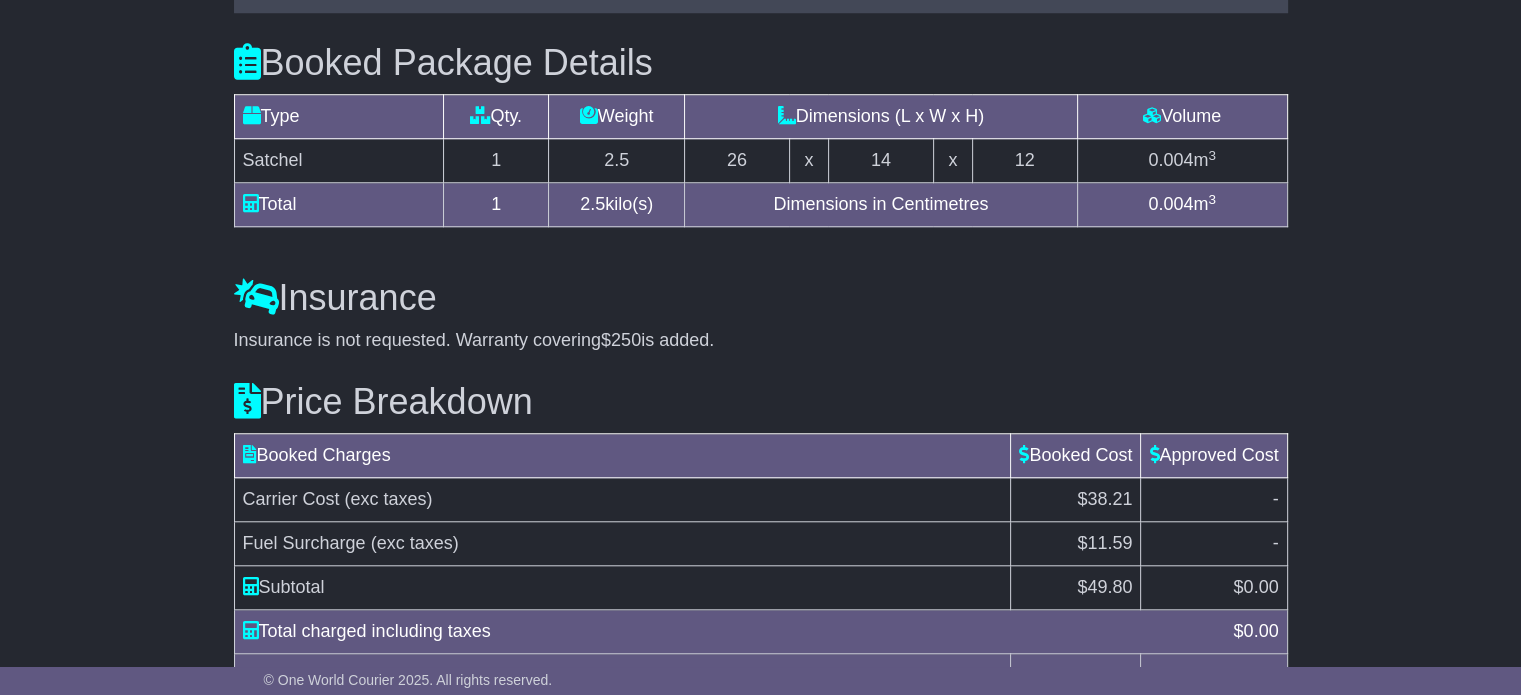 scroll, scrollTop: 1776, scrollLeft: 0, axis: vertical 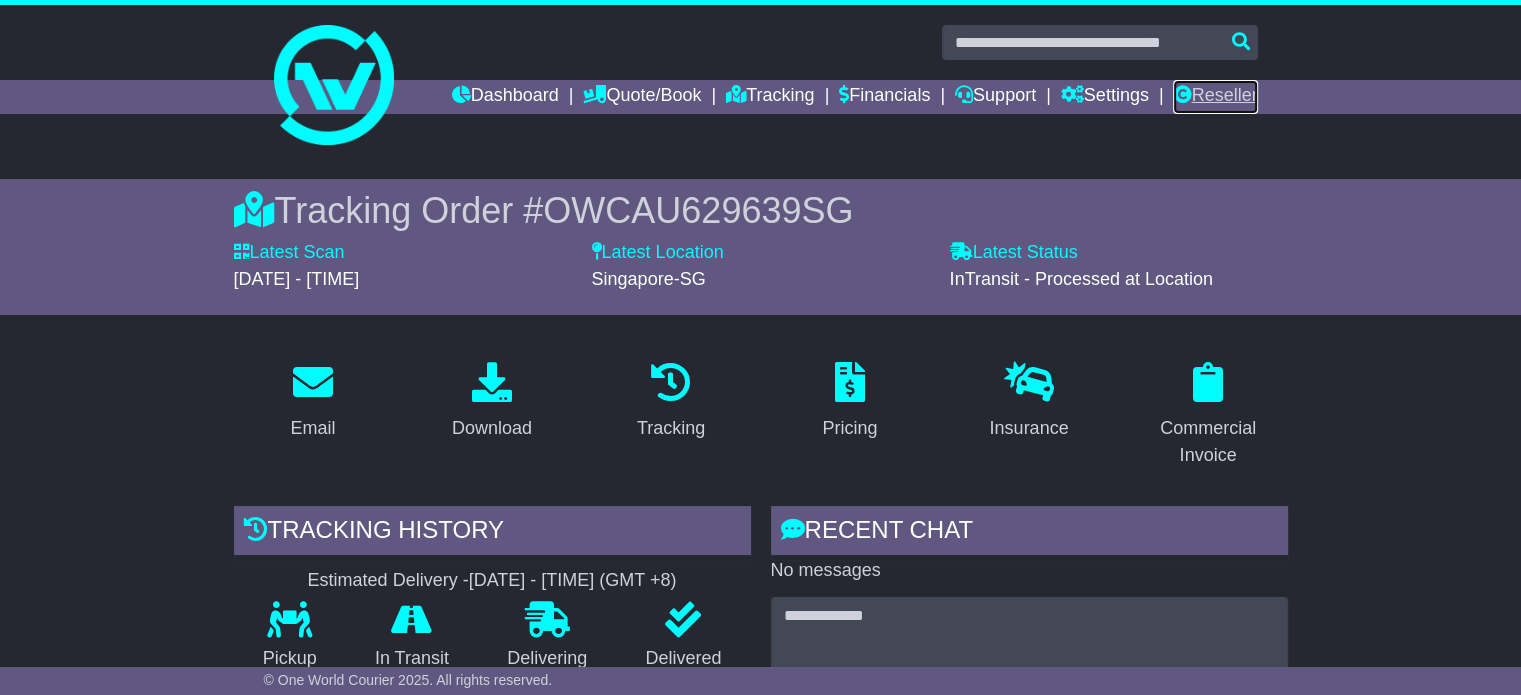 click on "Reseller" at bounding box center [1215, 97] 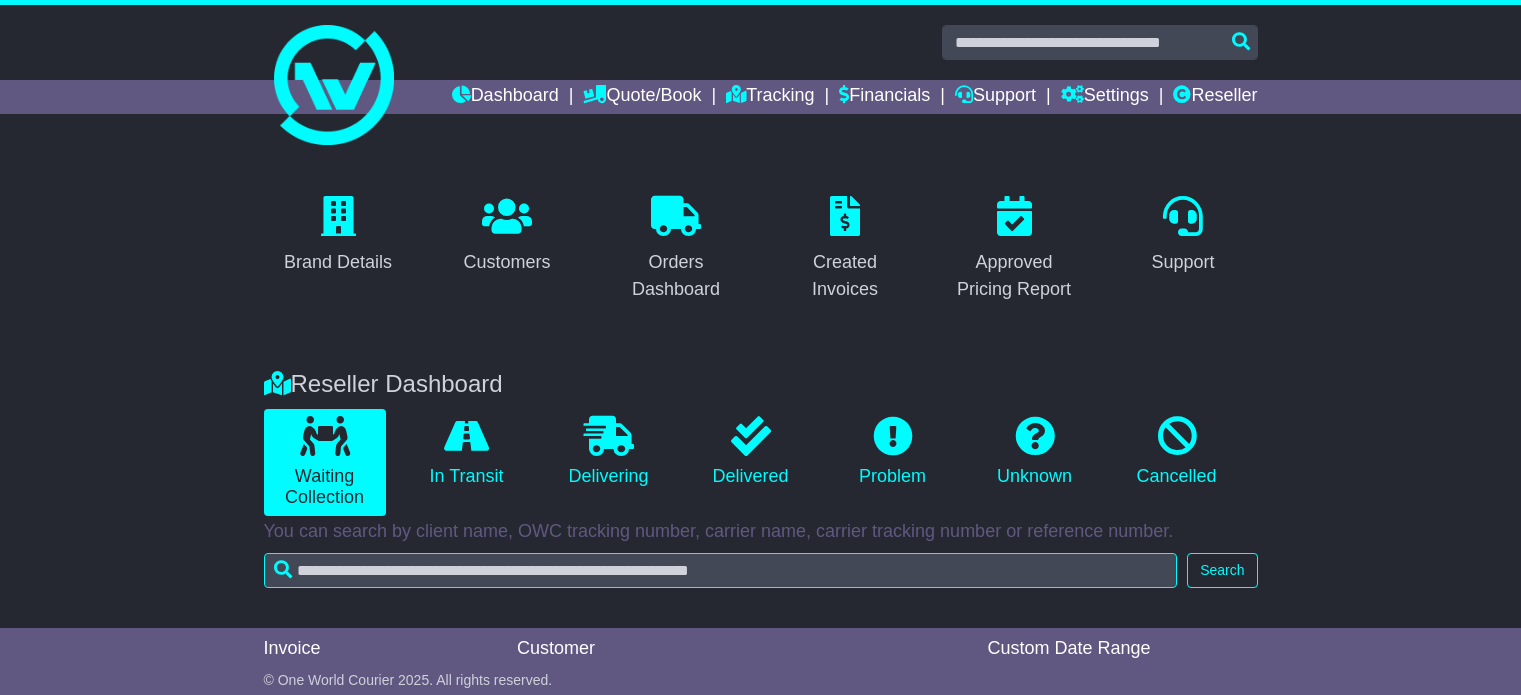 scroll, scrollTop: 100, scrollLeft: 0, axis: vertical 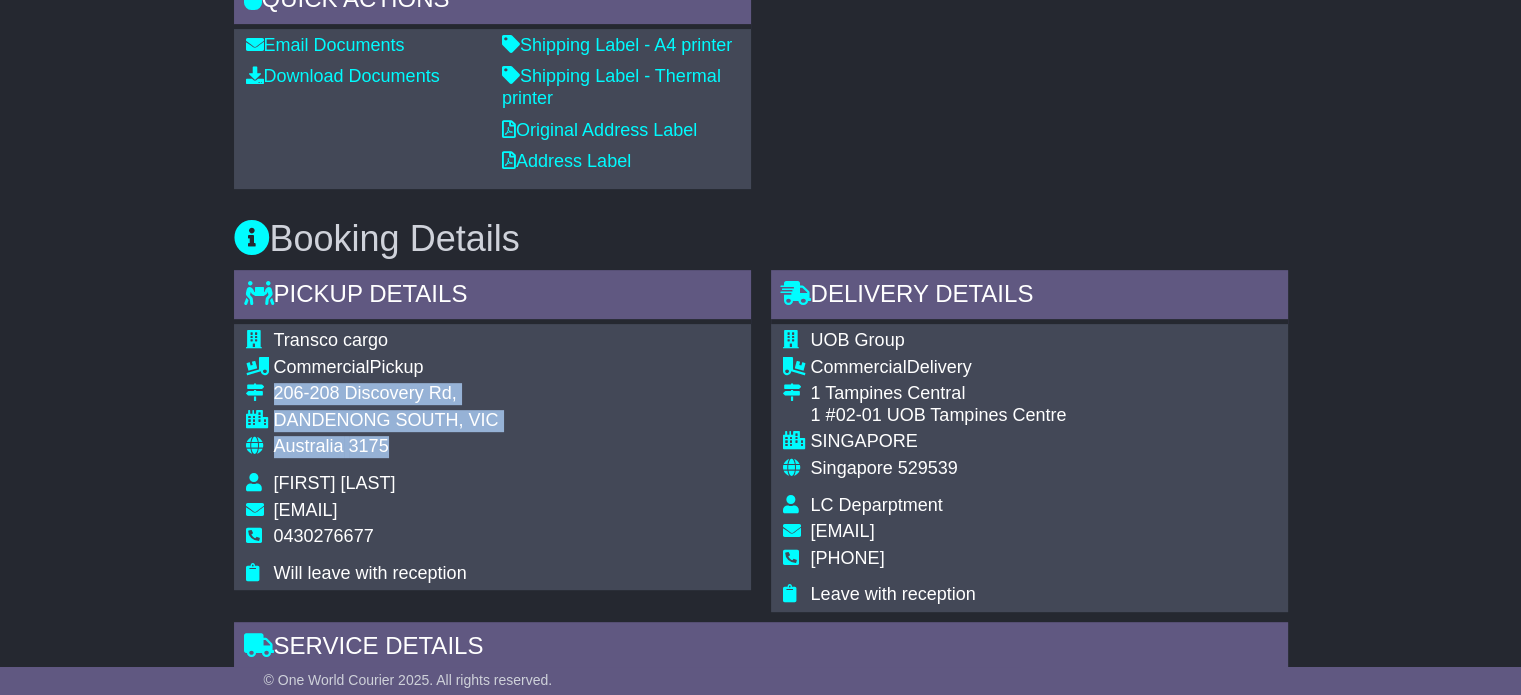 drag, startPoint x: 373, startPoint y: 438, endPoint x: 252, endPoint y: 385, distance: 132.09845 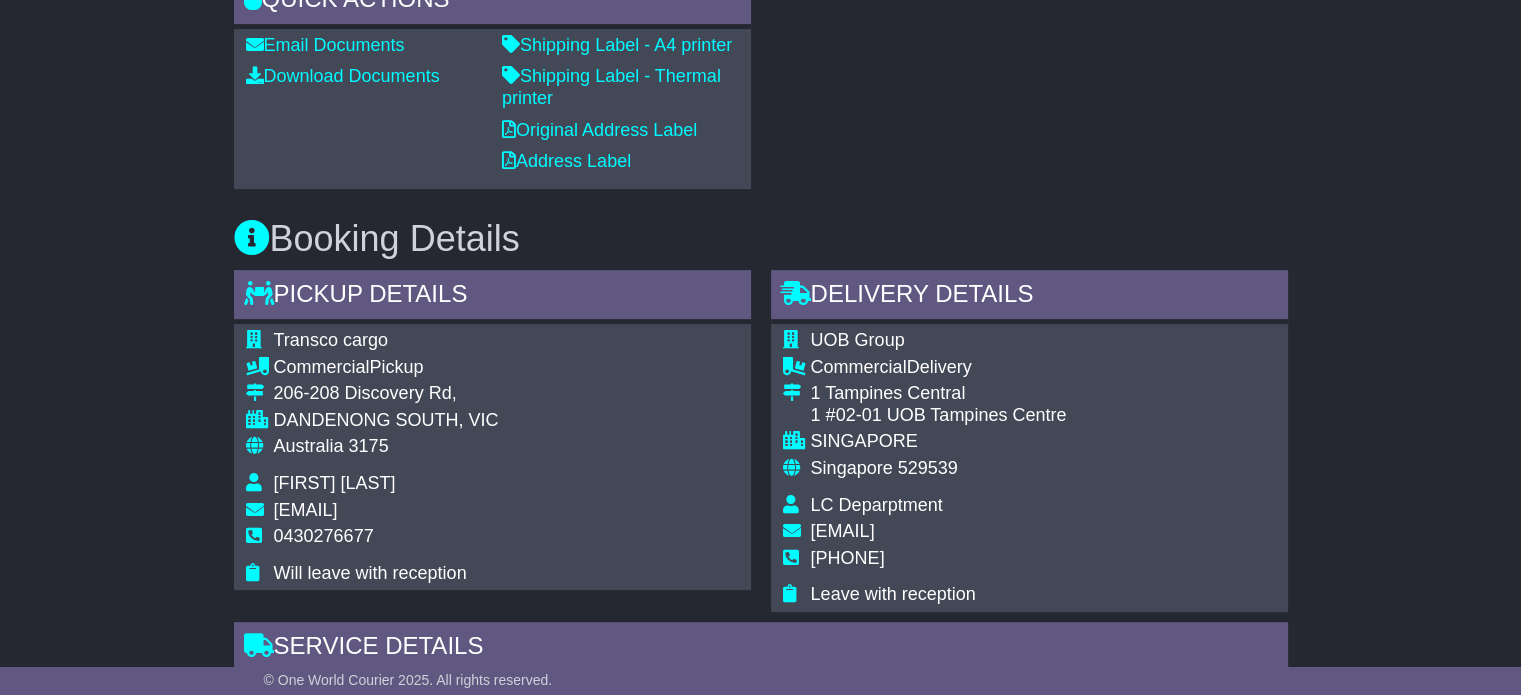 click on "0430276677" at bounding box center (324, 536) 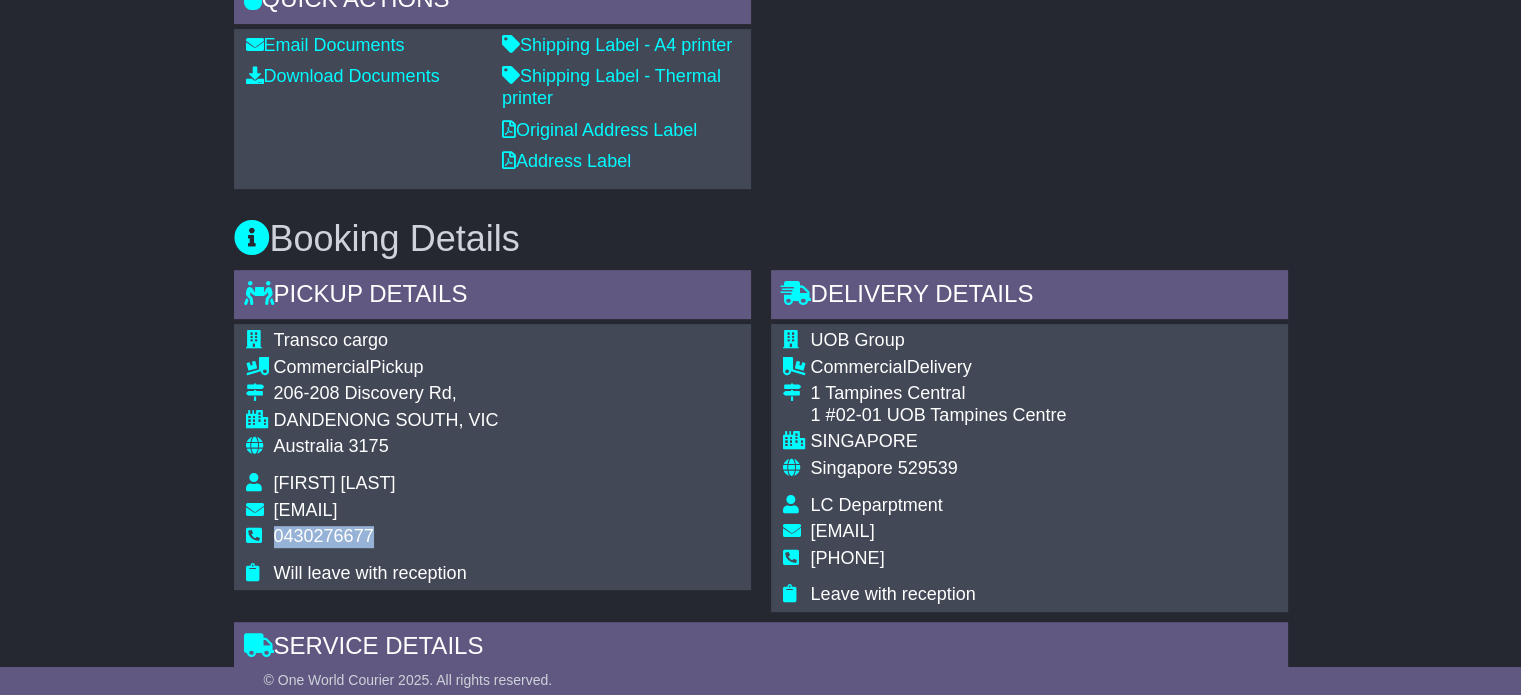 click on "0430276677" at bounding box center (324, 536) 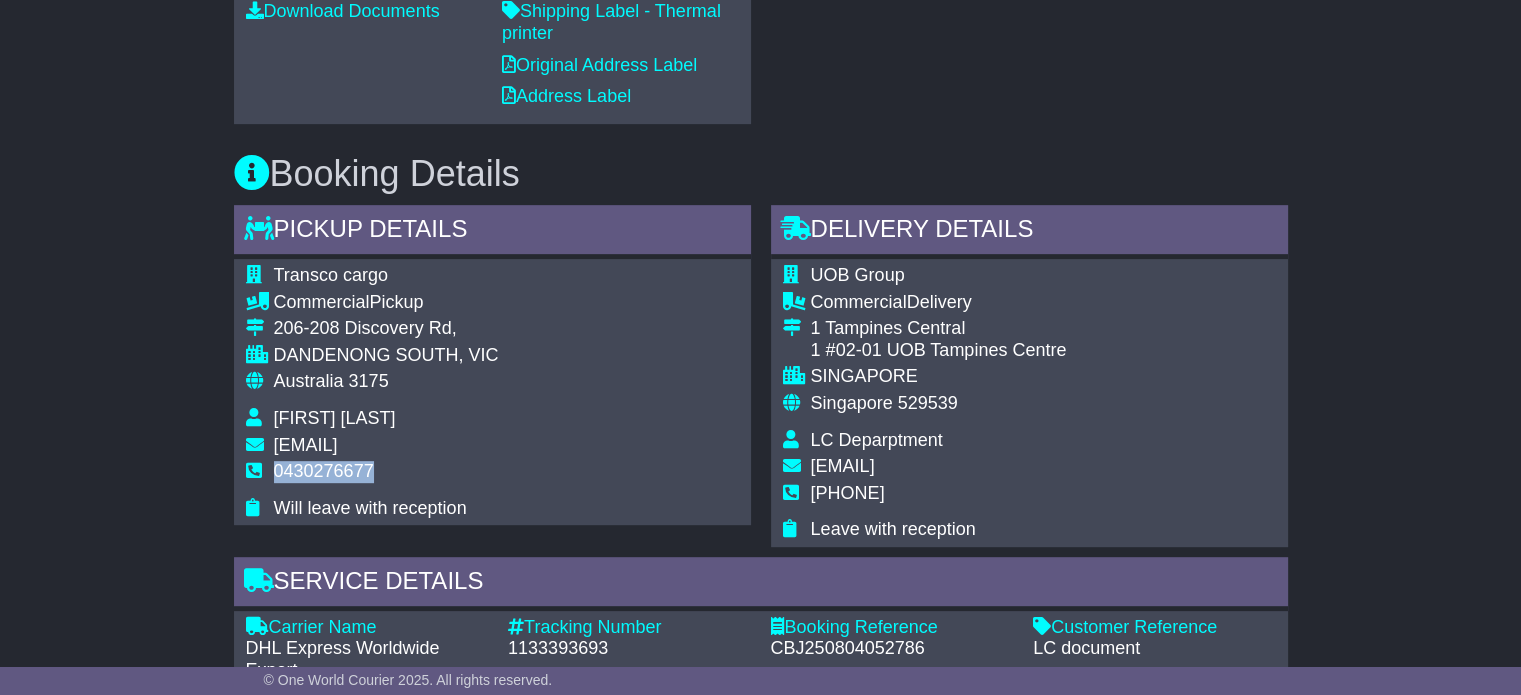 scroll, scrollTop: 900, scrollLeft: 0, axis: vertical 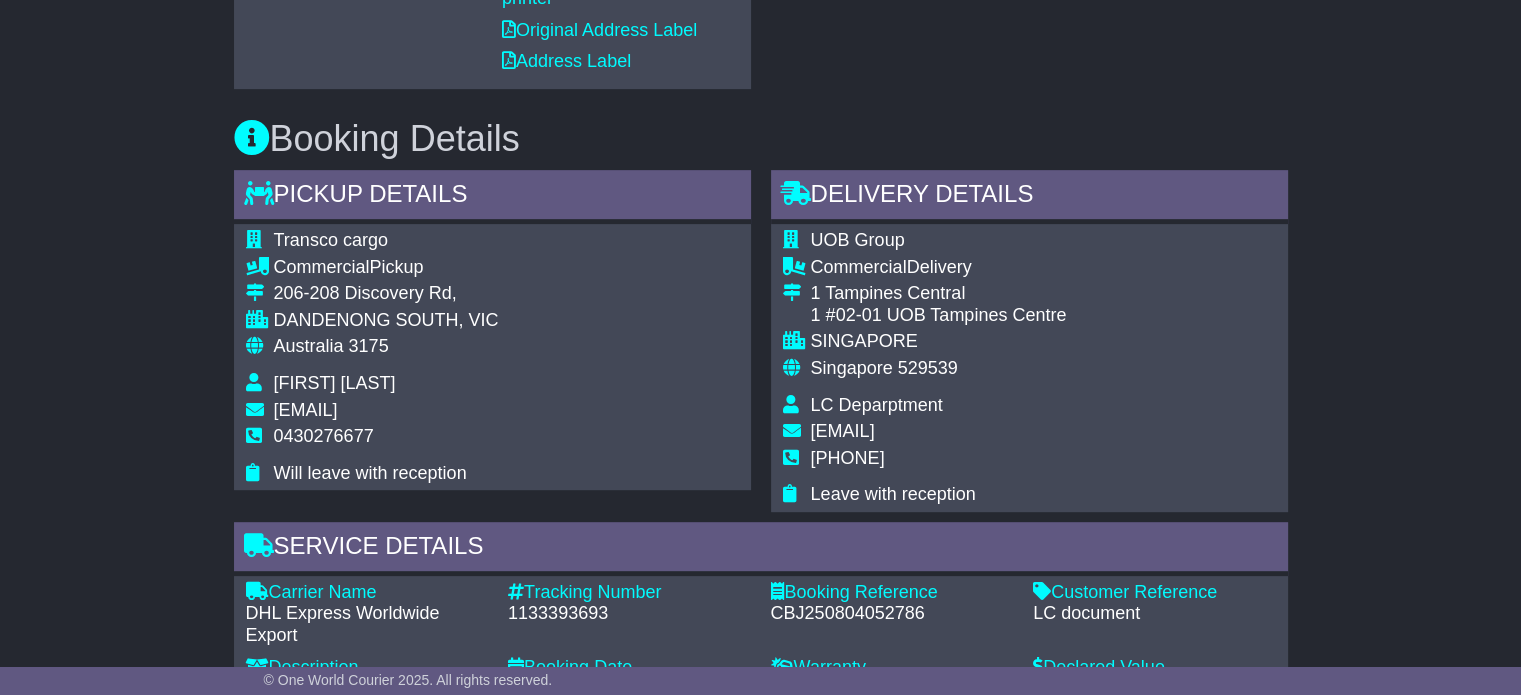 click on "1133393693" at bounding box center (629, 614) 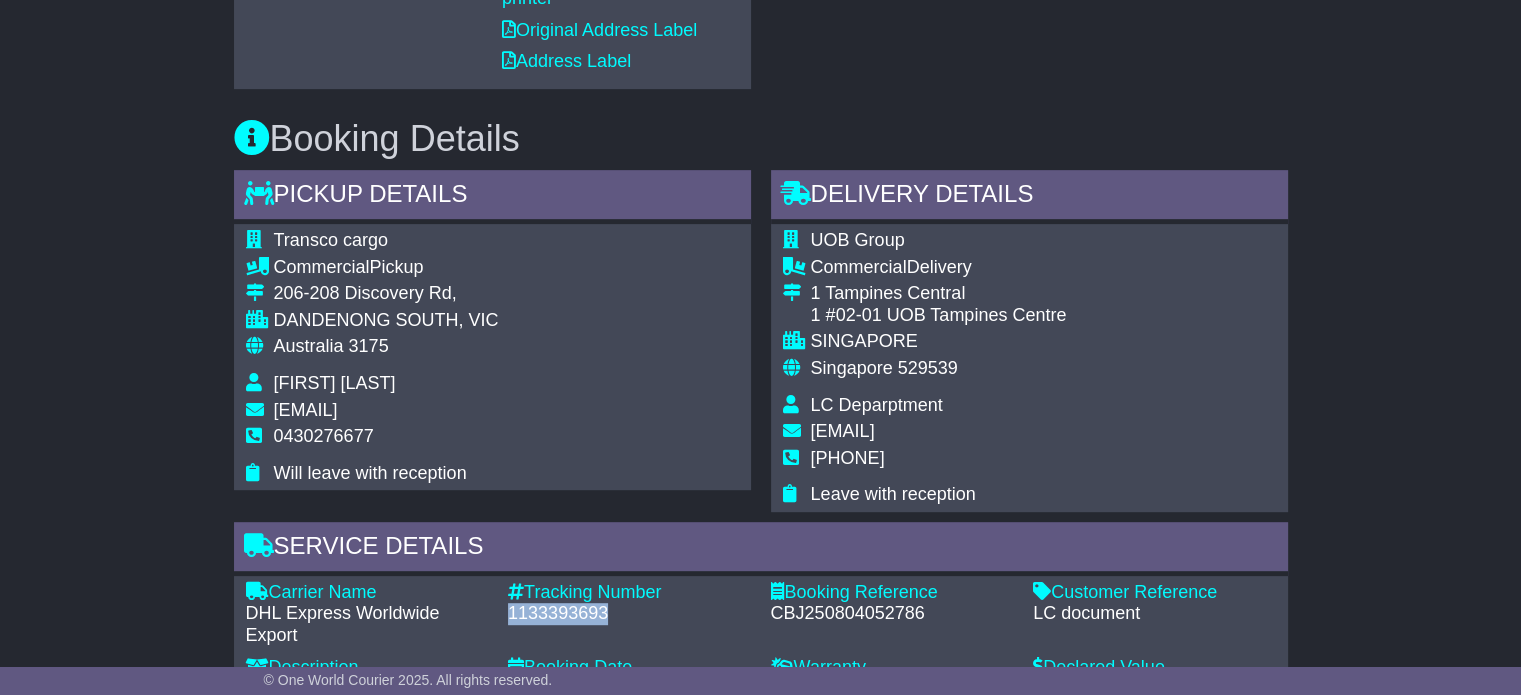 click on "1133393693" at bounding box center (629, 614) 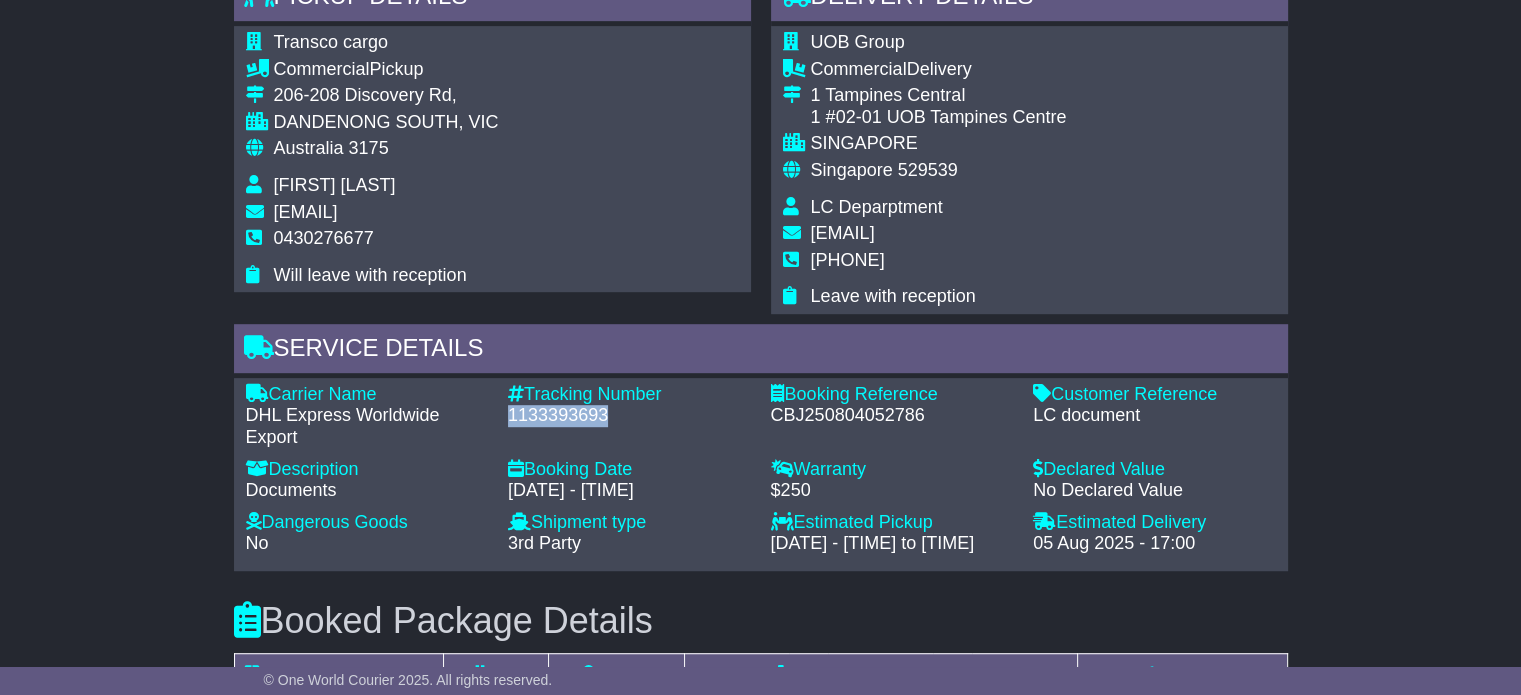 scroll, scrollTop: 1100, scrollLeft: 0, axis: vertical 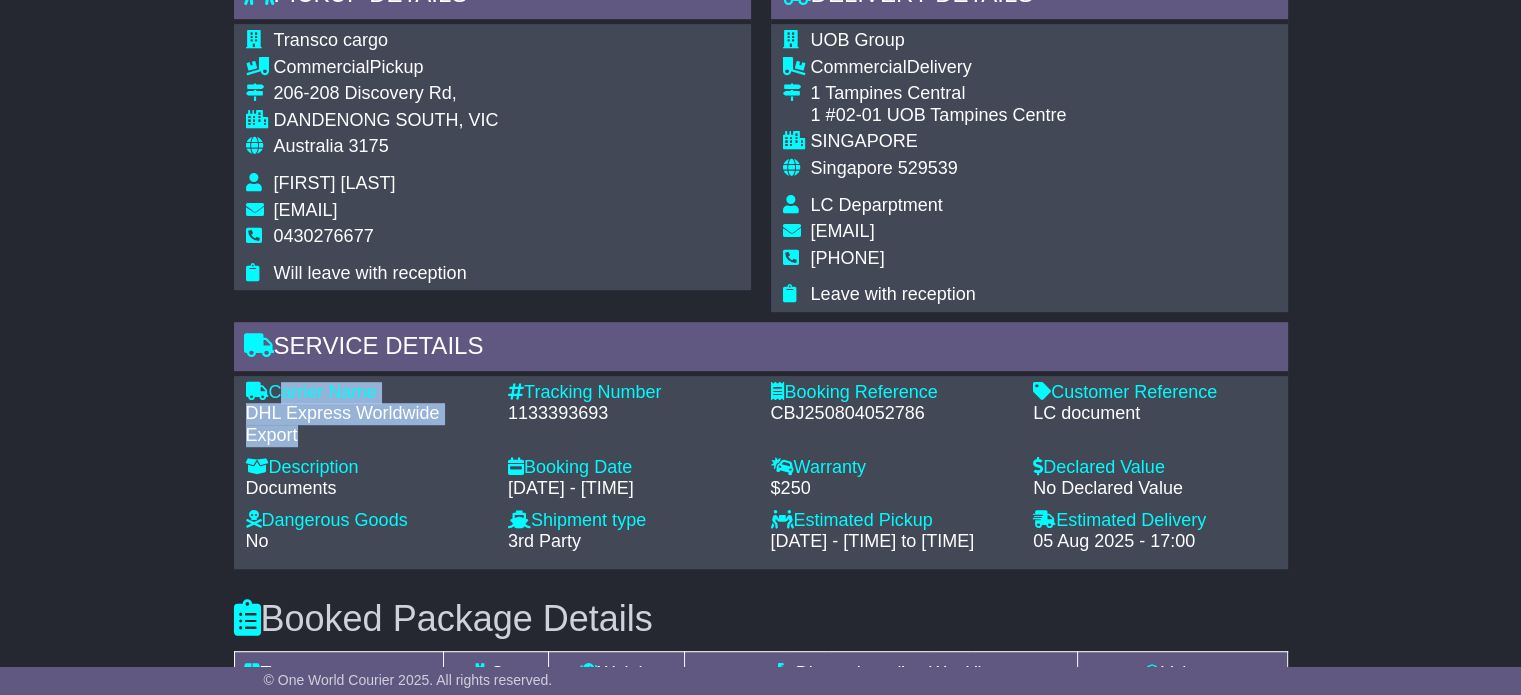 drag, startPoint x: 302, startPoint y: 437, endPoint x: 274, endPoint y: 390, distance: 54.708317 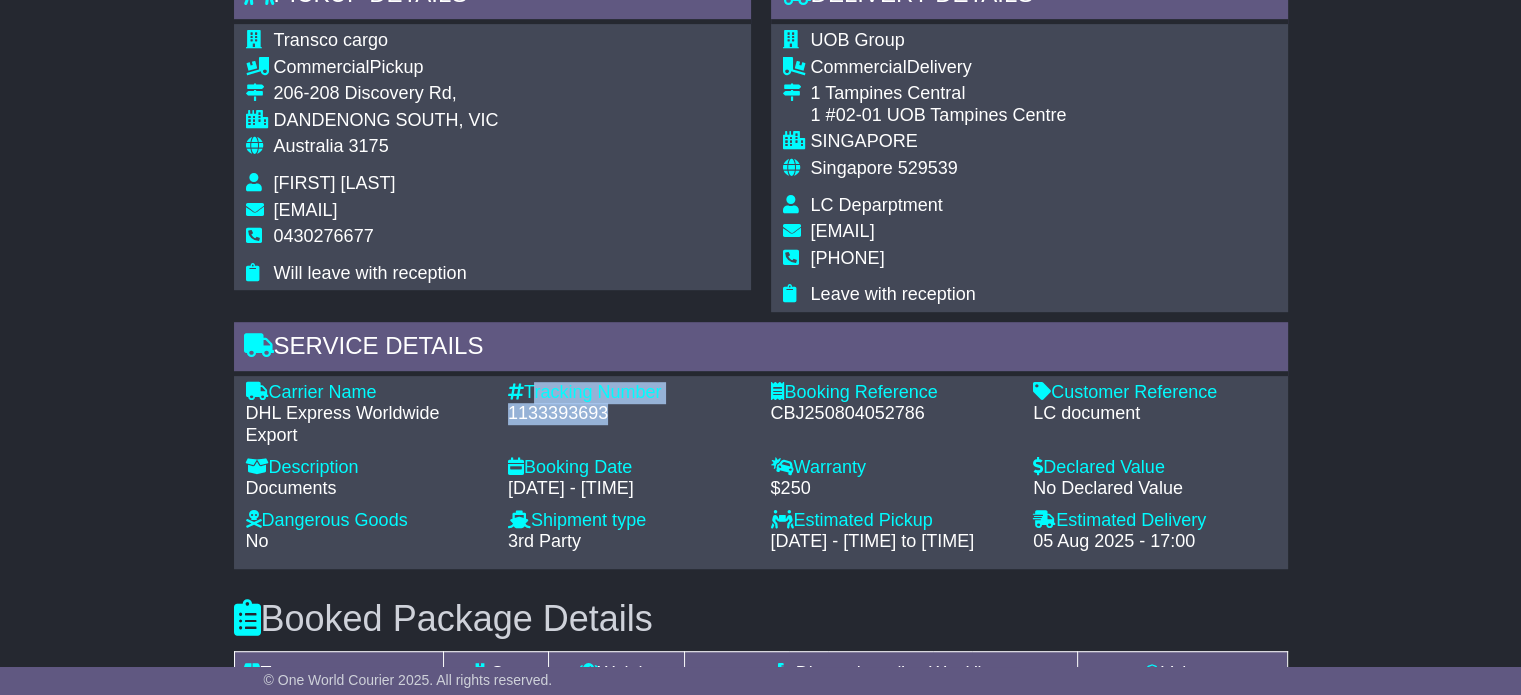 drag, startPoint x: 608, startPoint y: 408, endPoint x: 526, endPoint y: 395, distance: 83.02409 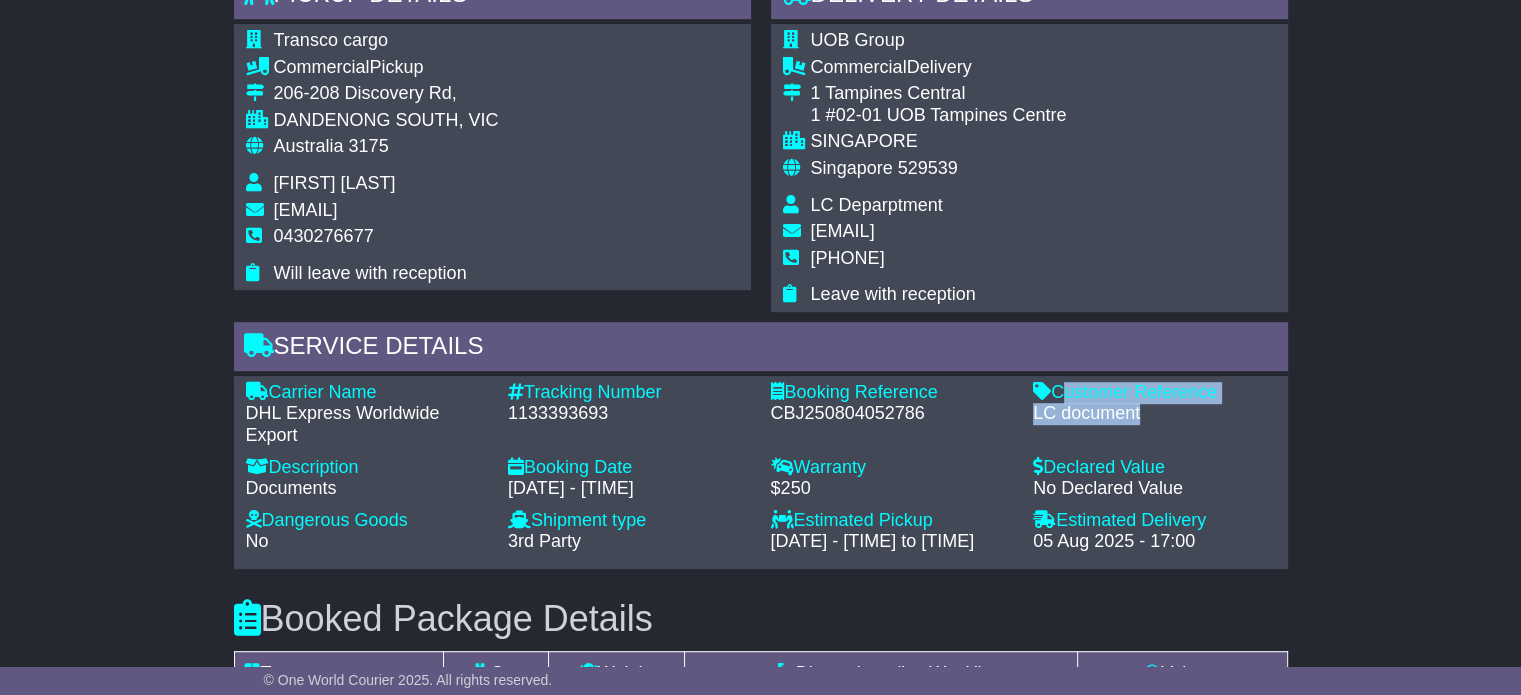 drag, startPoint x: 1056, startPoint y: 384, endPoint x: 1142, endPoint y: 411, distance: 90.13878 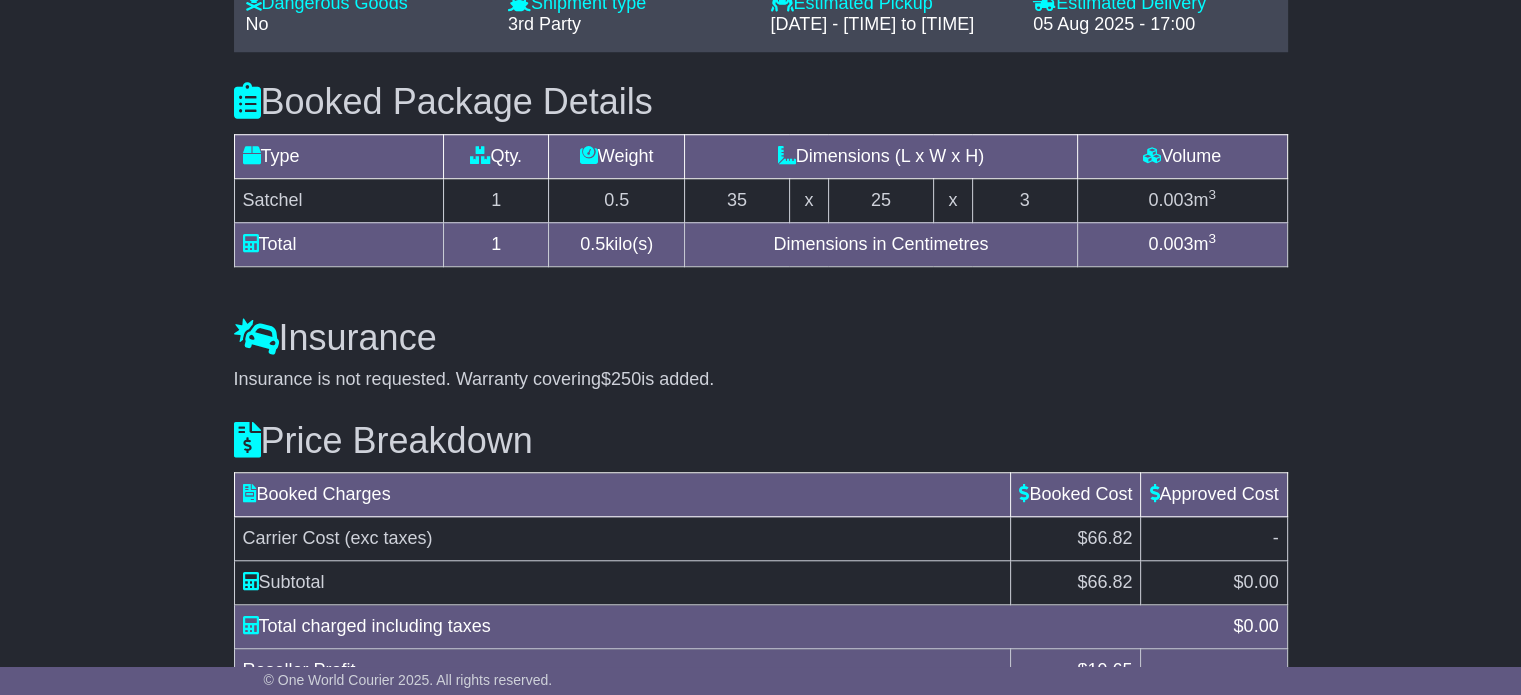 scroll, scrollTop: 1726, scrollLeft: 0, axis: vertical 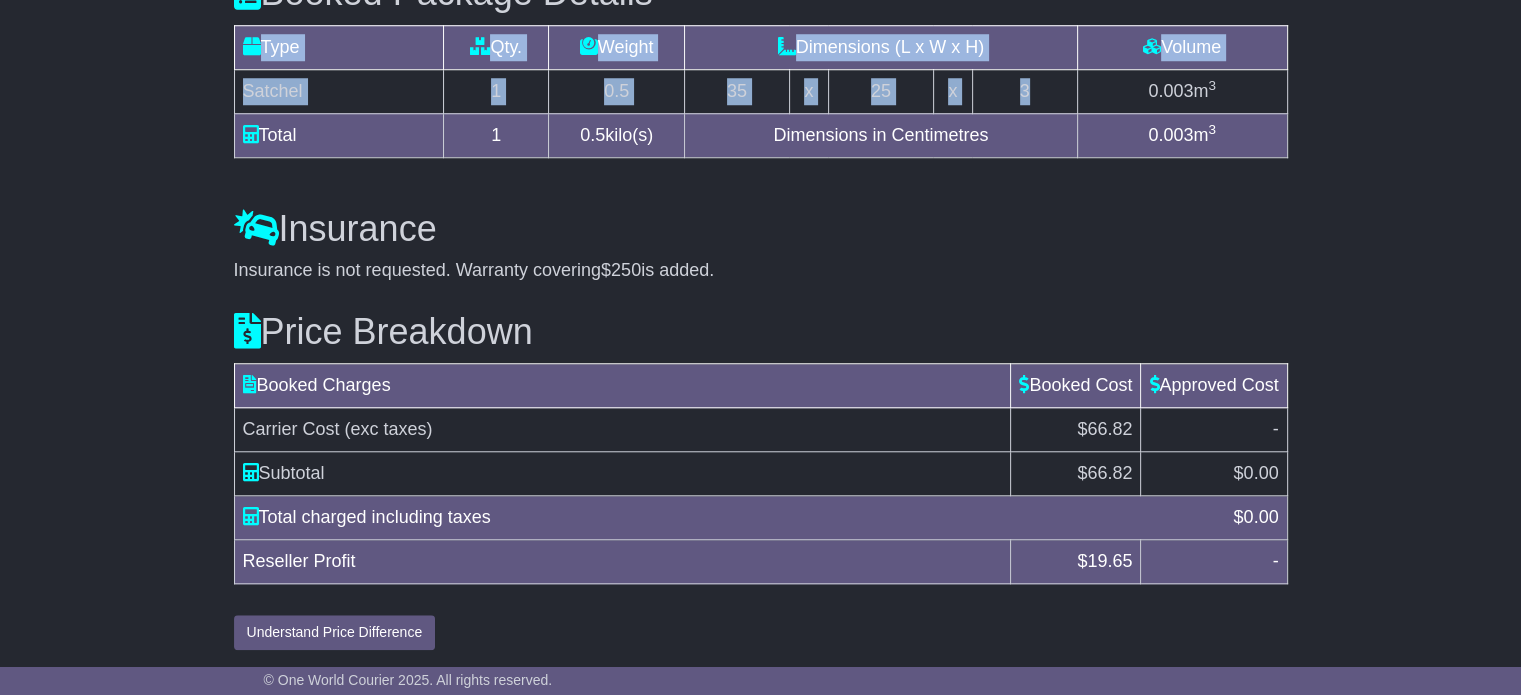 drag, startPoint x: 1045, startPoint y: 82, endPoint x: 232, endPoint y: 87, distance: 813.0154 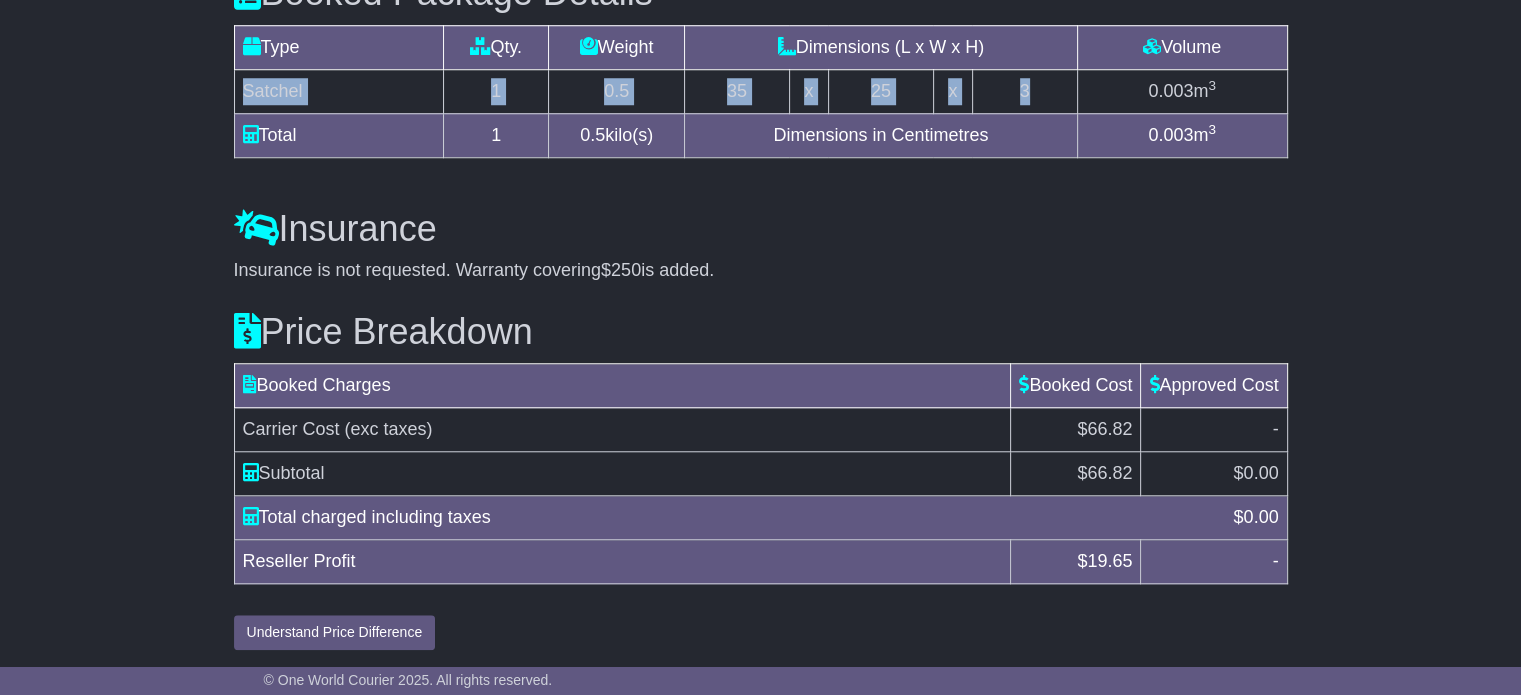 drag, startPoint x: 238, startPoint y: 86, endPoint x: 1045, endPoint y: 101, distance: 807.1394 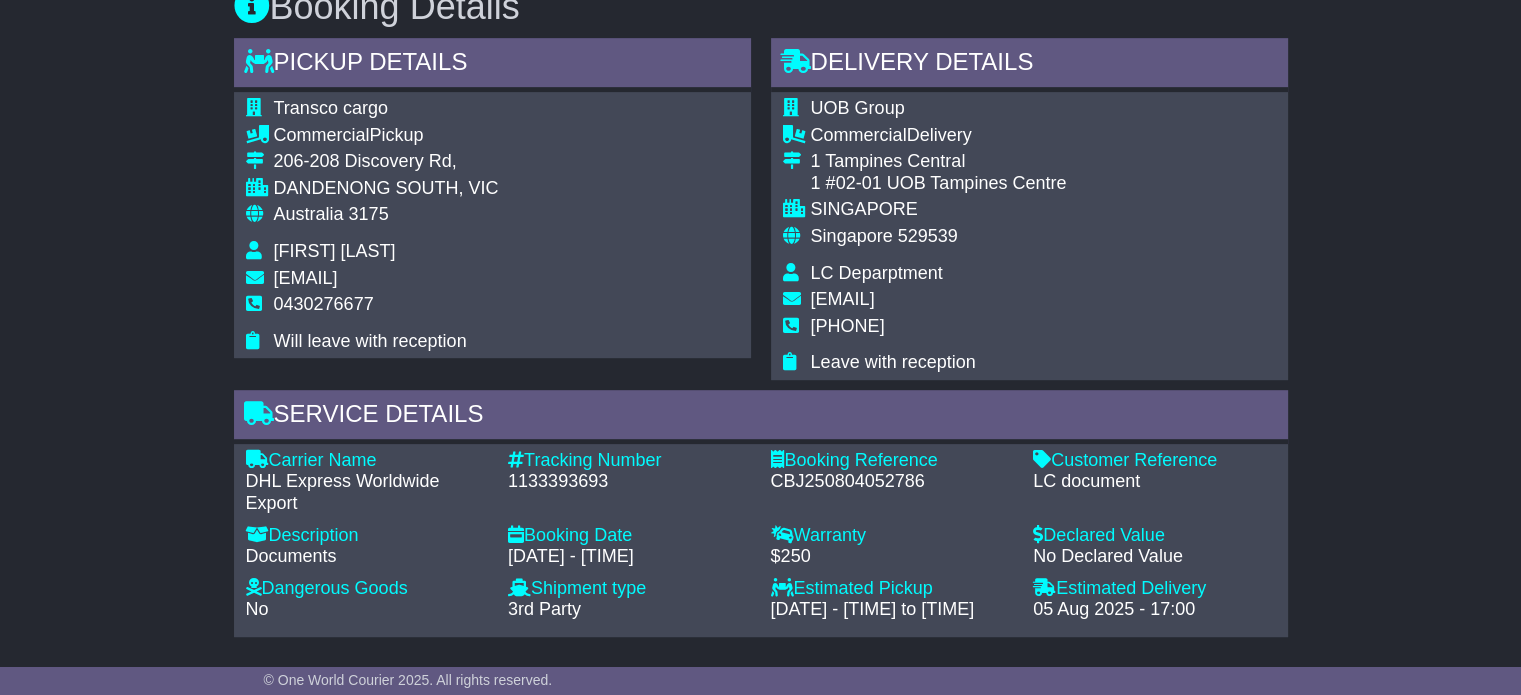 scroll, scrollTop: 1026, scrollLeft: 0, axis: vertical 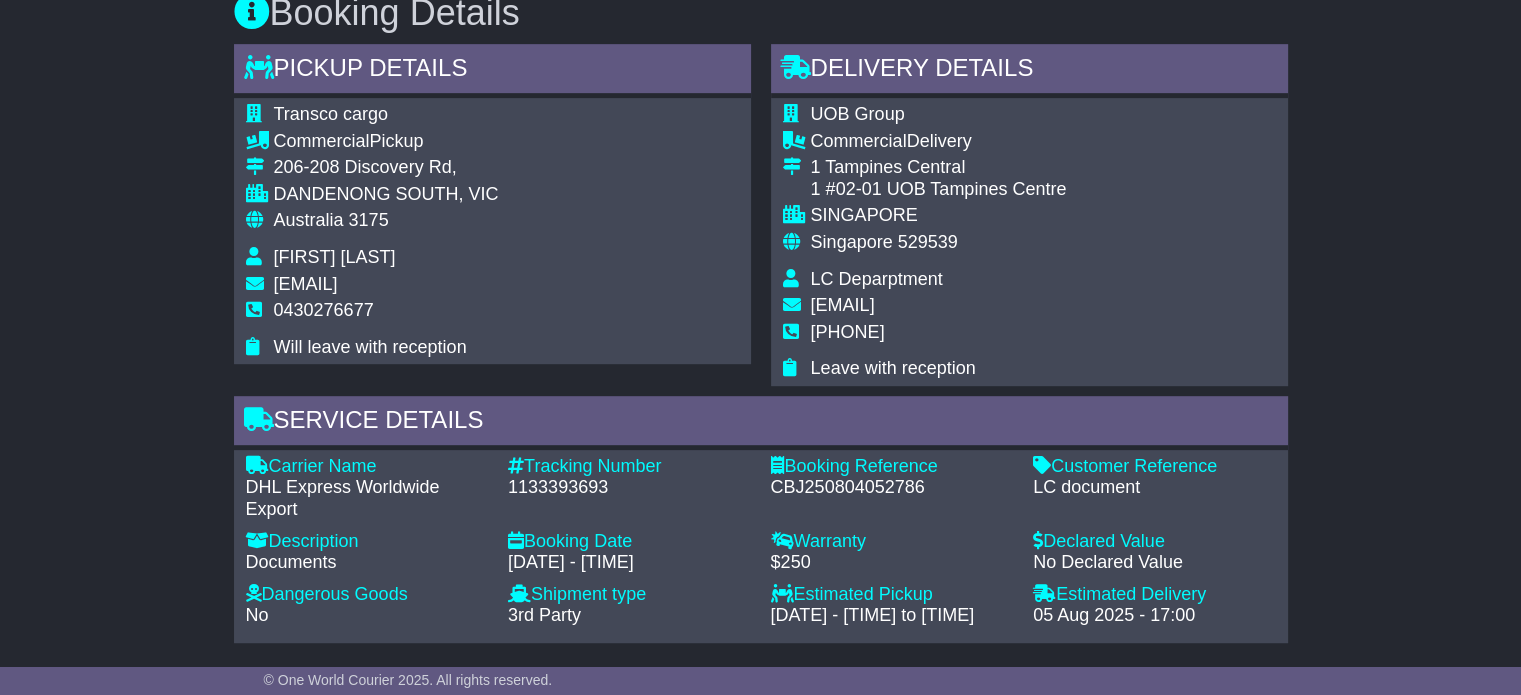 click on "LC Deparptment" at bounding box center (877, 279) 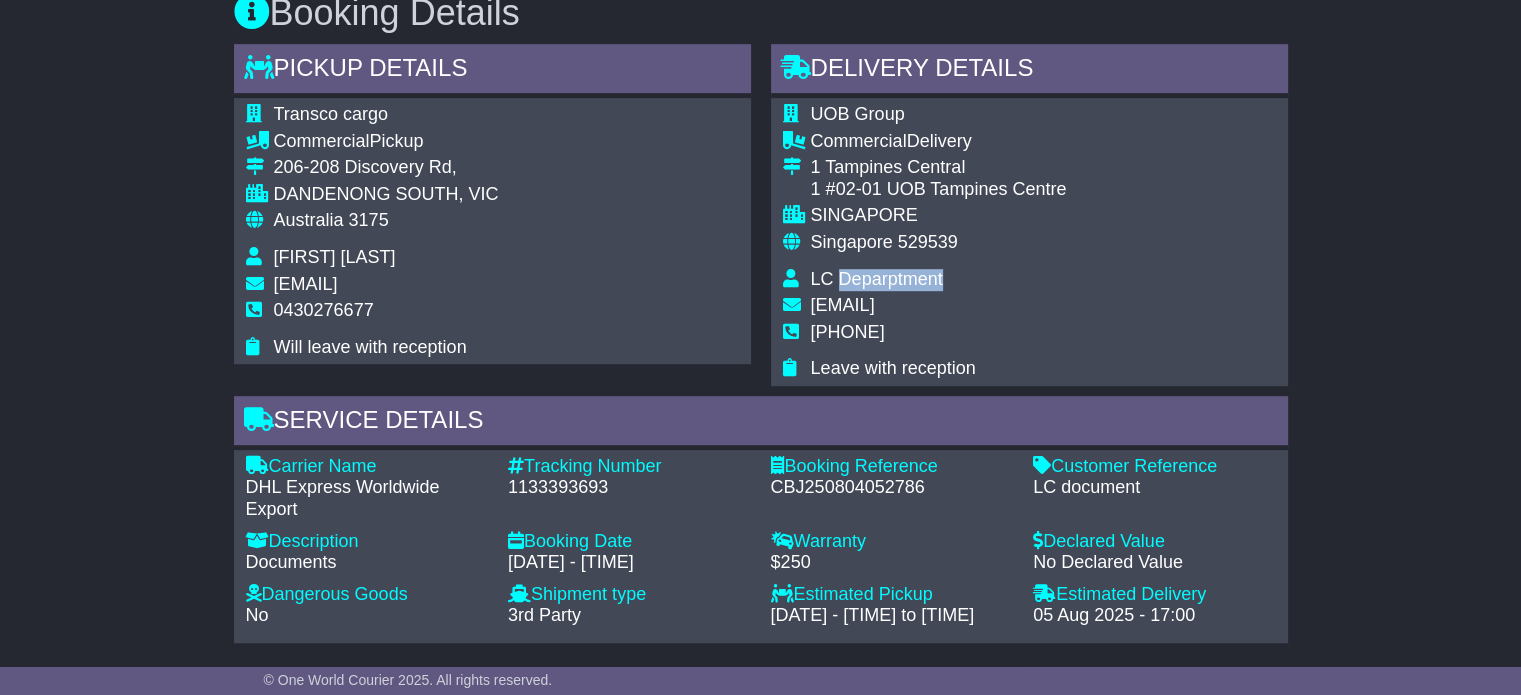 click on "LC Deparptment" at bounding box center (877, 279) 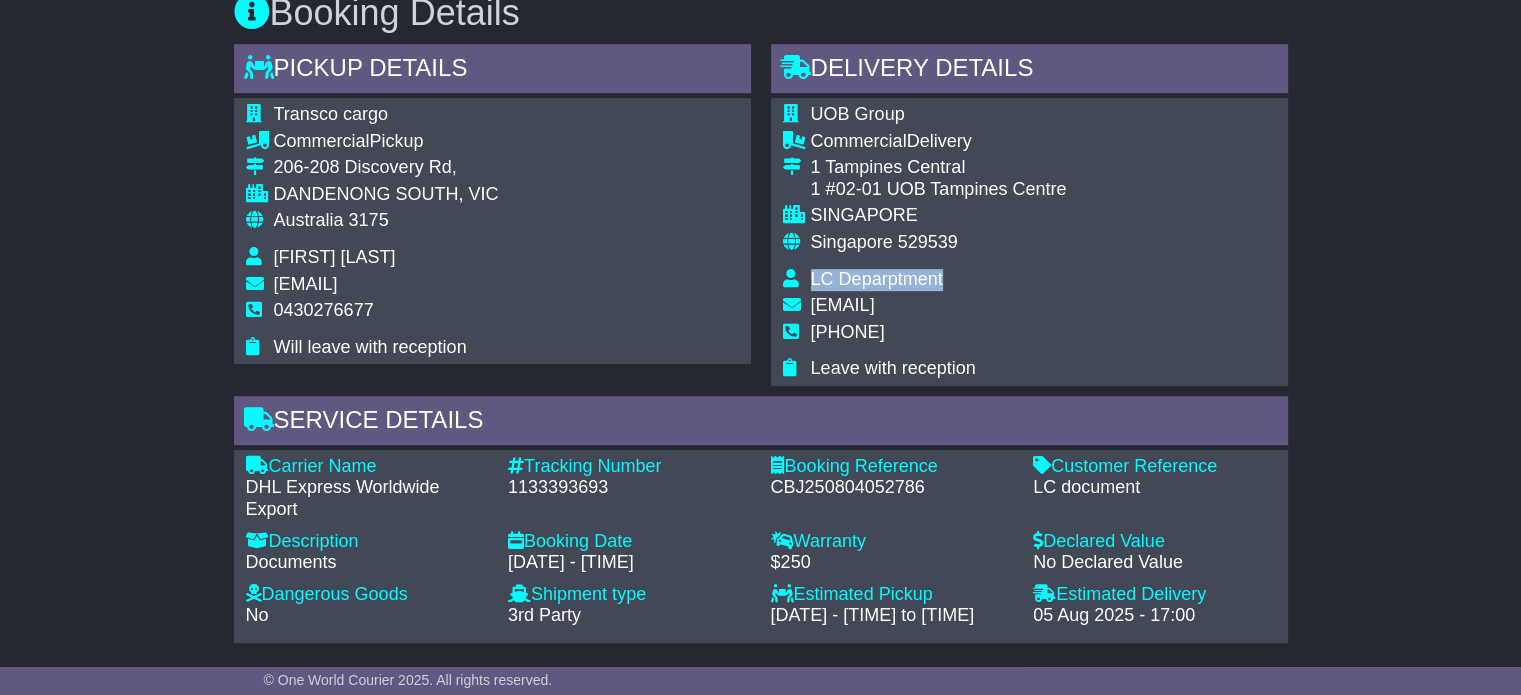 click on "LC Deparptment" at bounding box center [877, 279] 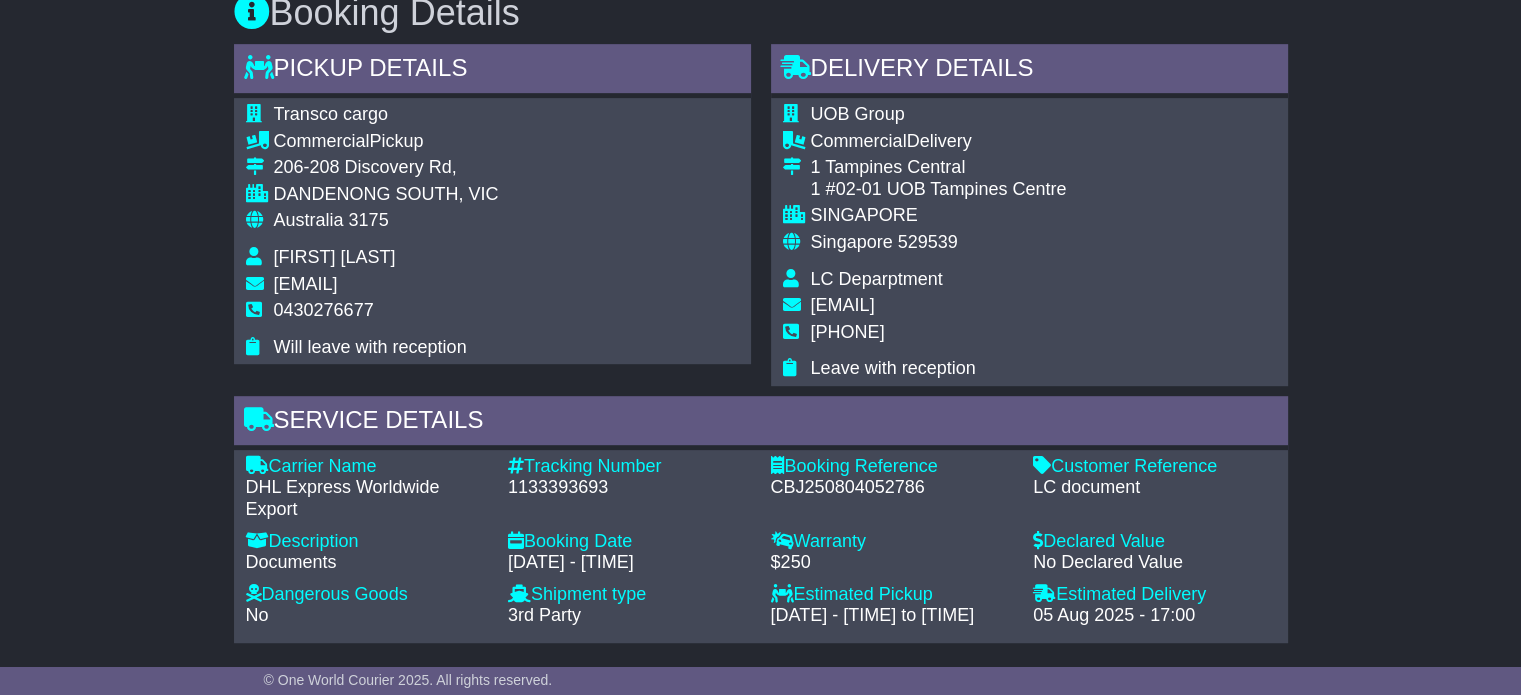click on "+61420544549" at bounding box center (848, 332) 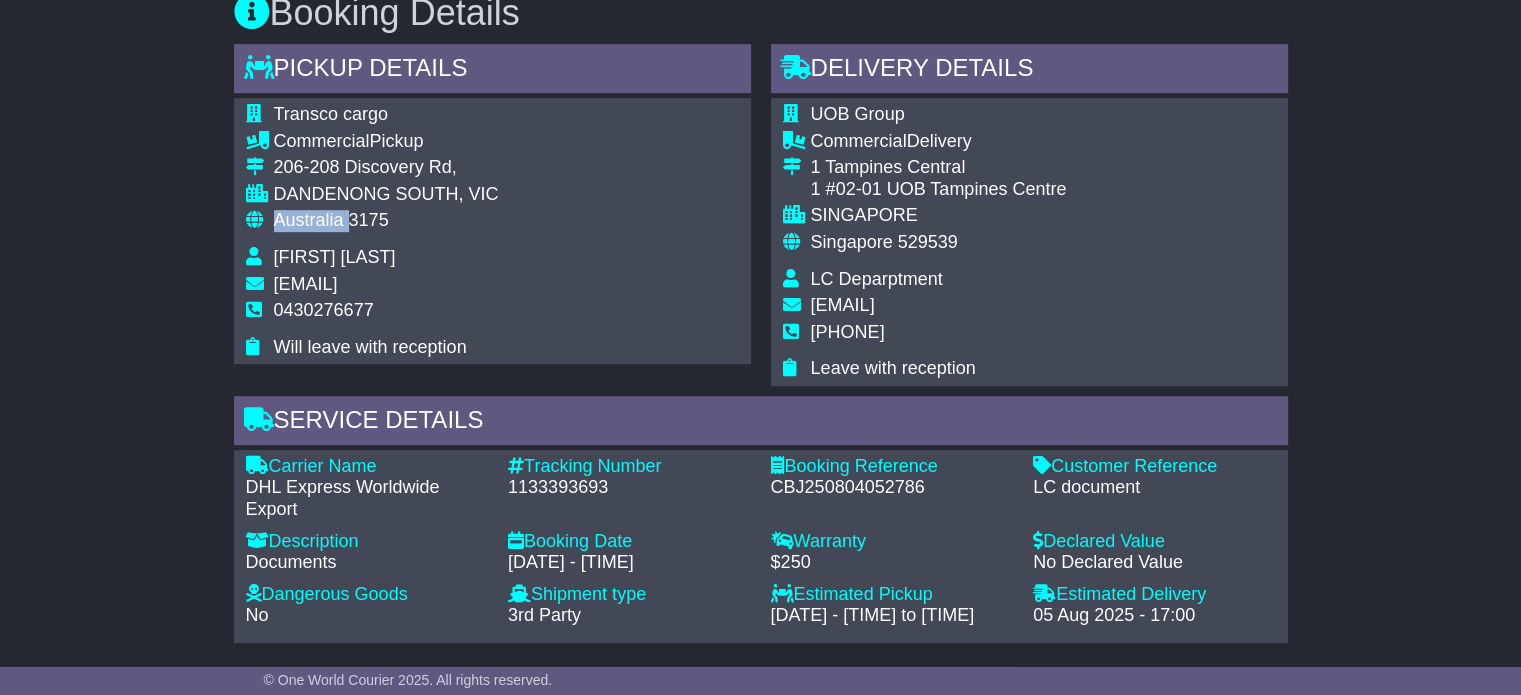 click on "Australia" at bounding box center [309, 220] 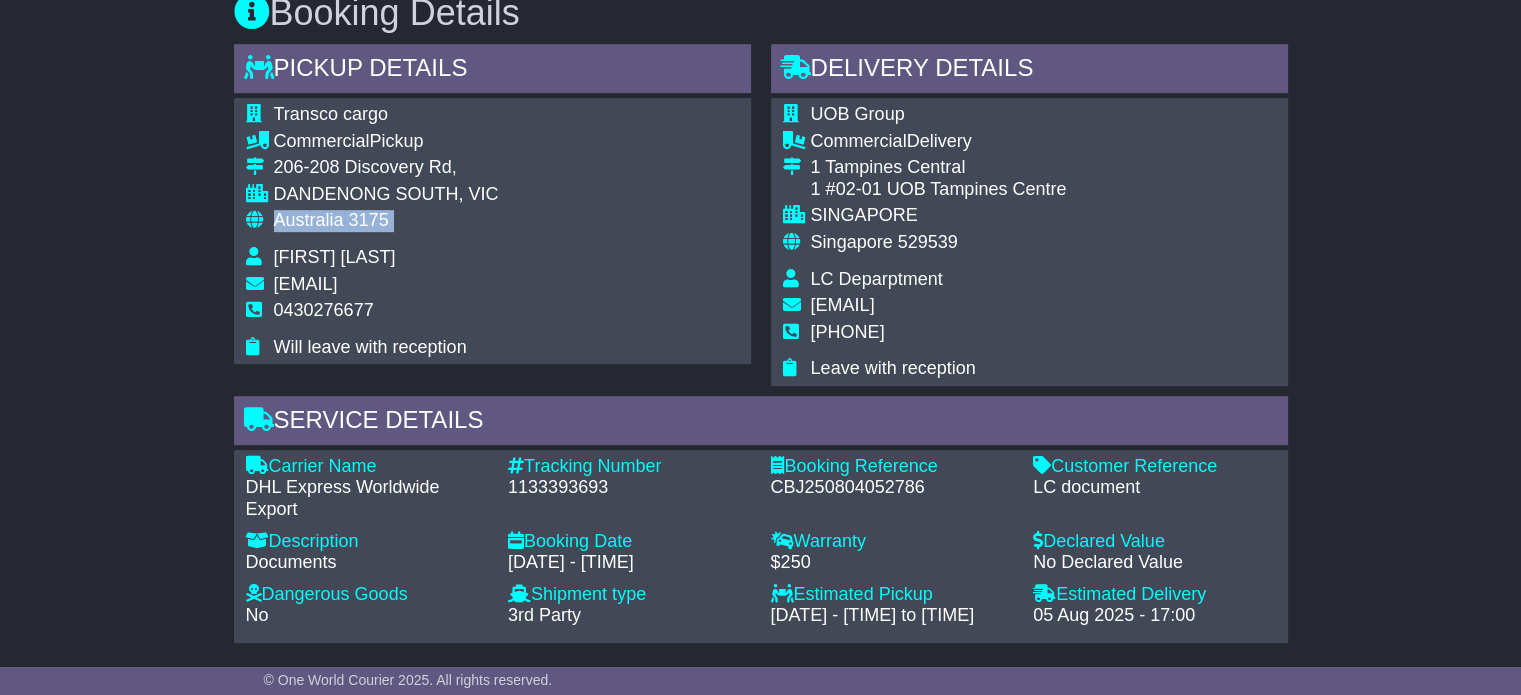 click on "Australia" at bounding box center (309, 220) 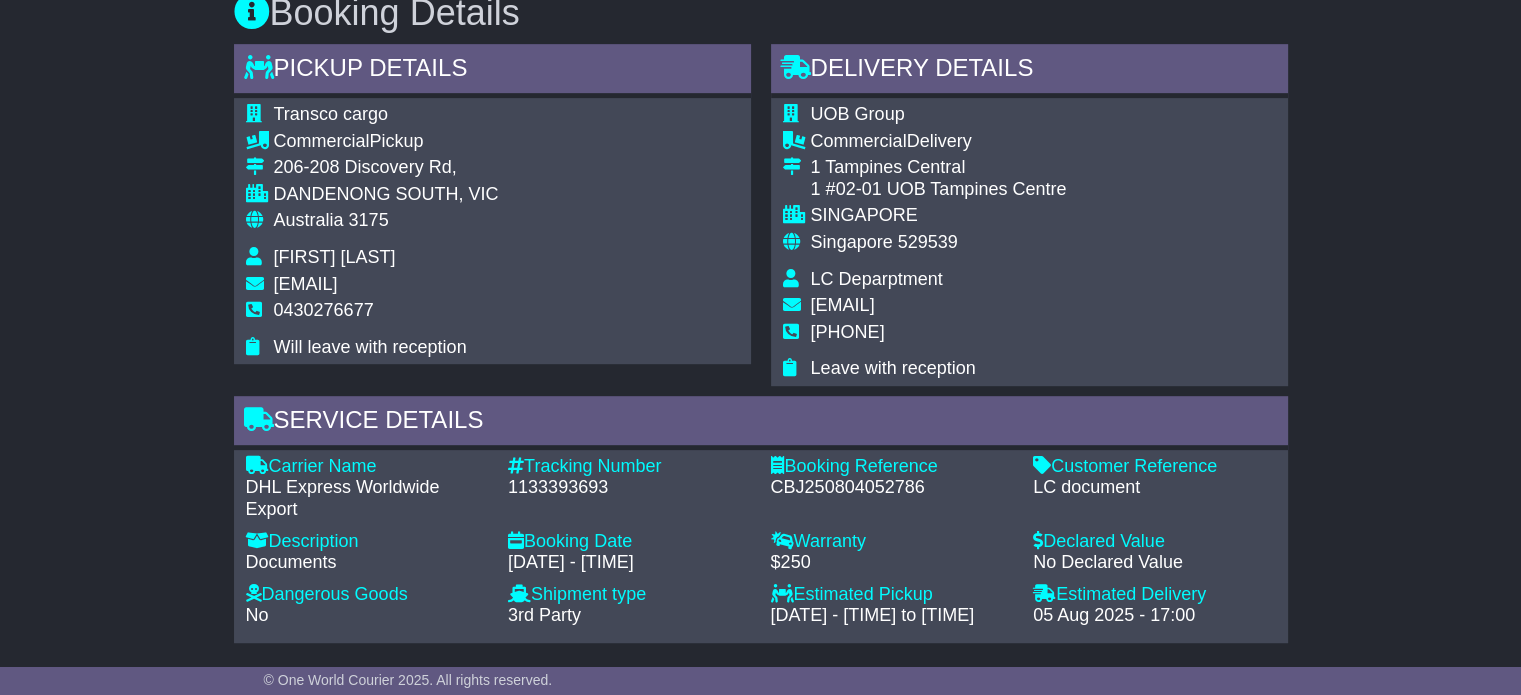 click on "Singapore" at bounding box center (852, 242) 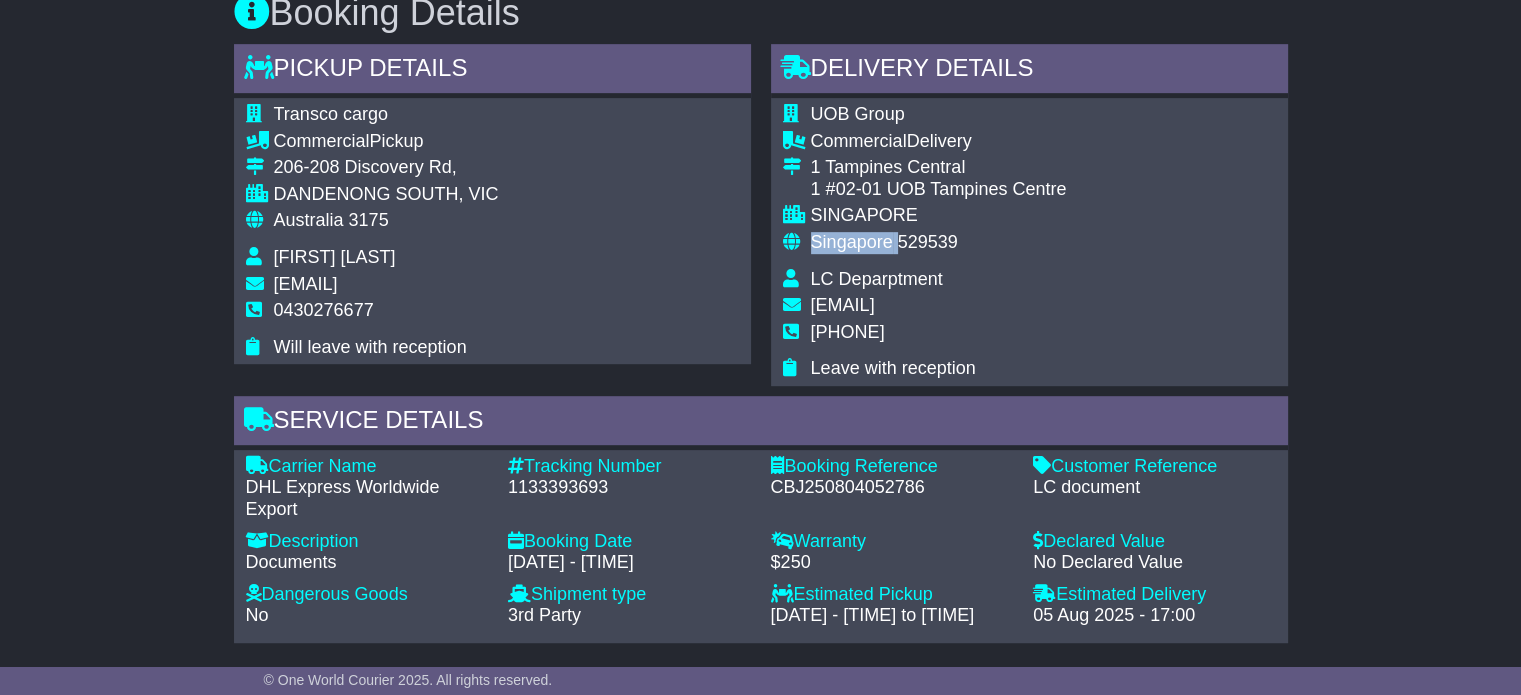 click on "Singapore" at bounding box center [852, 242] 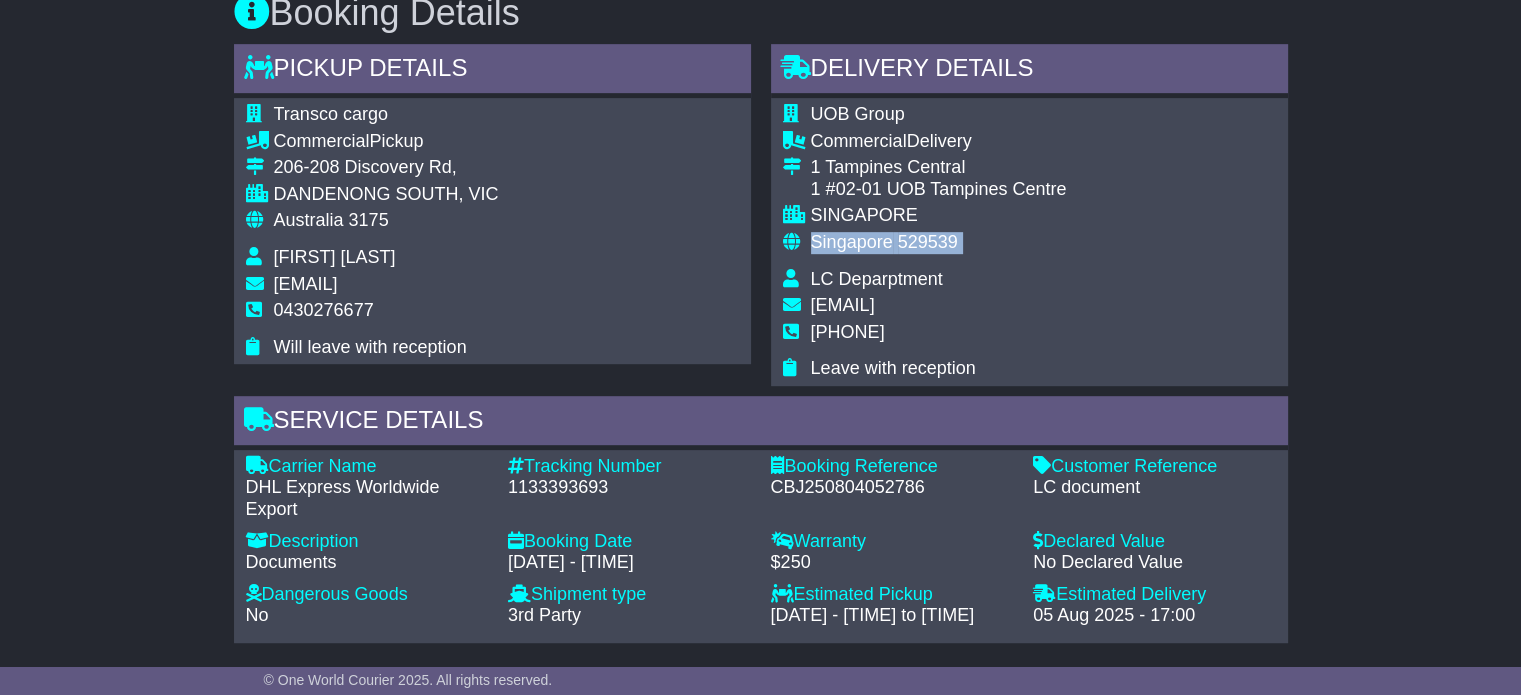 click on "Singapore" at bounding box center (852, 242) 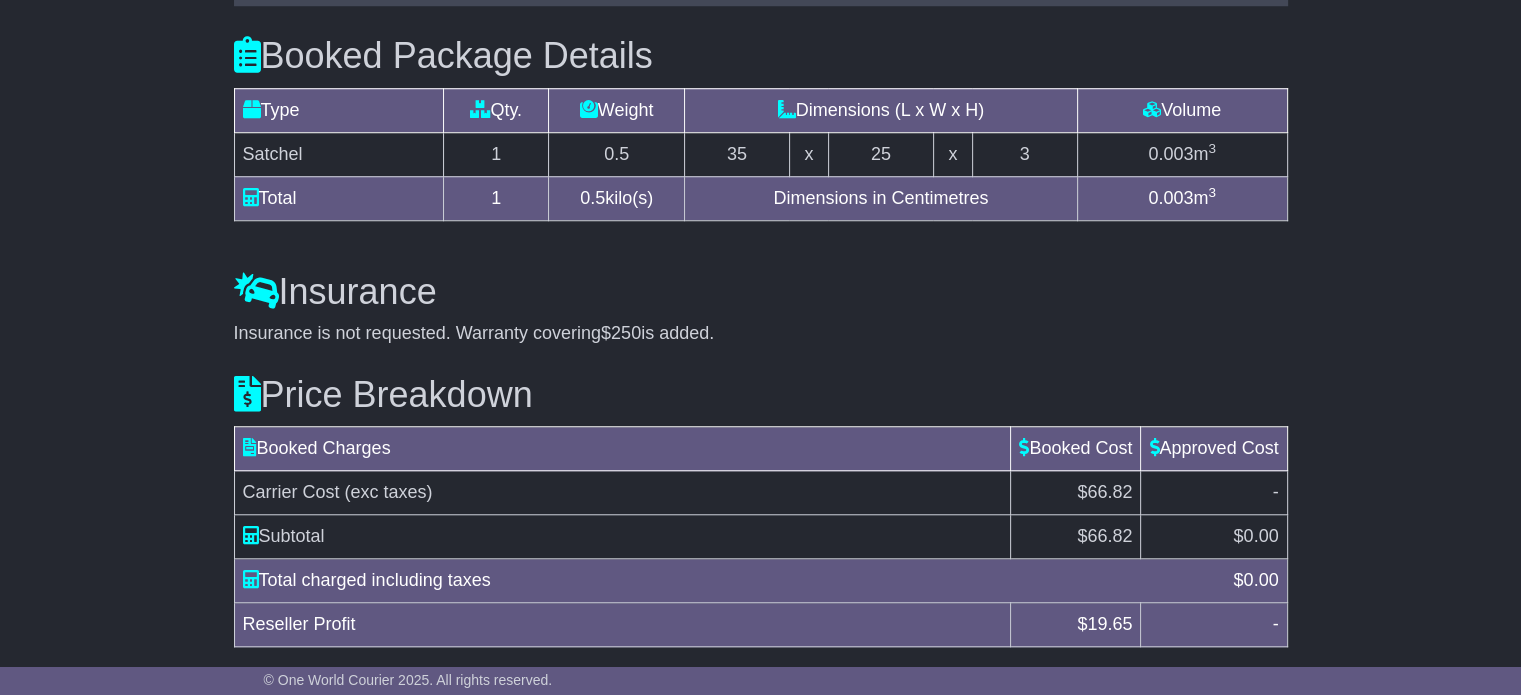 scroll, scrollTop: 1726, scrollLeft: 0, axis: vertical 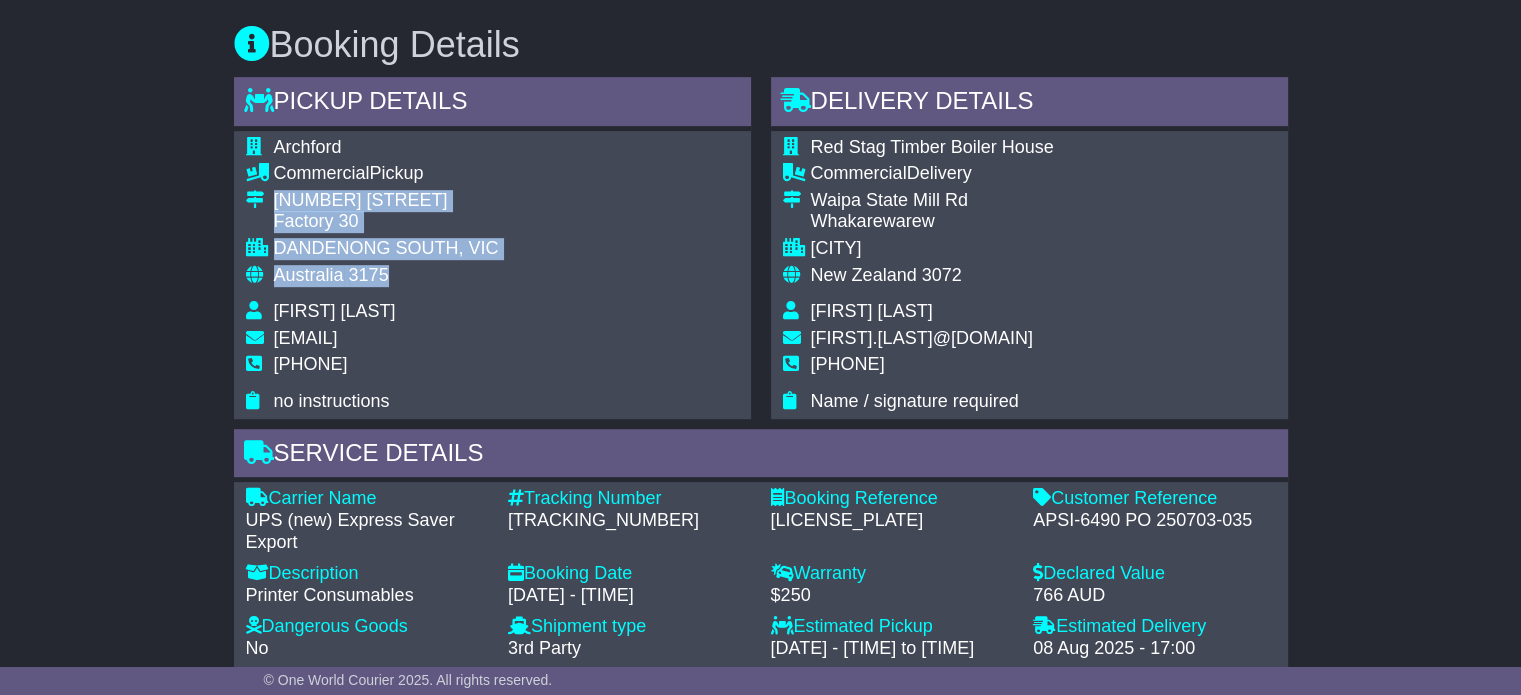 drag, startPoint x: 394, startPoint y: 269, endPoint x: 259, endPoint y: 209, distance: 147.73286 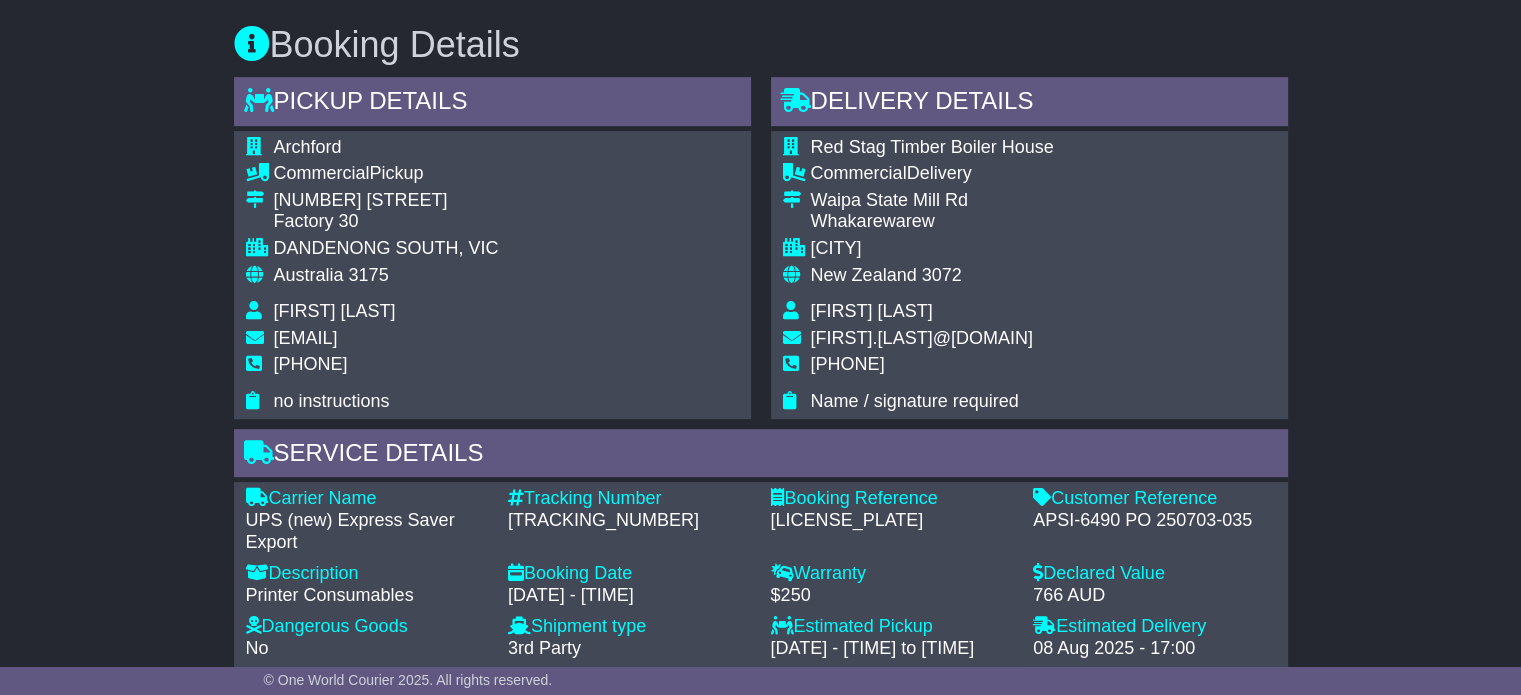 click on "[PHONE]" at bounding box center [311, 364] 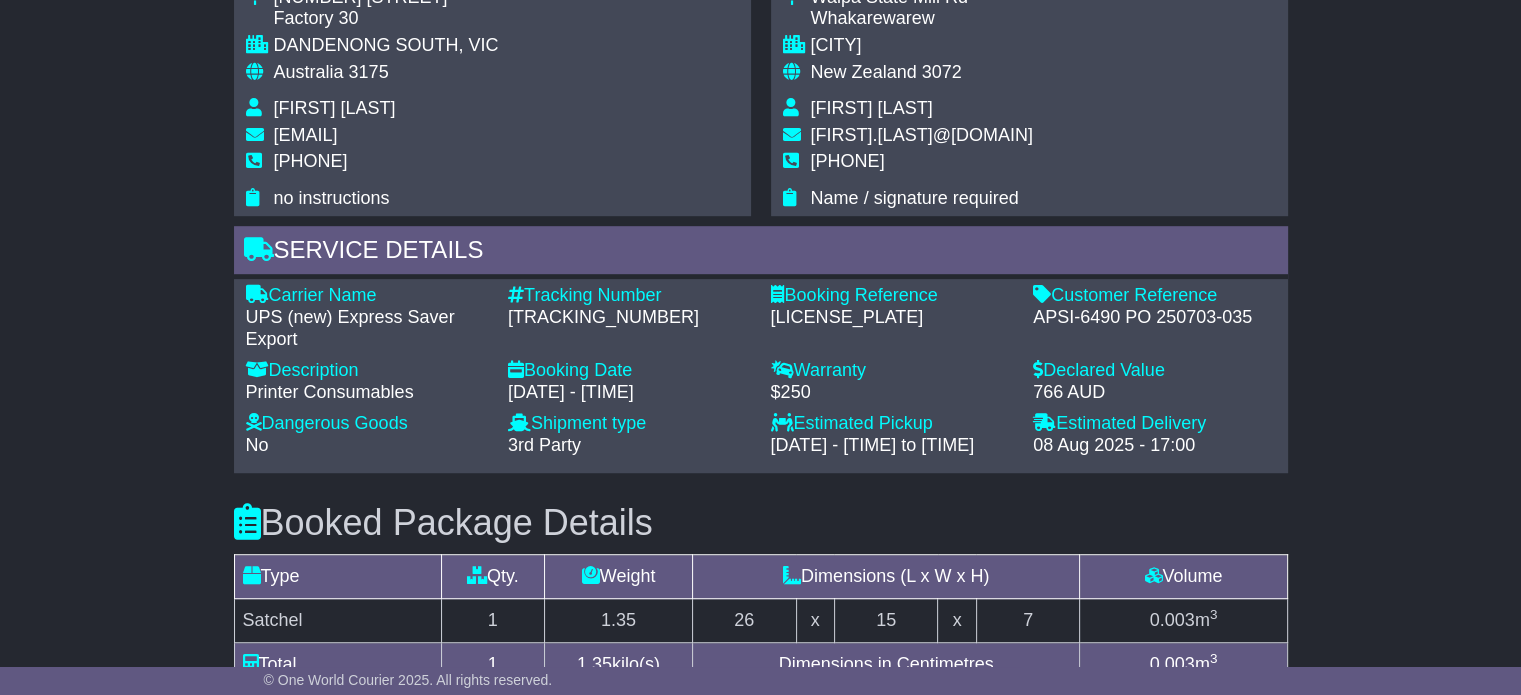scroll, scrollTop: 1300, scrollLeft: 0, axis: vertical 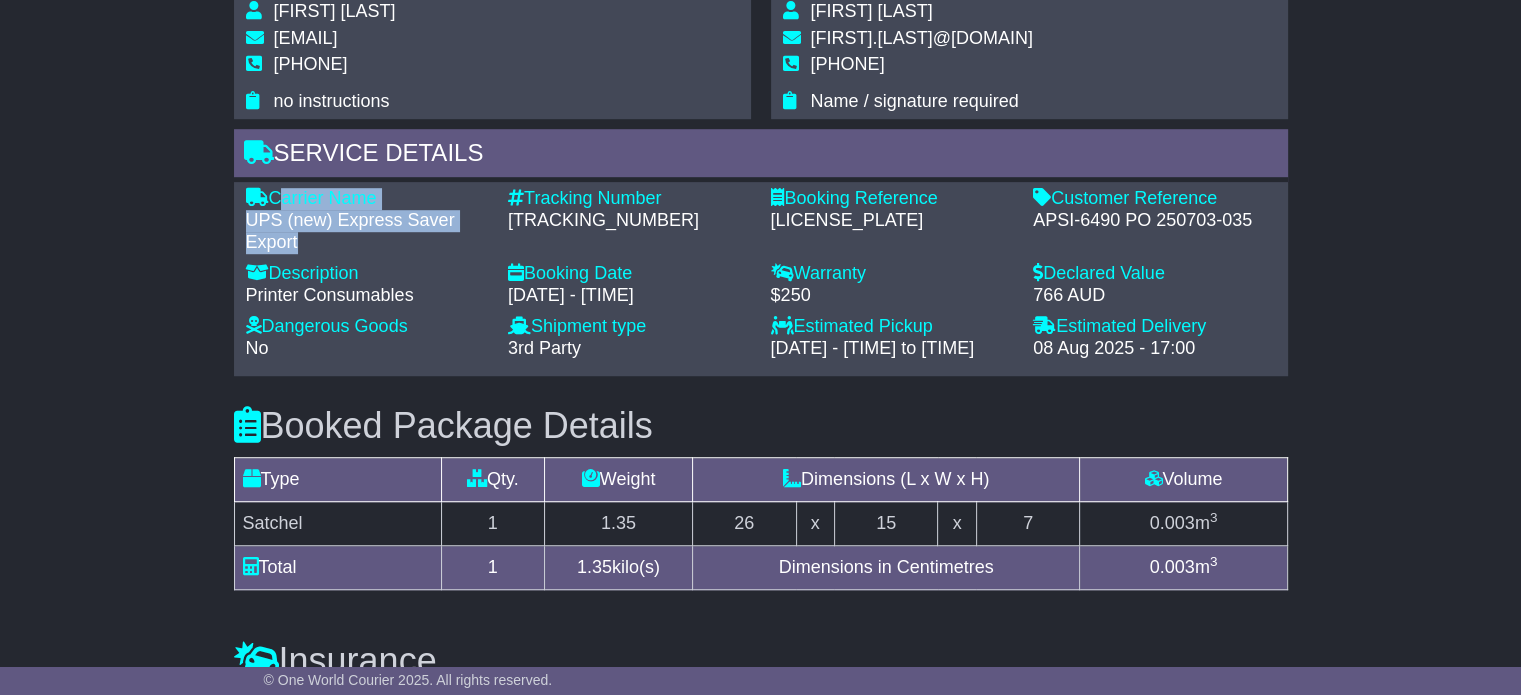 drag, startPoint x: 300, startPoint y: 244, endPoint x: 278, endPoint y: 197, distance: 51.894123 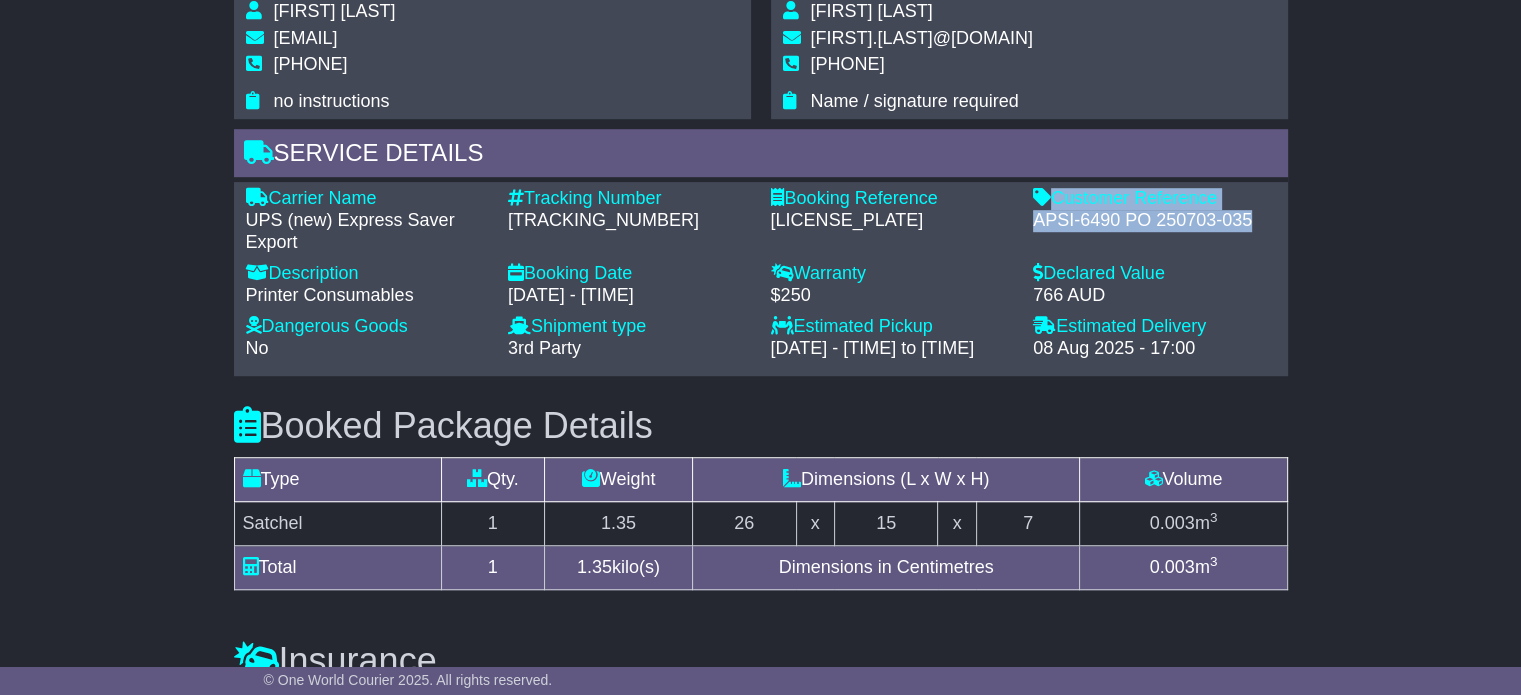 drag, startPoint x: 1251, startPoint y: 211, endPoint x: 1052, endPoint y: 193, distance: 199.81241 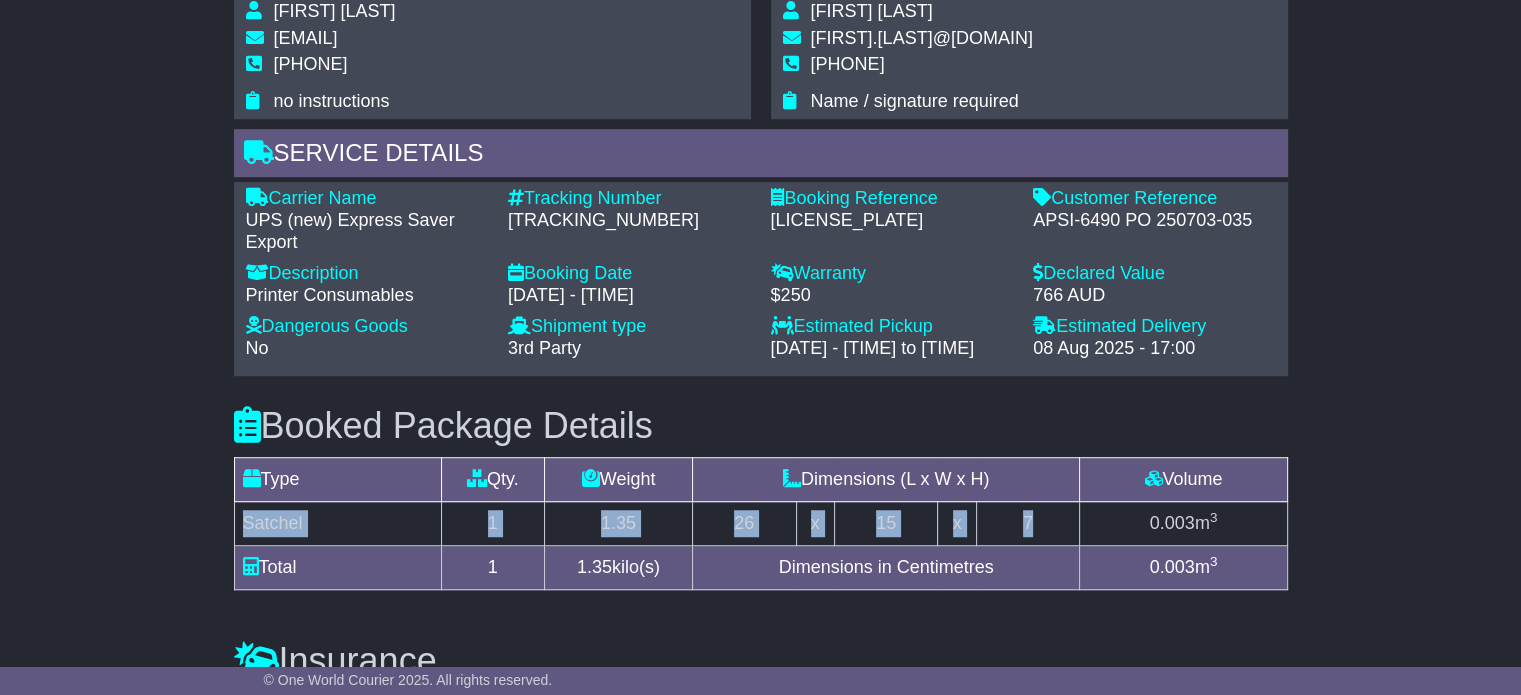 drag, startPoint x: 243, startPoint y: 519, endPoint x: 1088, endPoint y: 525, distance: 845.0213 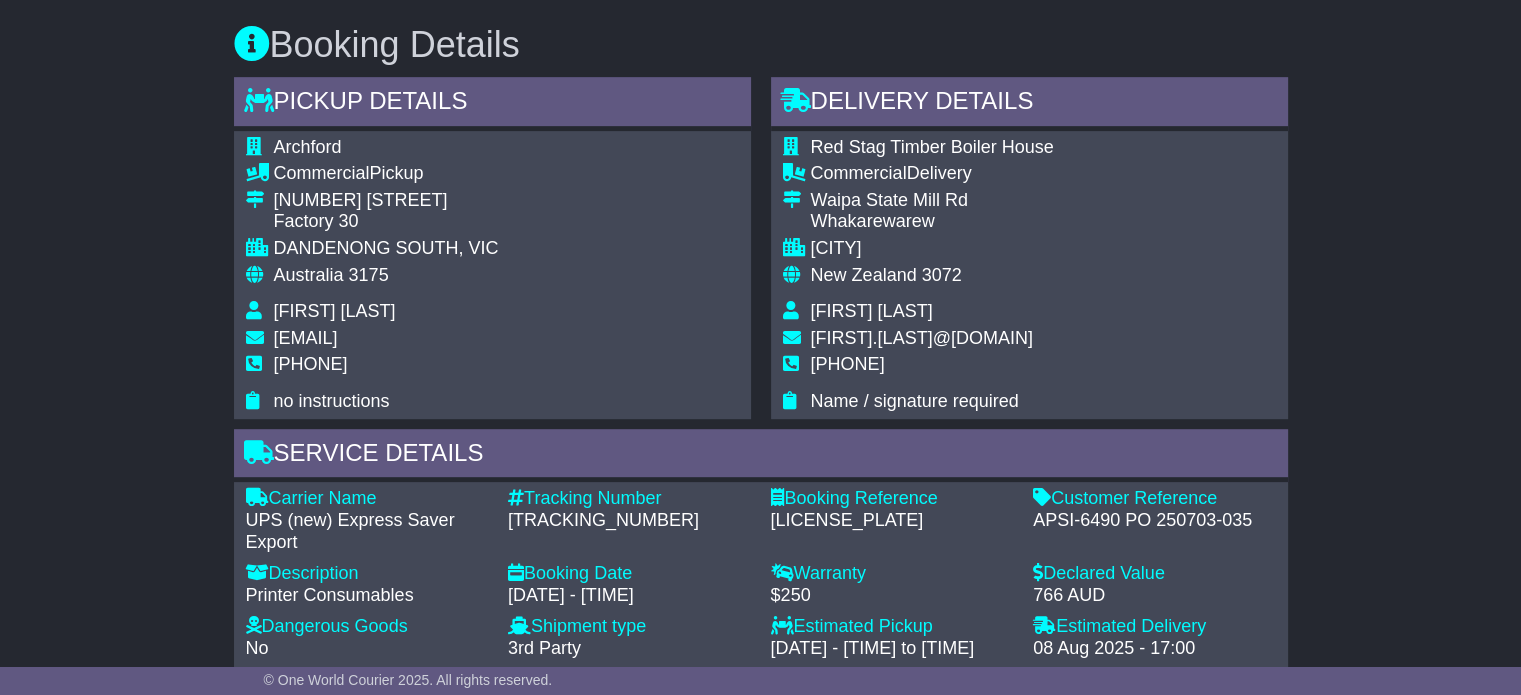 click on "[FIRST] [LAST]" at bounding box center [872, 311] 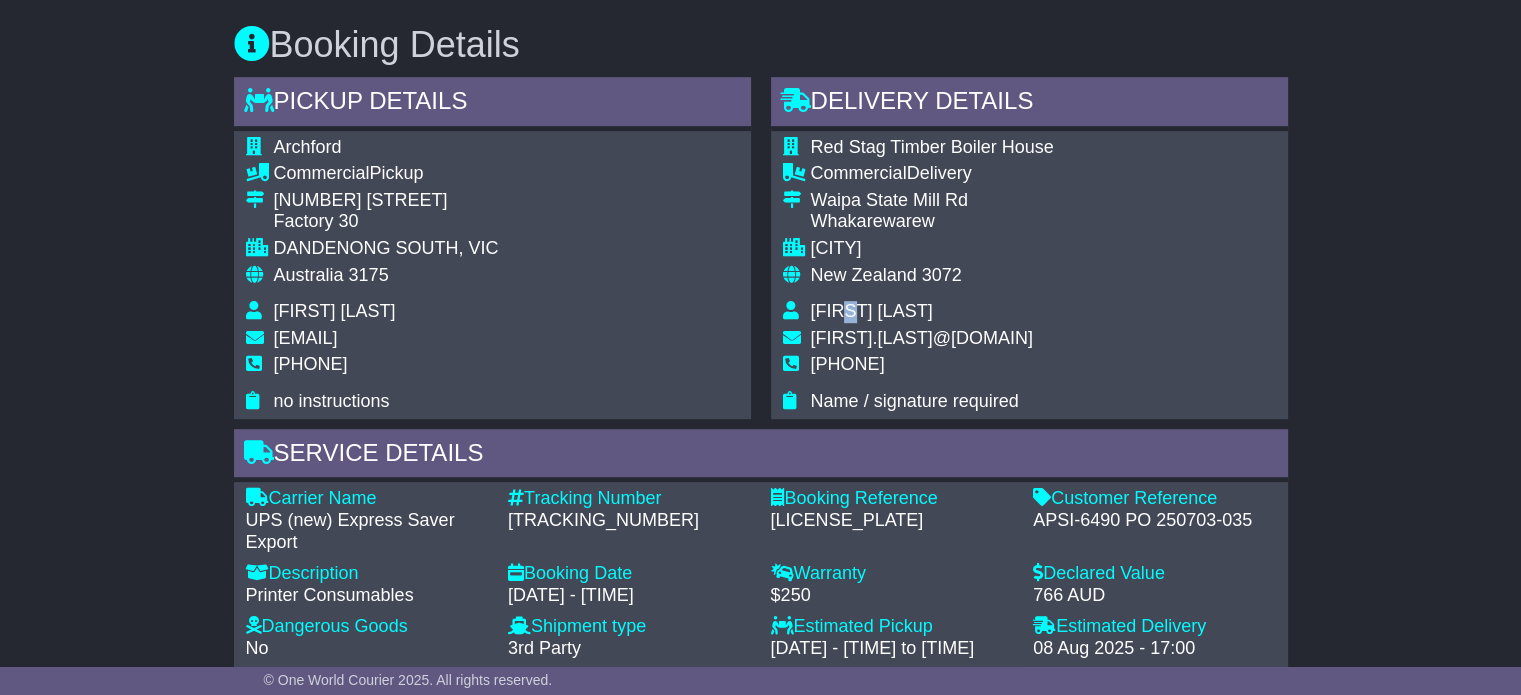 click on "[FIRST] [LAST]" at bounding box center [872, 311] 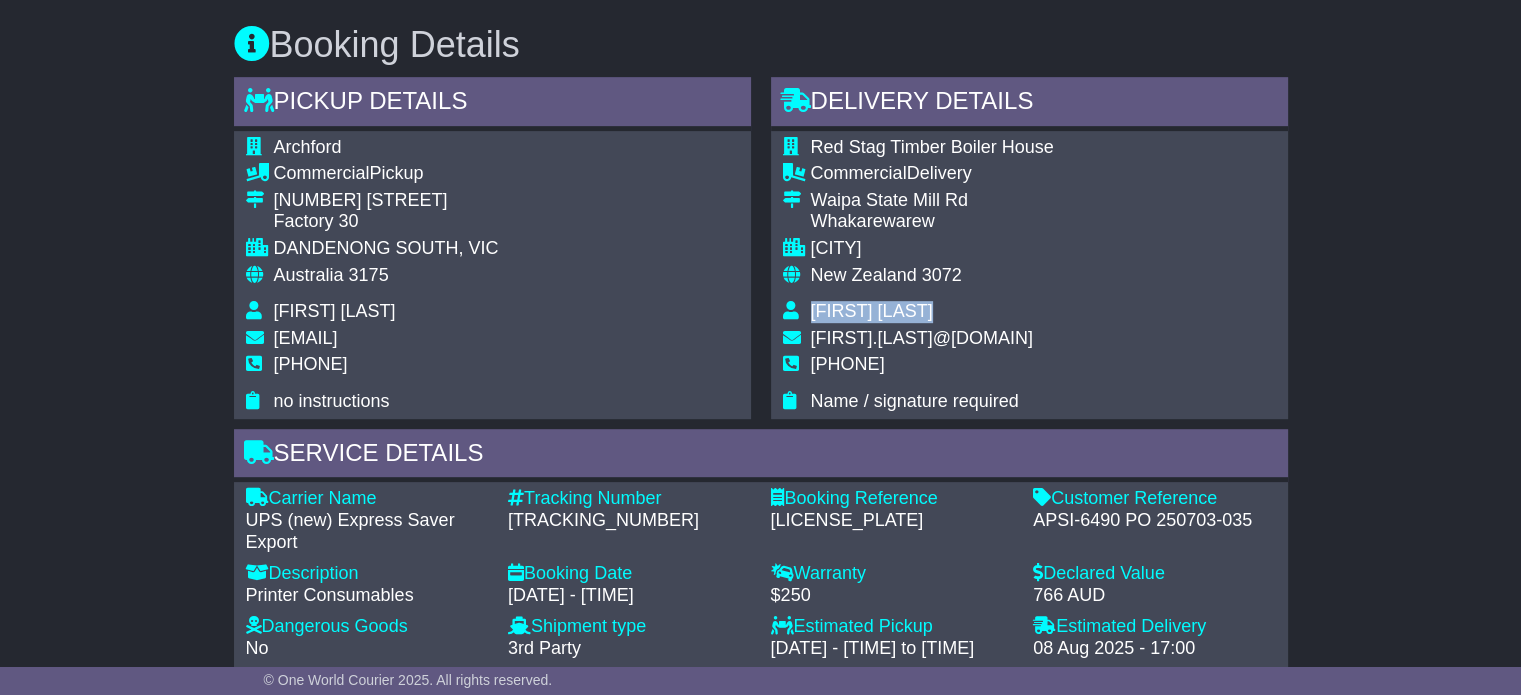 click on "[FIRST] [LAST]" at bounding box center (872, 311) 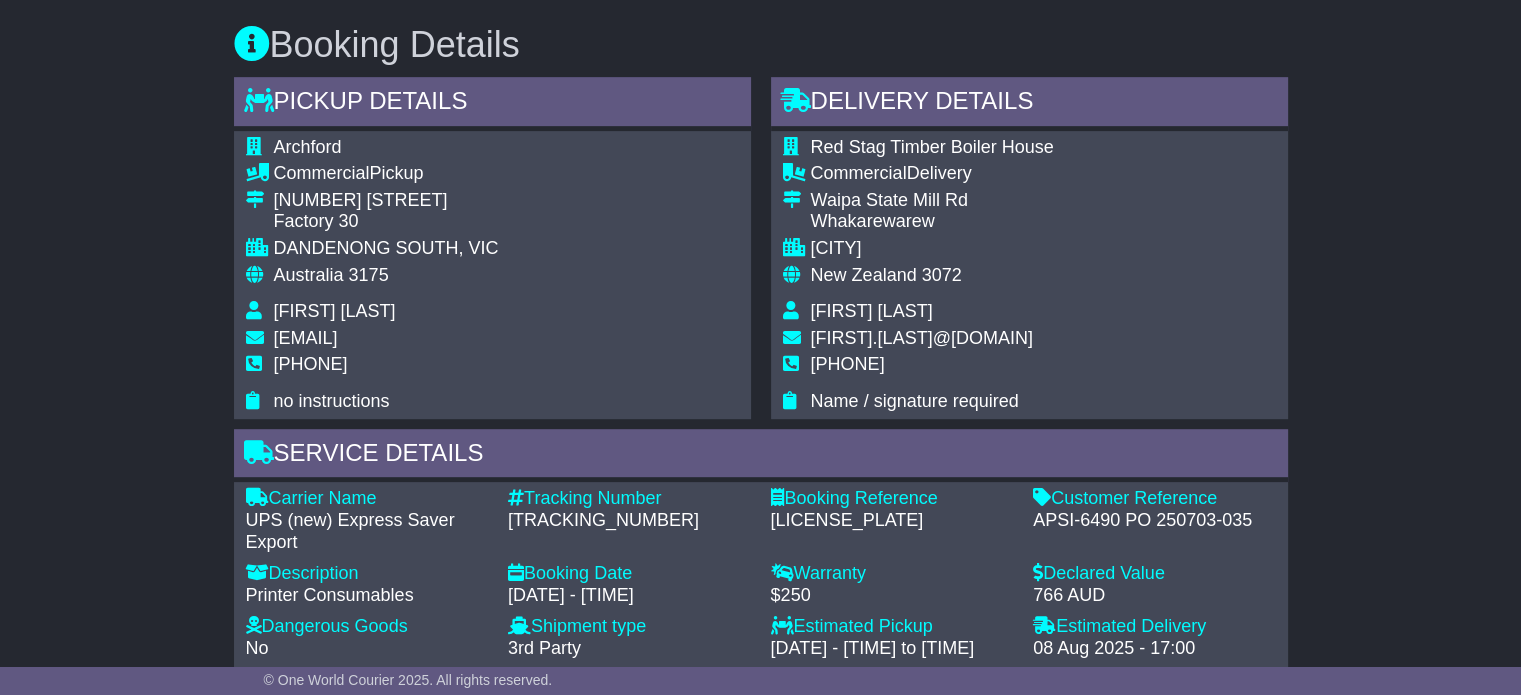 click on "[PHONE]" at bounding box center [848, 364] 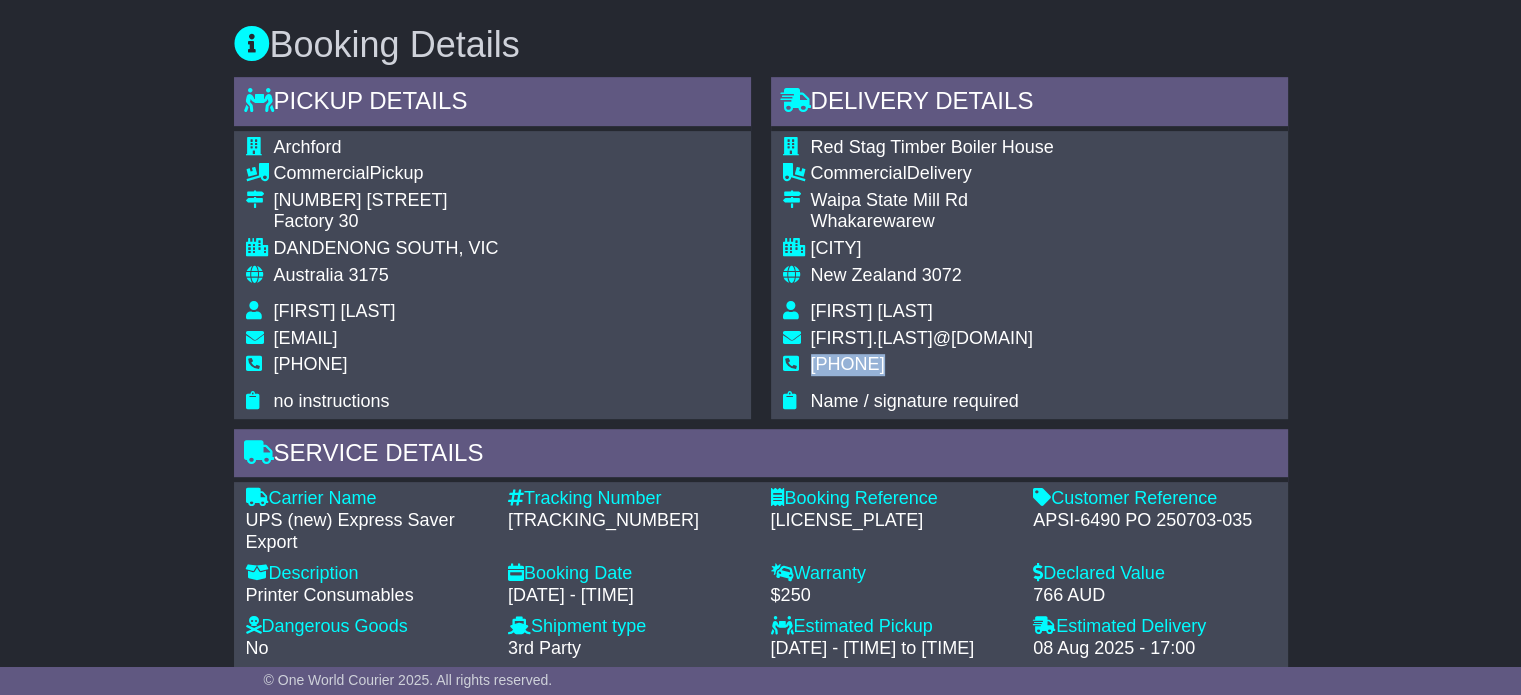 click on "[PHONE]" at bounding box center (848, 364) 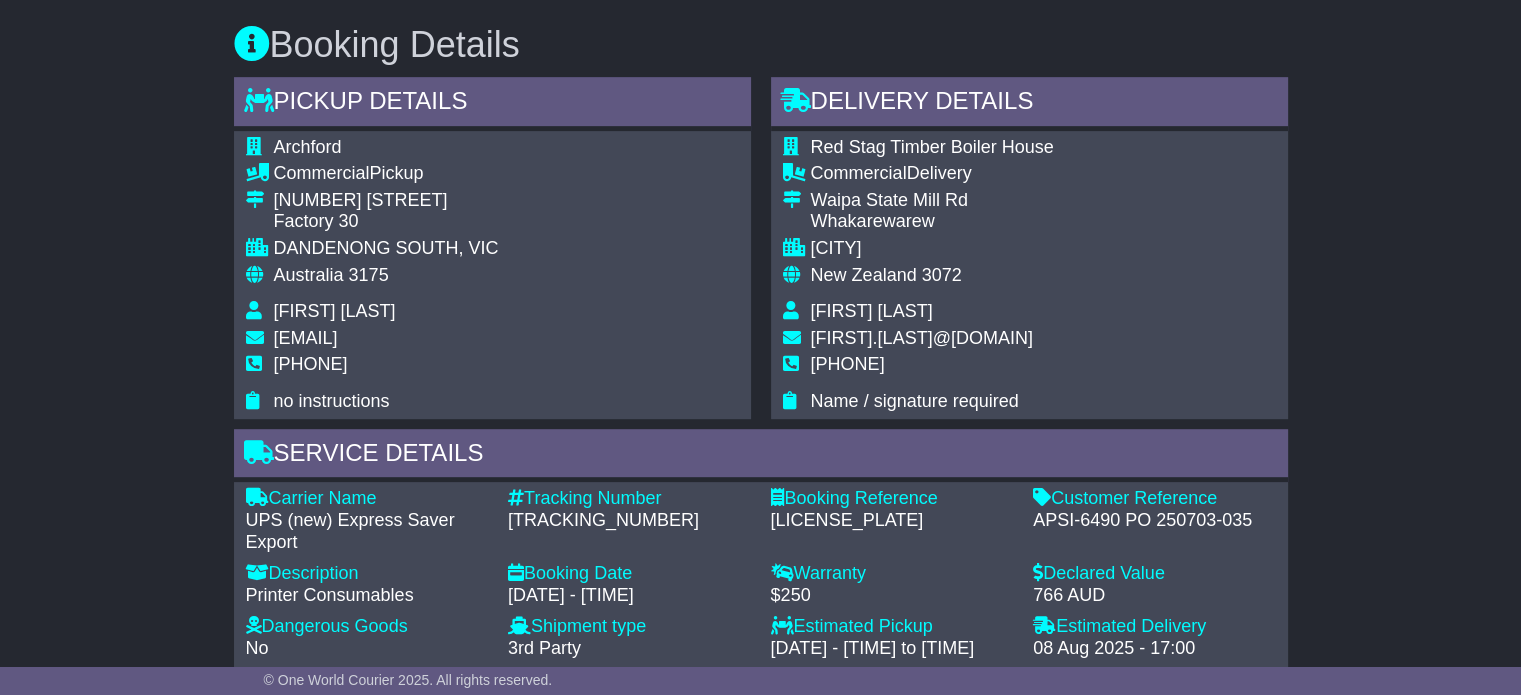 click on "3175" at bounding box center (369, 275) 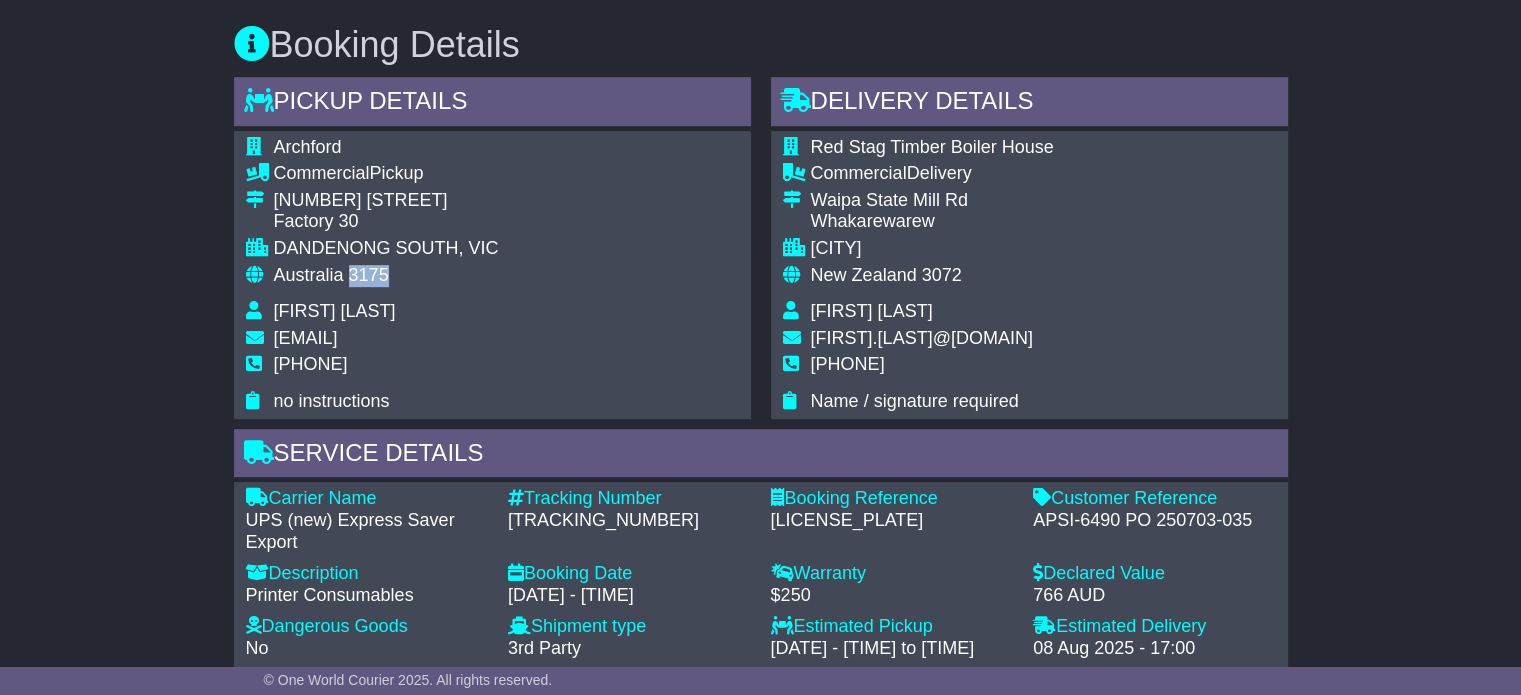 click on "3175" at bounding box center [369, 275] 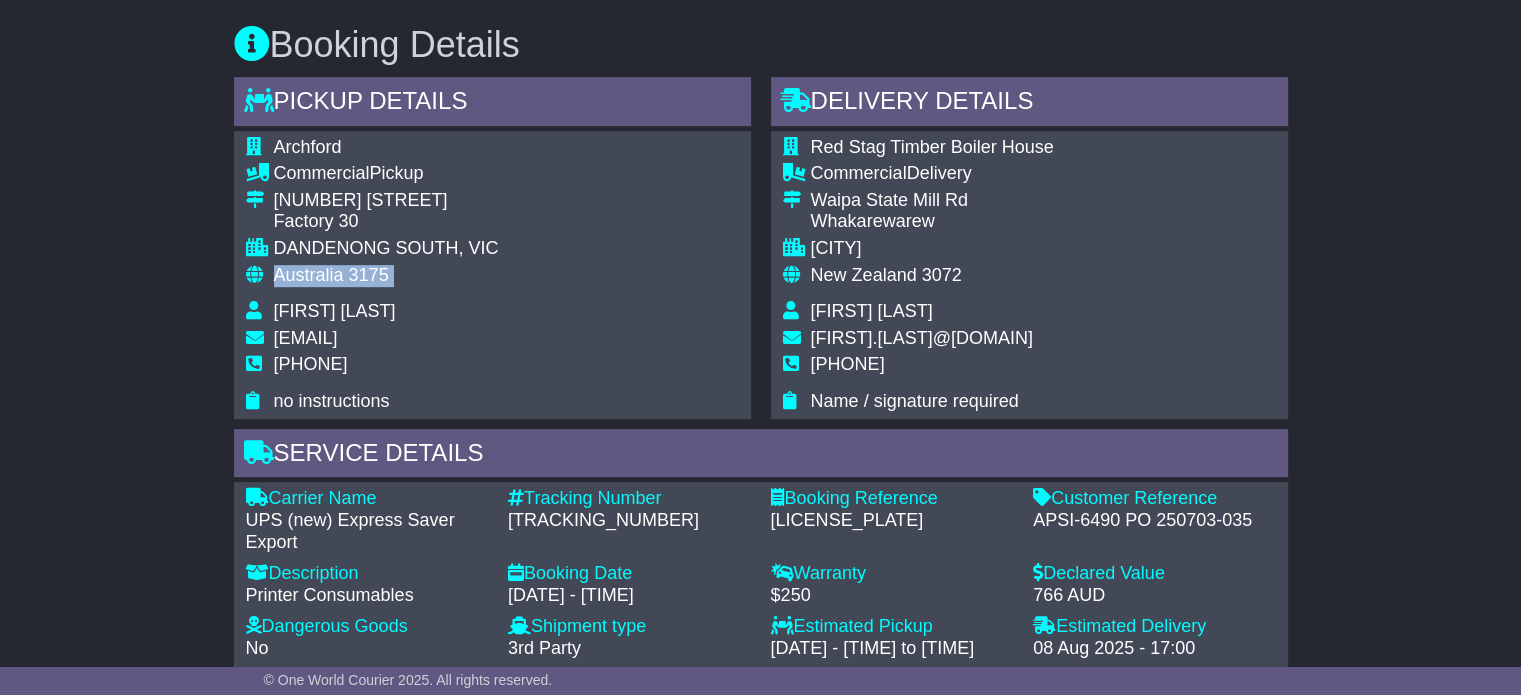 click on "3175" at bounding box center (369, 275) 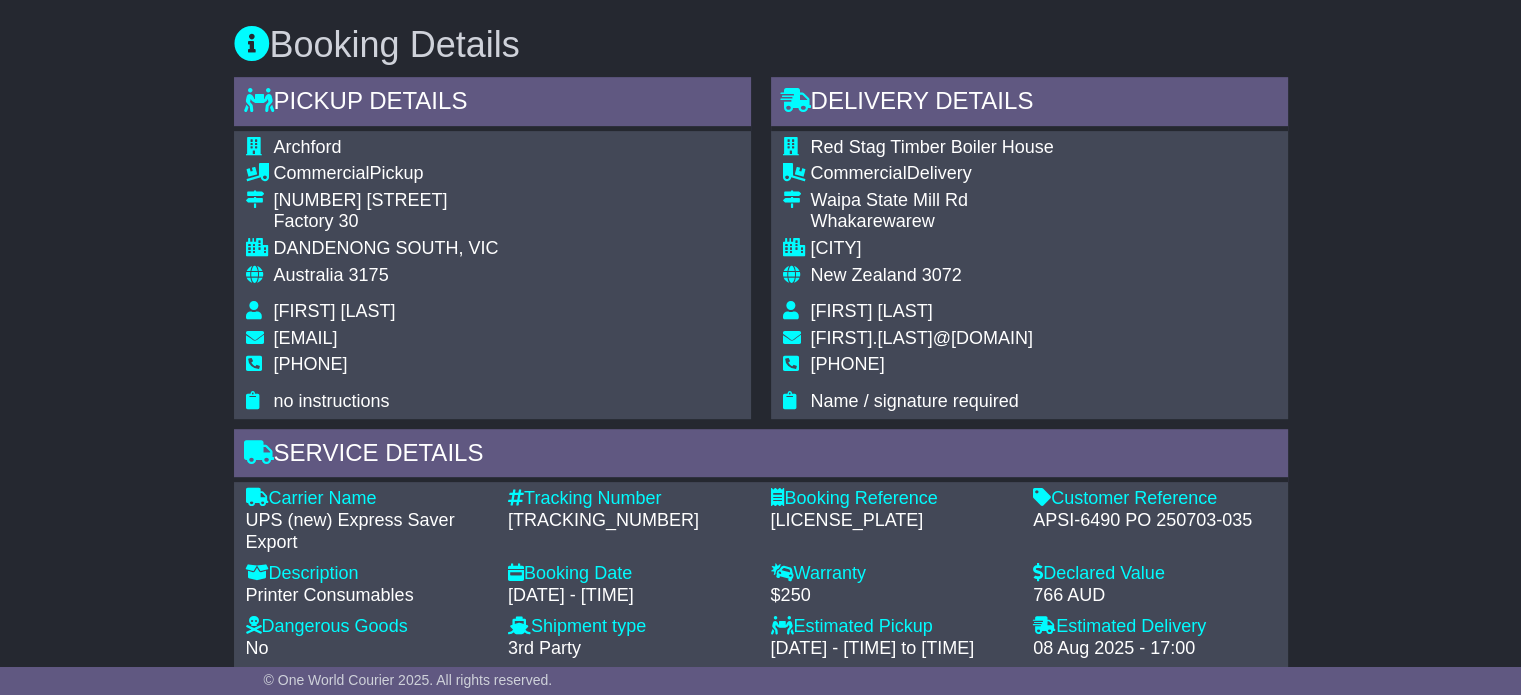 click on "New Zealand" at bounding box center (864, 275) 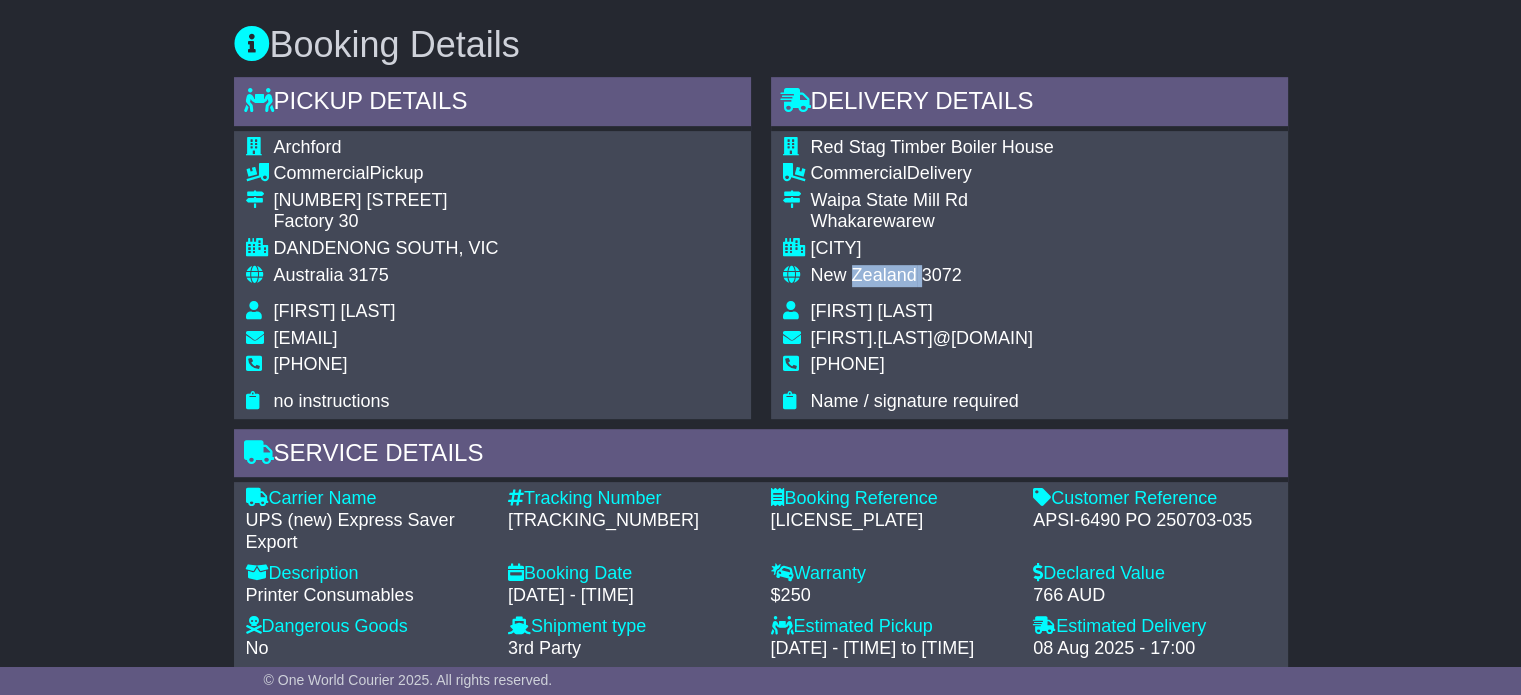 click on "New Zealand" at bounding box center (864, 275) 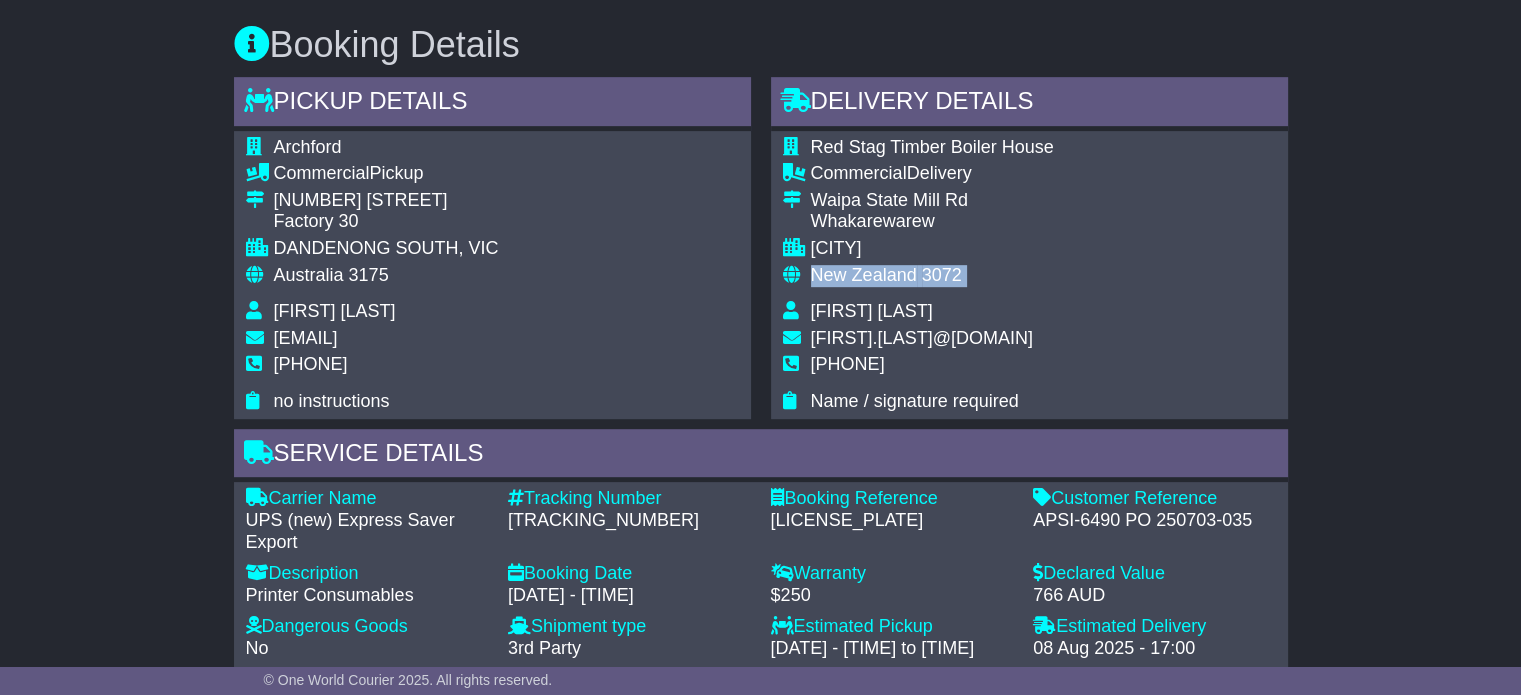 click on "New Zealand" at bounding box center (864, 275) 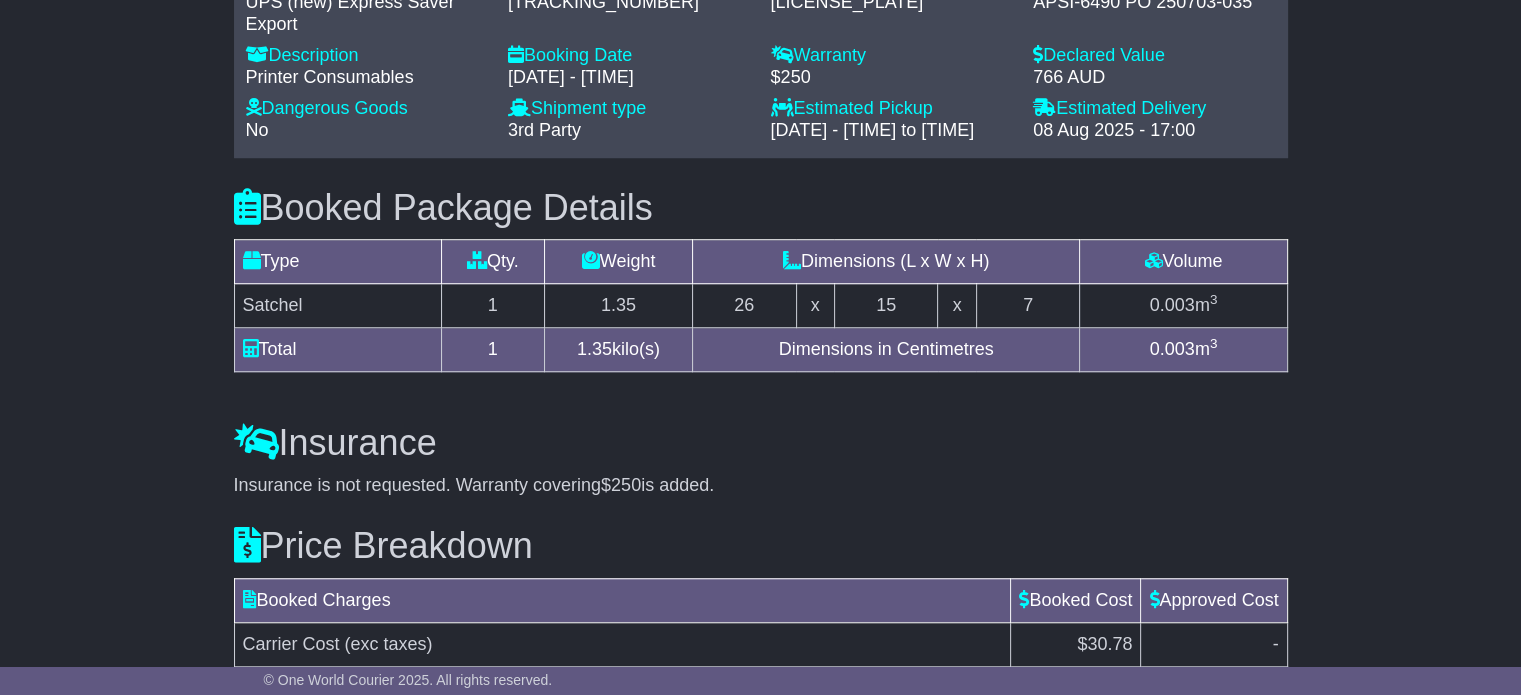 scroll, scrollTop: 1776, scrollLeft: 0, axis: vertical 